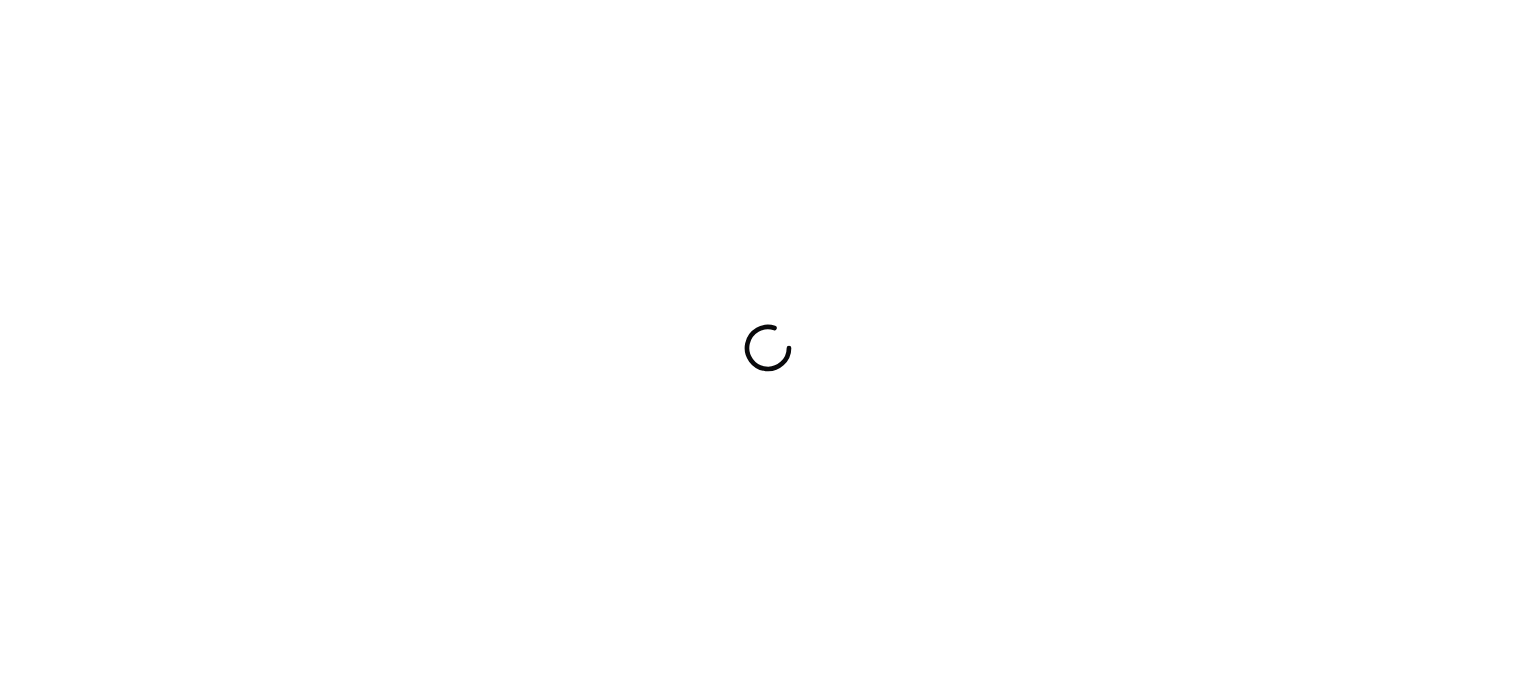 scroll, scrollTop: 0, scrollLeft: 0, axis: both 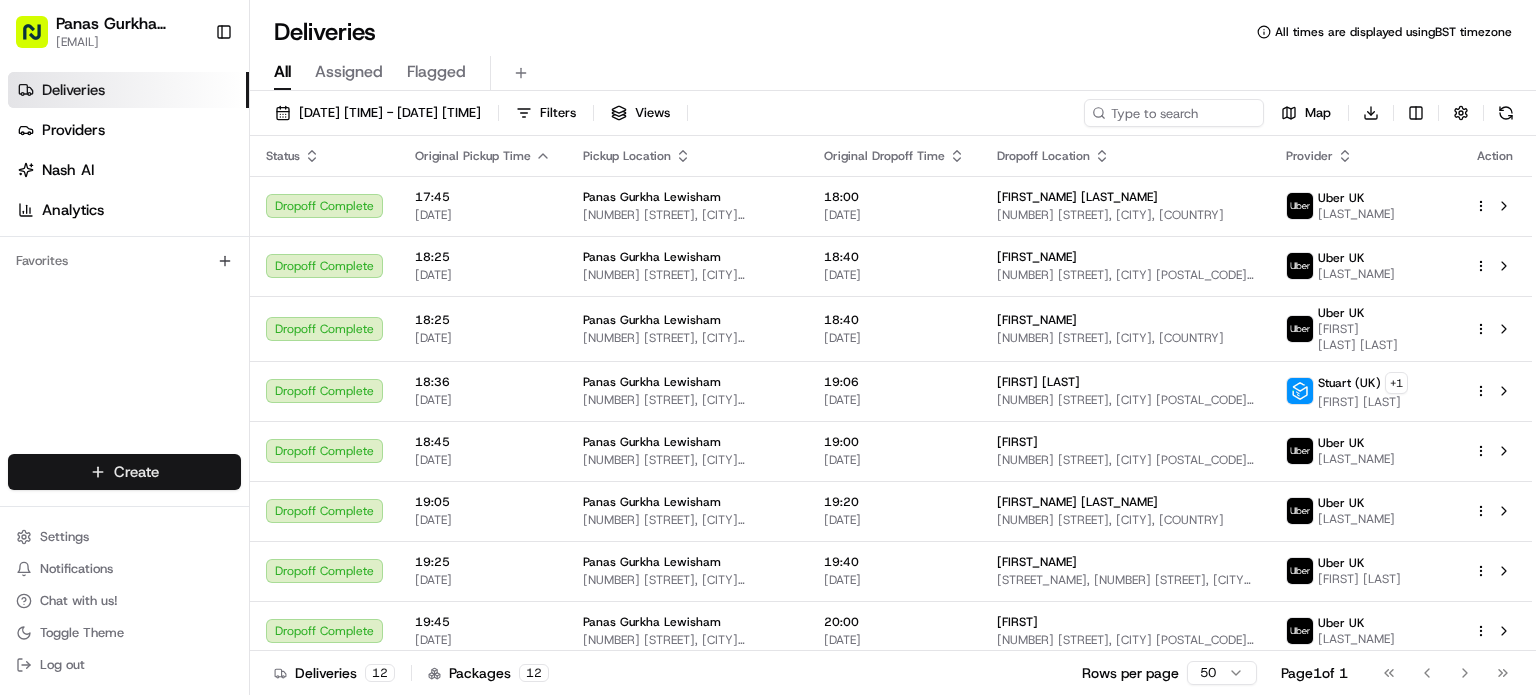 click on "[FIRST] [LAST] [CITY] [STREET] [POSTAL_CODE] [COUNTRY] [STATE] [POSTAL_CODE] [FIRST] [LAST]" at bounding box center [768, 347] 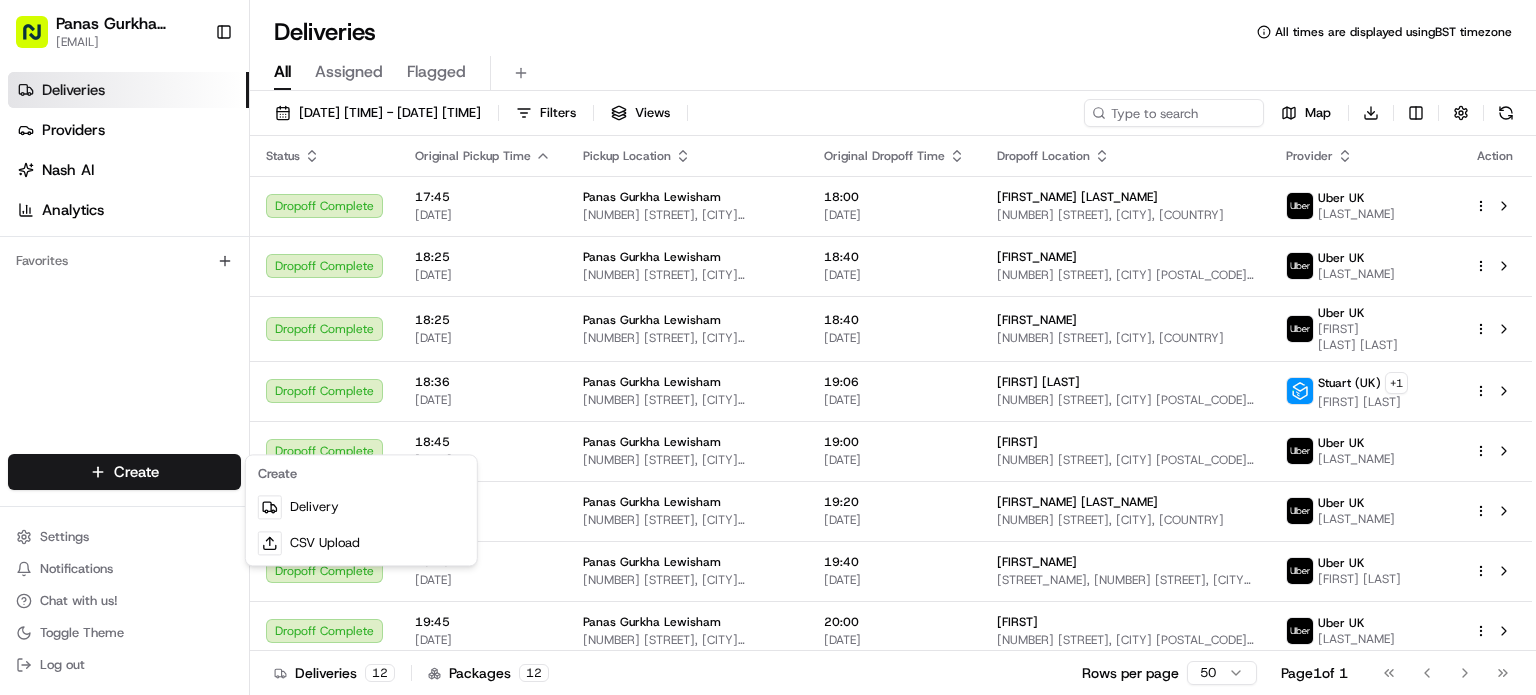 click on "[FIRST] [LAST] [CITY] [STREET] [POSTAL_CODE] [COUNTRY] [STATE] [POSTAL_CODE] [FIRST] [LAST]" at bounding box center [768, 347] 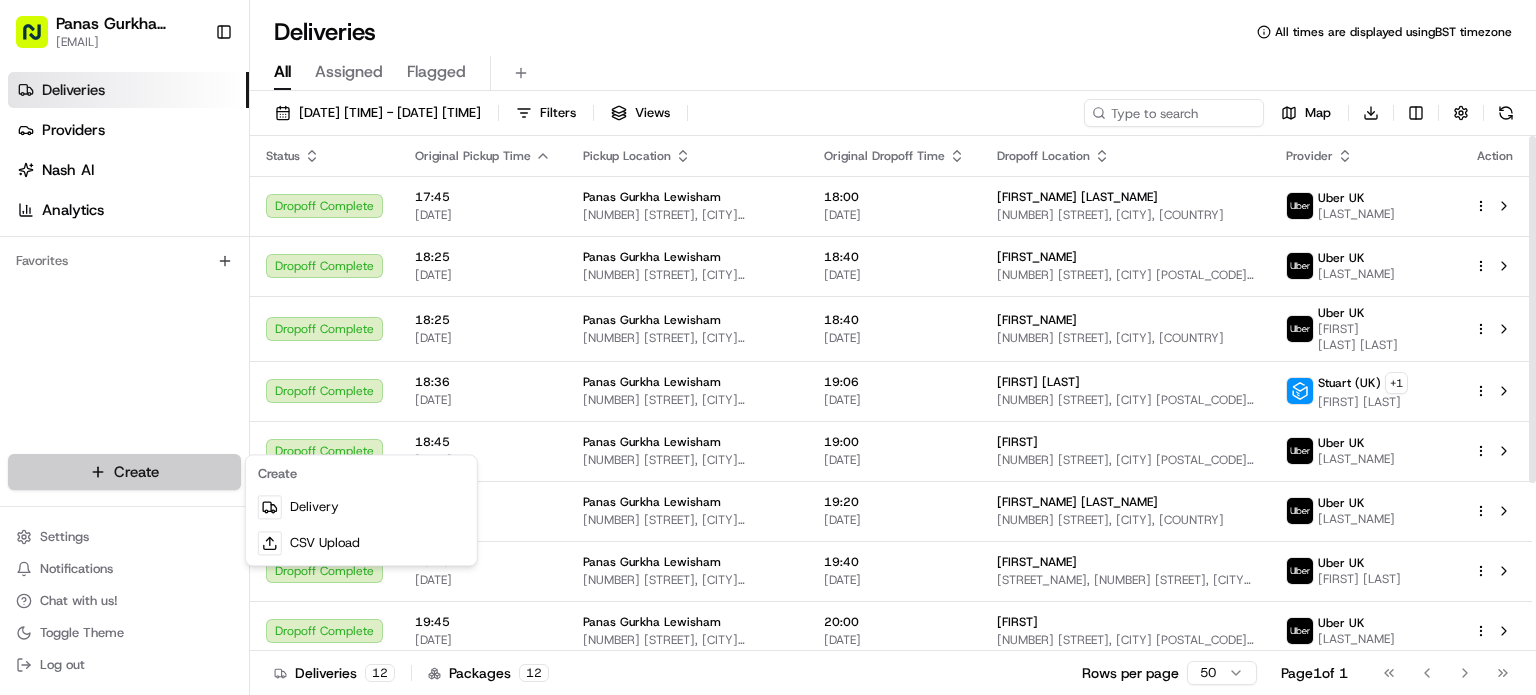 click on "[FIRST] [LAST] [CITY] [STREET] [POSTAL_CODE] [COUNTRY] [STATE] [POSTAL_CODE] [FIRST] [LAST]" at bounding box center [768, 347] 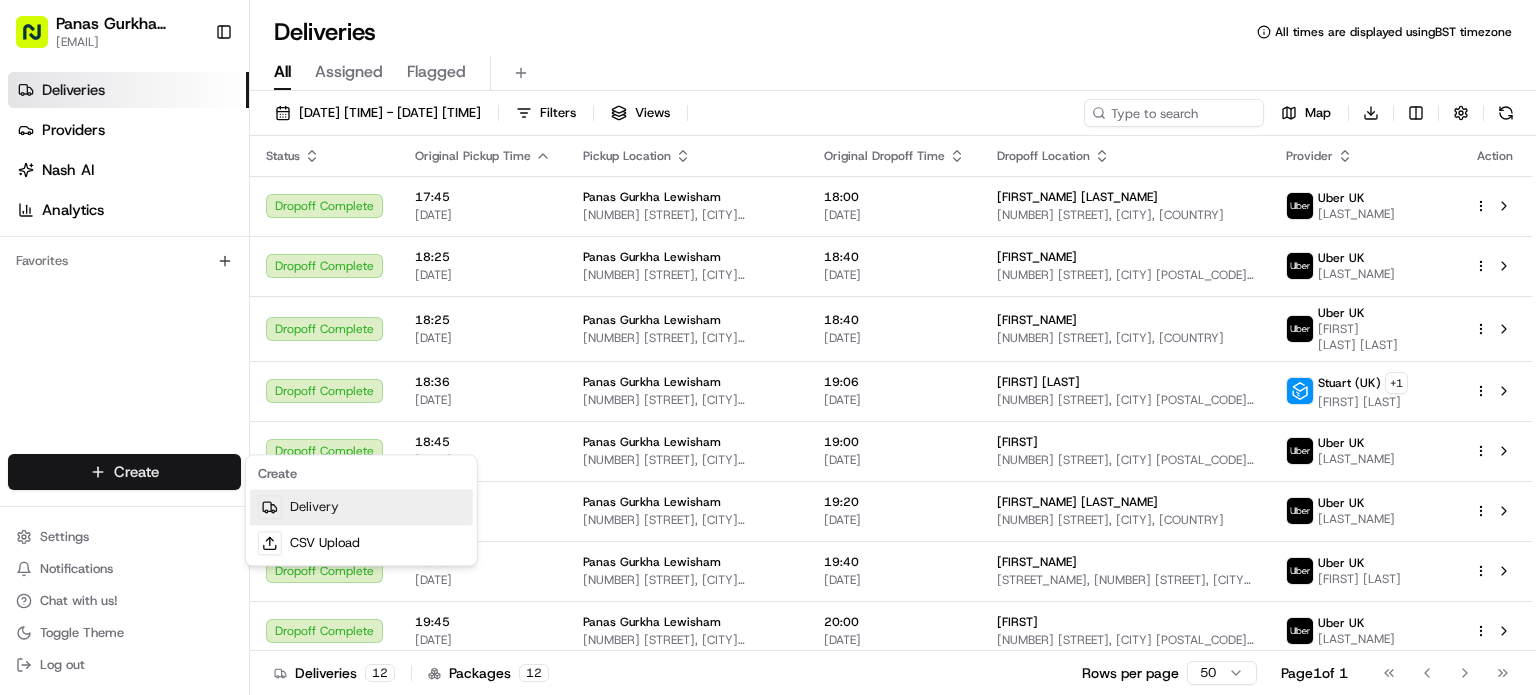 click on "Delivery" at bounding box center [361, 507] 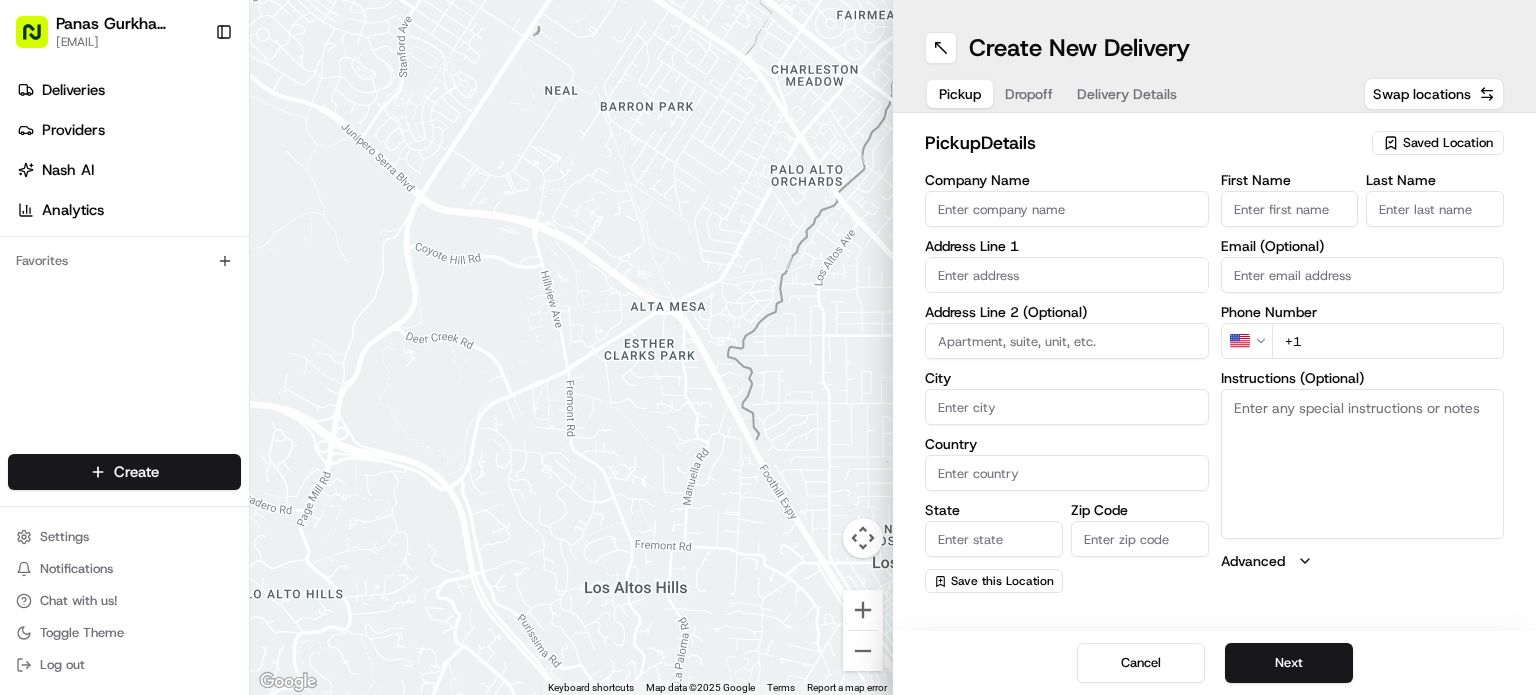 click on "Saved Location" at bounding box center [1448, 143] 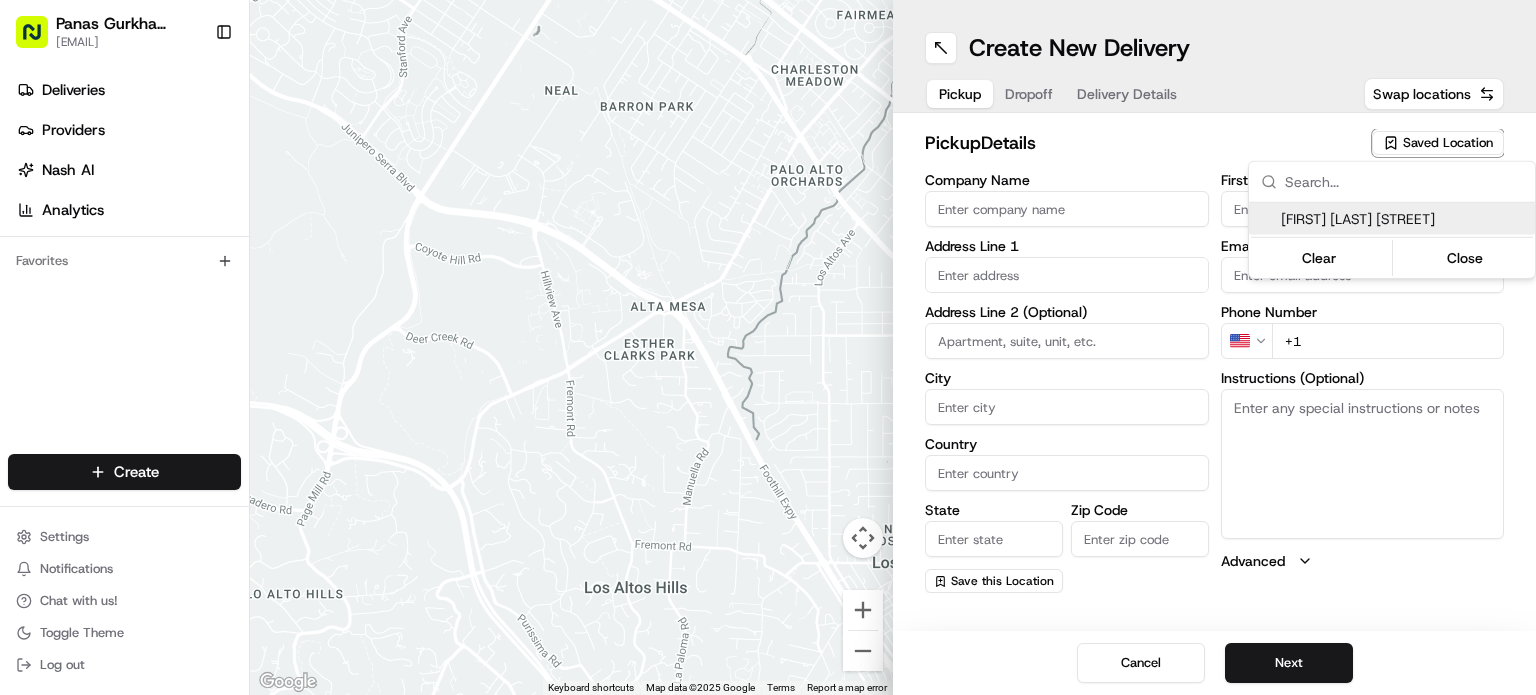 click on "[FIRST] [LAST] [STREET]" at bounding box center [1404, 219] 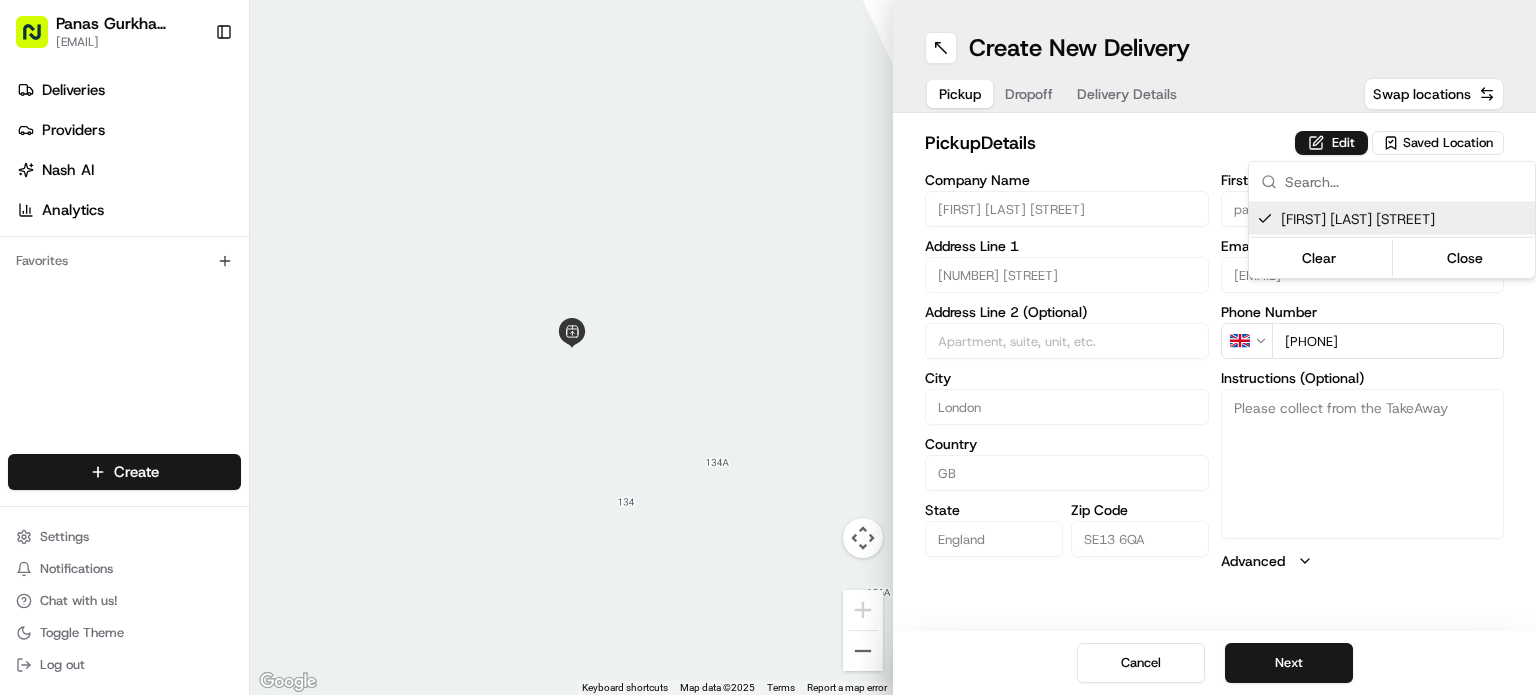 click on "Panas Gurkha Lewisham [EMAIL] Toggle Sidebar Deliveries Providers Nash AI Analytics Favorites Main Menu Members & Organization Organization Users Roles Preferences Customization Tracking Orchestration Automations Dispatch Strategy Locations Pickup Locations Dropoff Locations Billing Billing Refund Requests Integrations Notification Triggers Webhooks API Keys Request Logs Create Settings Notifications Chat with us! Toggle Theme Log out ← Move left → Move right ↑ Move up ↓ Move down + Zoom in - Zoom out Home Jump left by 75% End Jump right by 75% Page Up Jump up by 75% Page Down Jump down by 75% Keyboard shortcuts Map Data Map data ©2025 Map data ©2025 1 m Click to toggle between metric and imperial units Terms Report a map error Create New Delivery Pickup Dropoff Delivery Details Swap locations pickup Details Edit Saved Location Company Name Panas Gurkha HIther Green Address Line 1 [NUMBER] [STREET] Address Line 2 (Optional) City London Country GB State [STATE]" at bounding box center (768, 347) 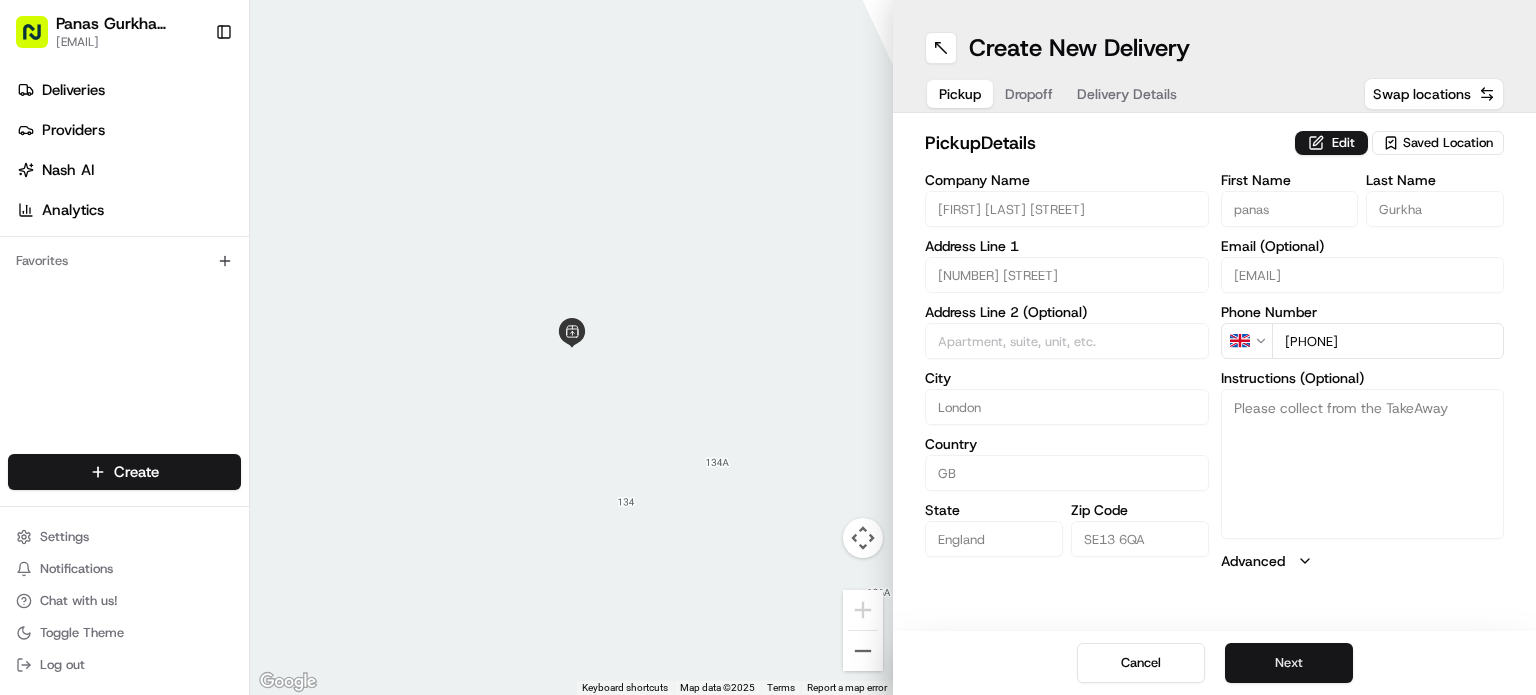 click on "Next" at bounding box center [1289, 663] 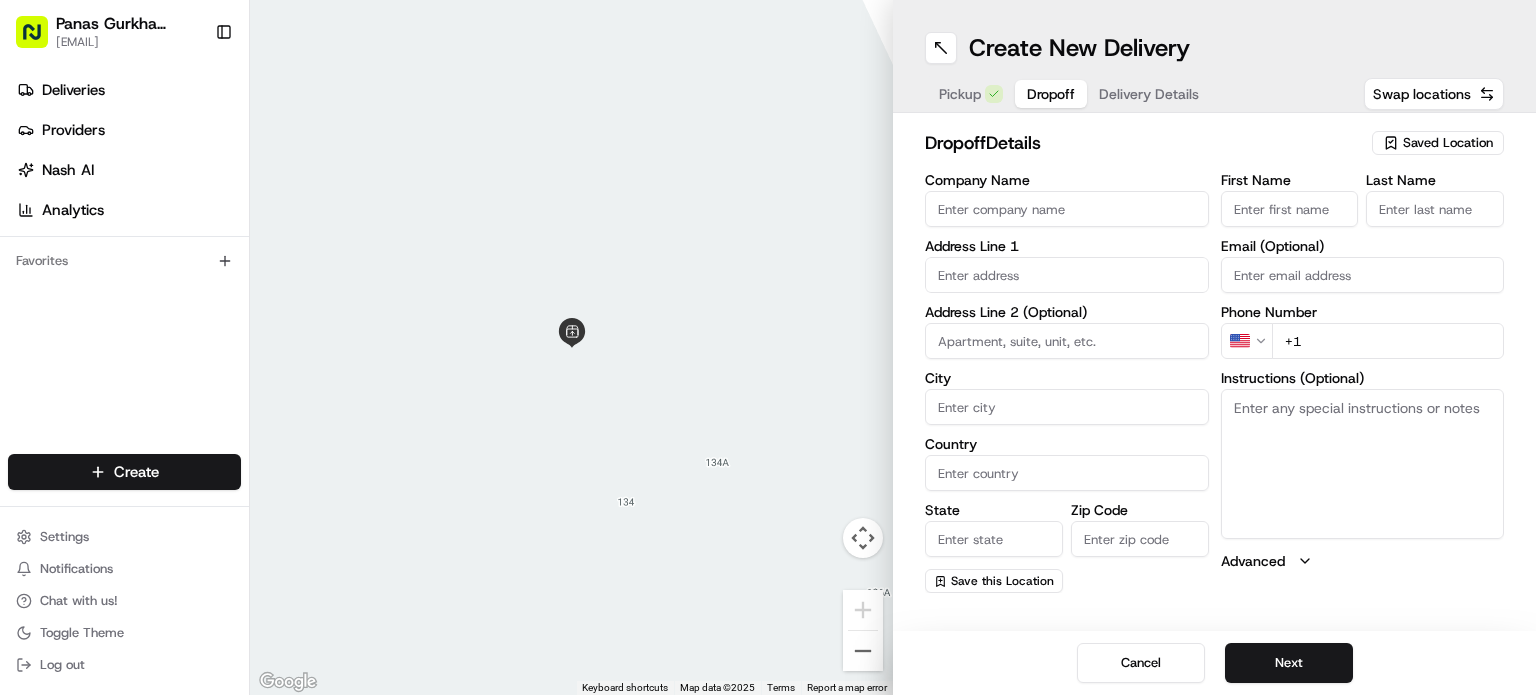 click on "First Name" at bounding box center (1290, 209) 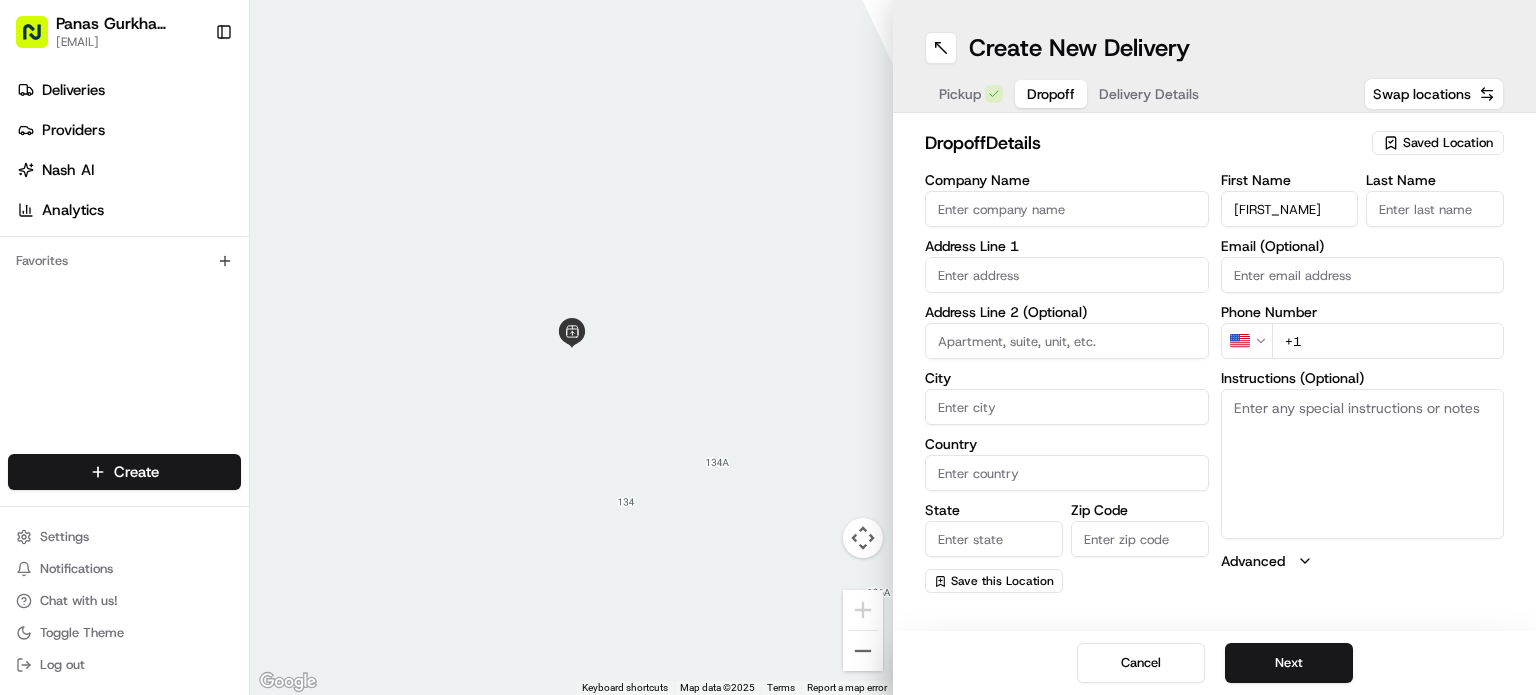 type on "[FIRST_NAME]" 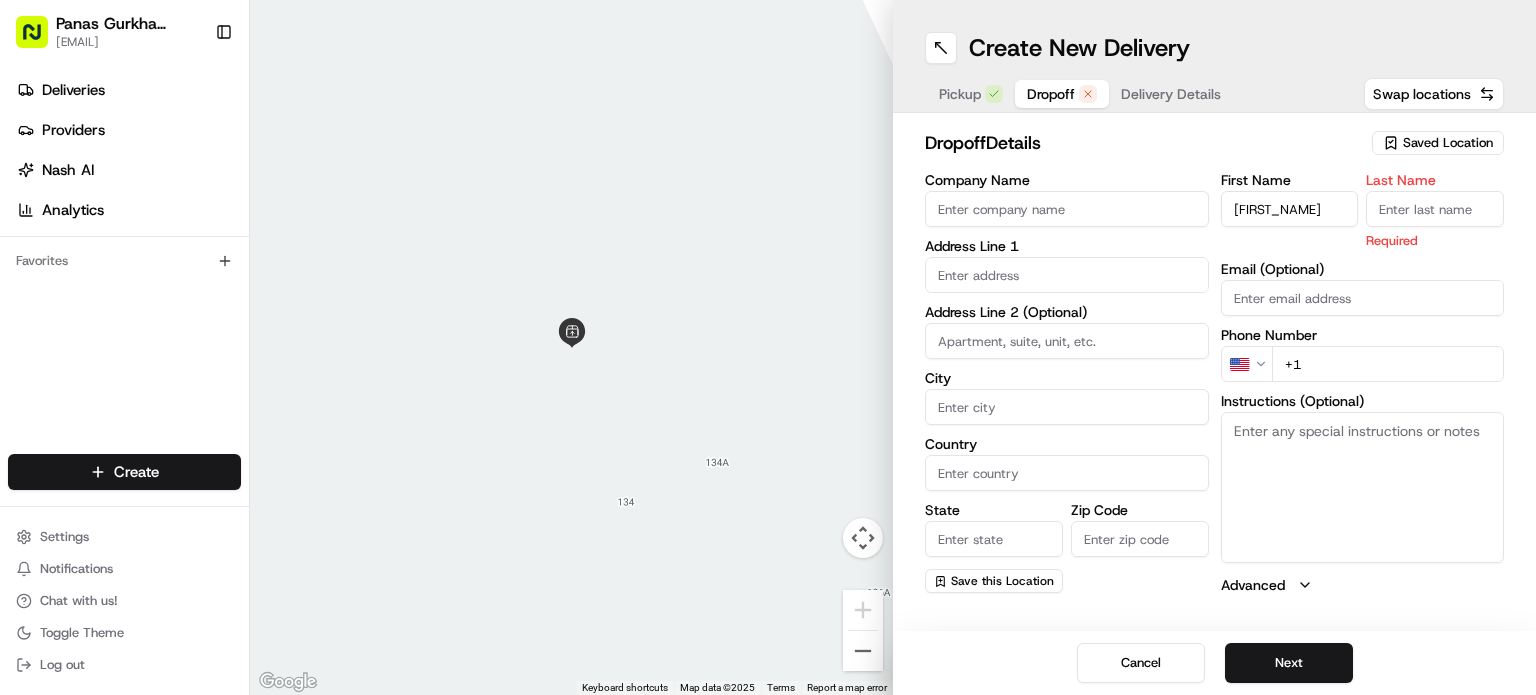 click on "Company Name" at bounding box center [1067, 209] 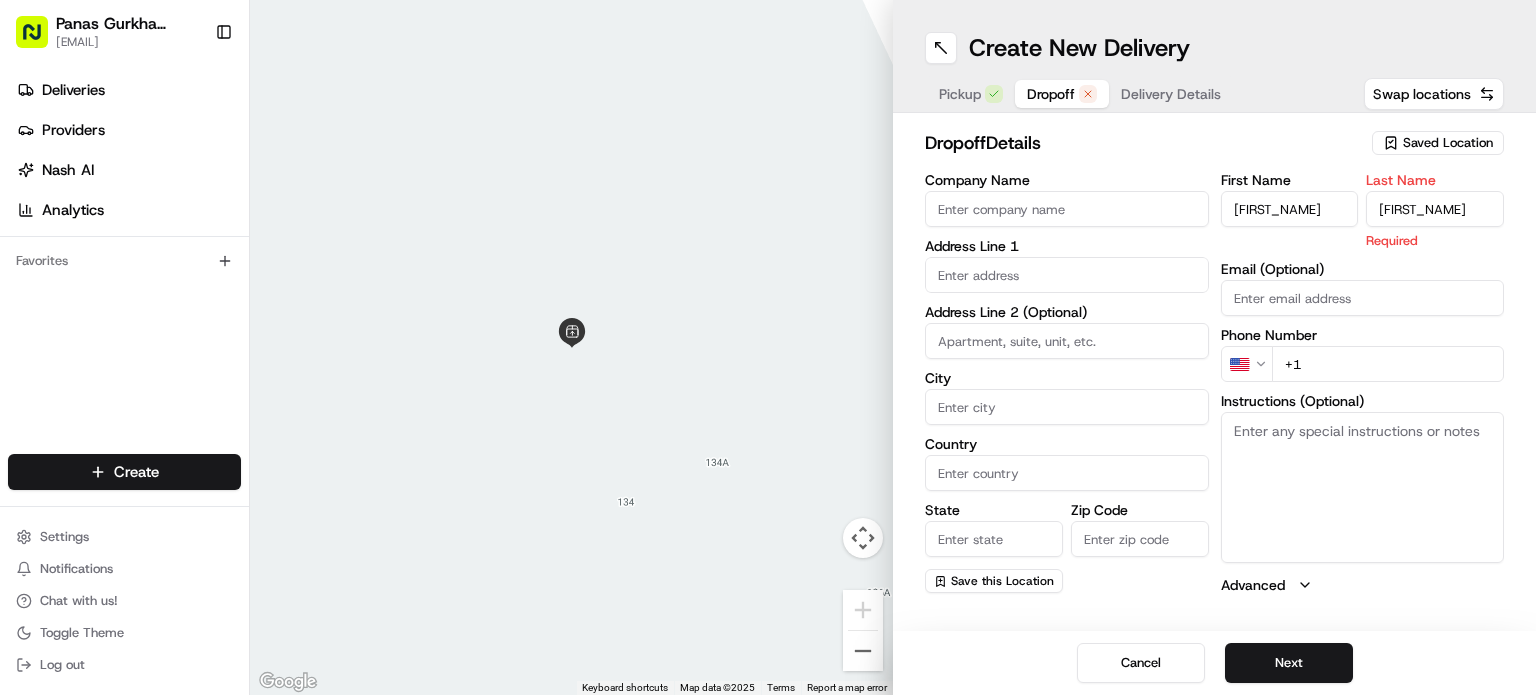 type on "[FIRST_NAME]" 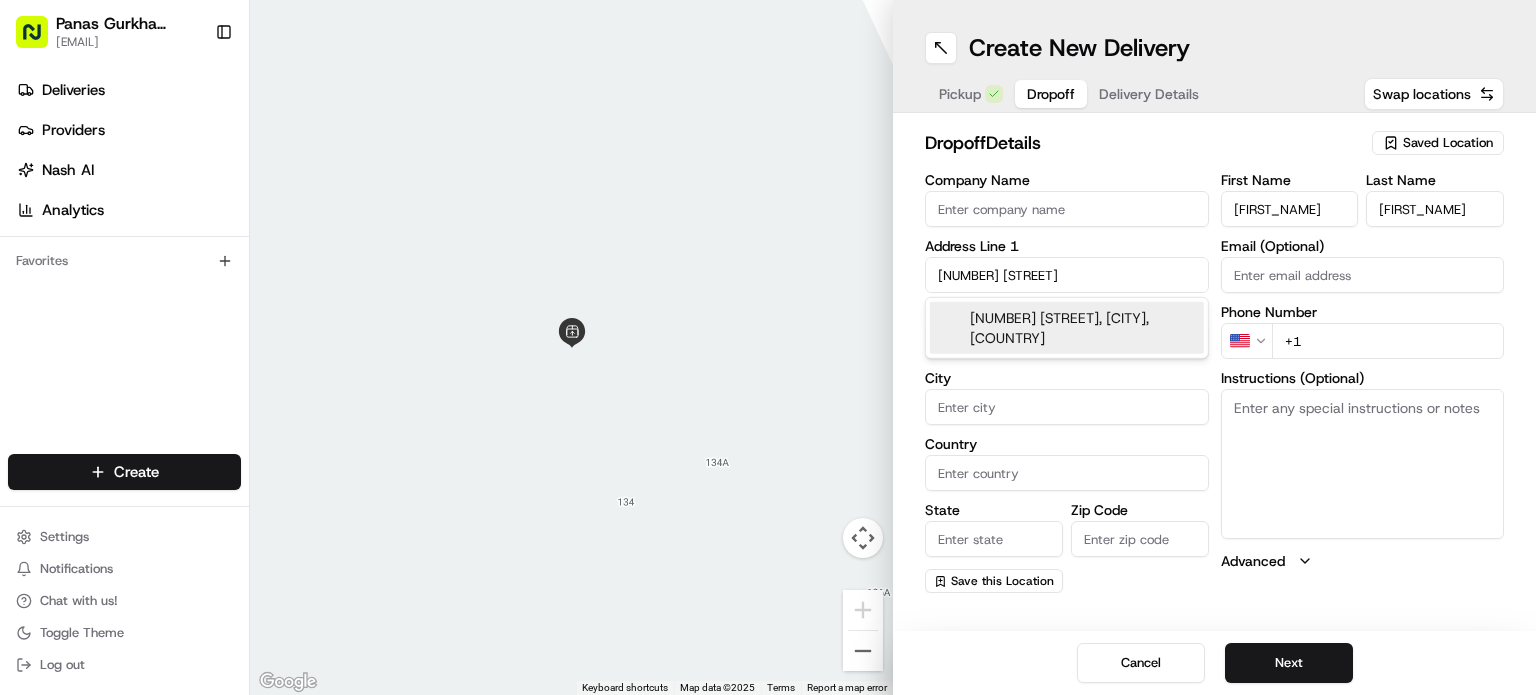 click on "[NUMBER] [STREET], [CITY], [COUNTRY]" at bounding box center [1067, 328] 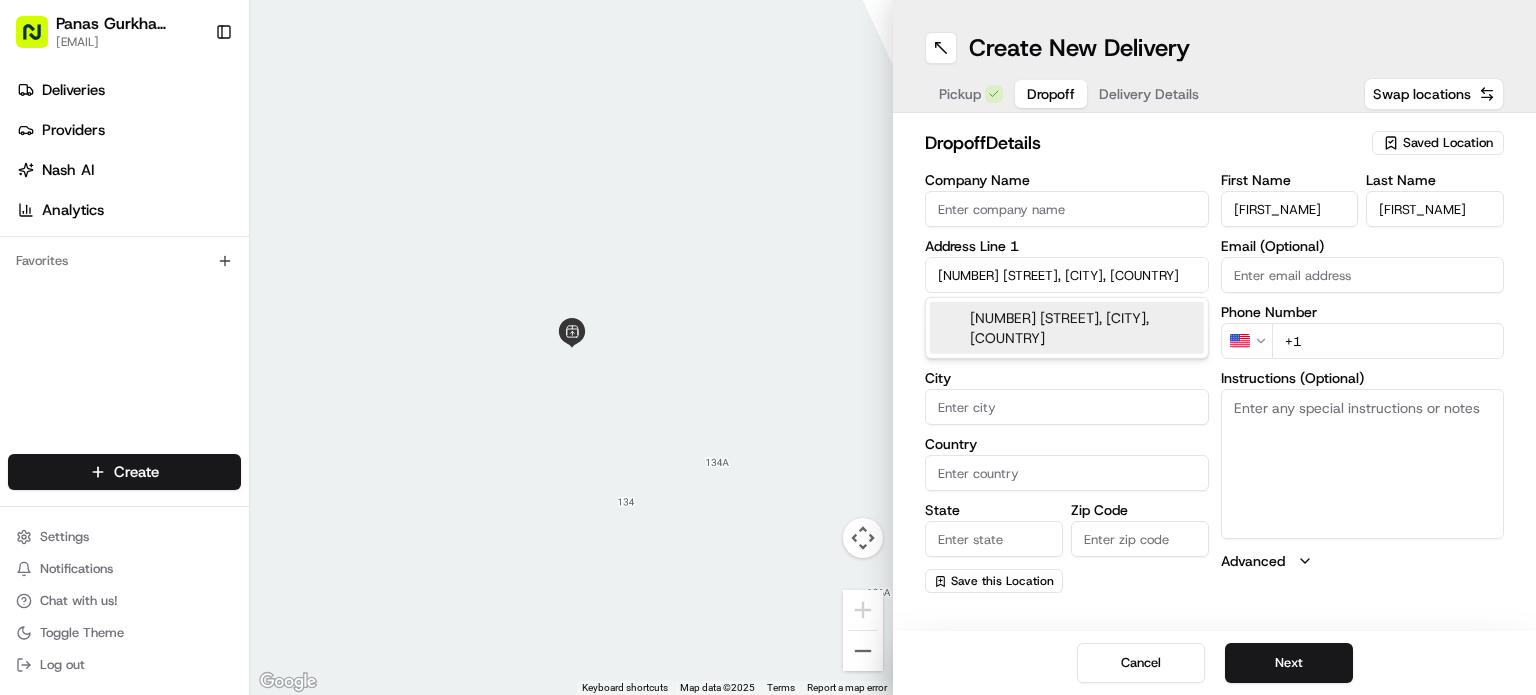type on "[NUMBER] [STREET], [CITY] [POSTAL_CODE], [COUNTRY]" 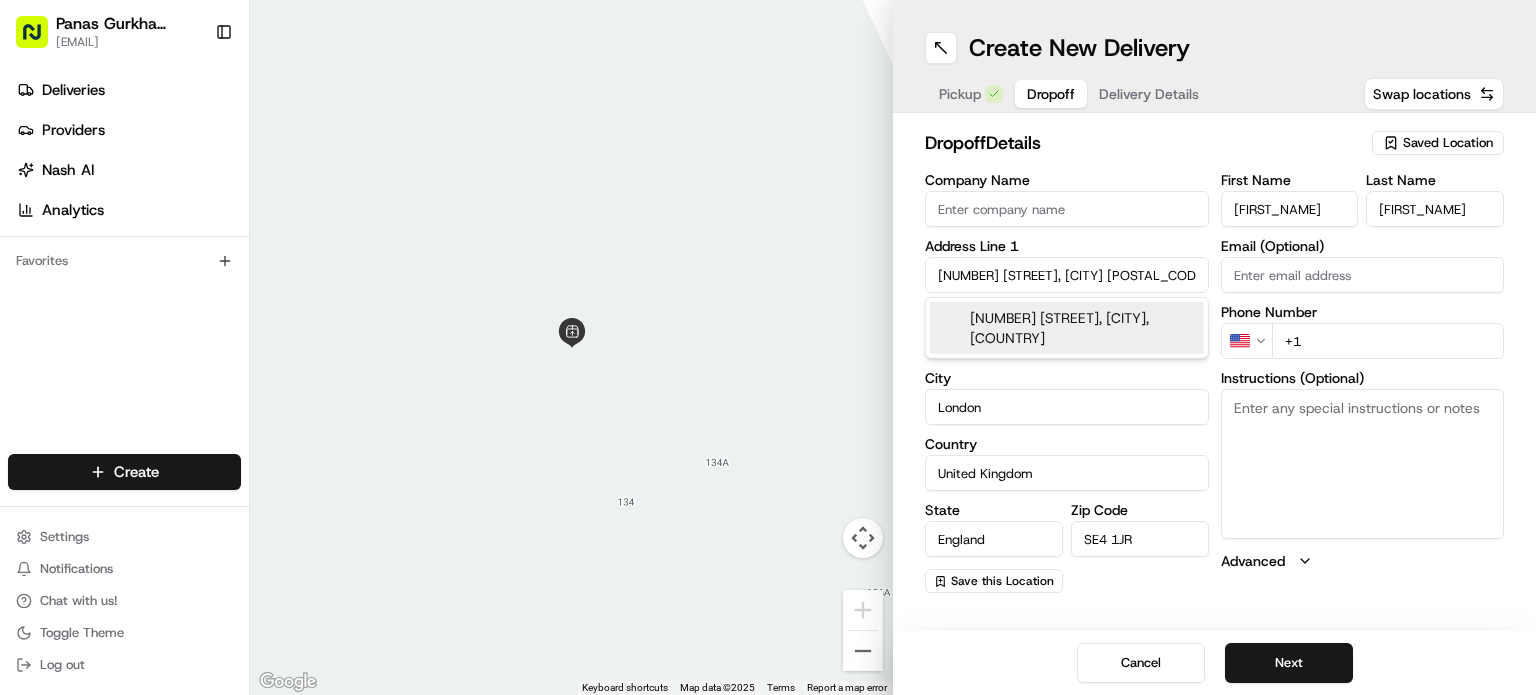 type on "[NUMBER] [STREET]" 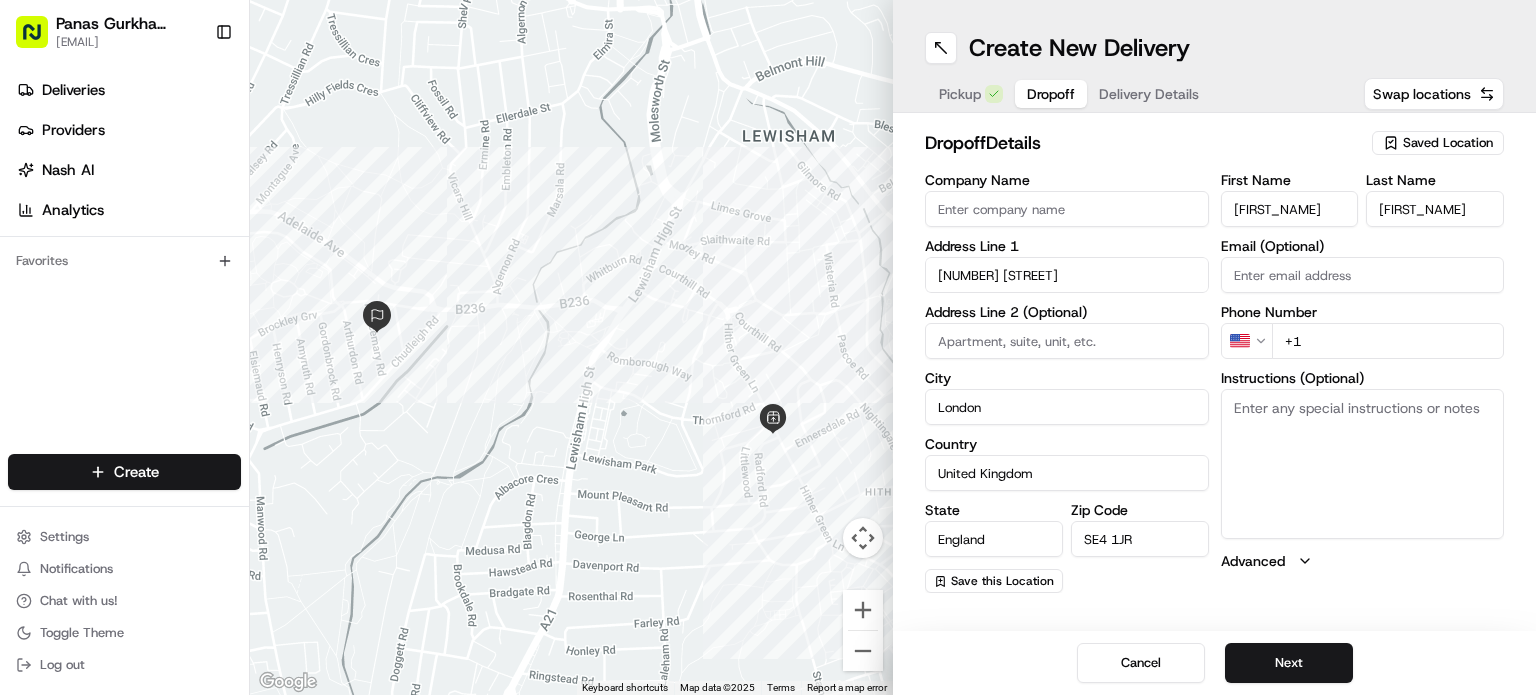 click on "[FIRST] [LAST] [CITY] [STREET] [POSTAL_CODE] [COUNTRY] [STATE] [POSTAL_CODE]" at bounding box center (768, 347) 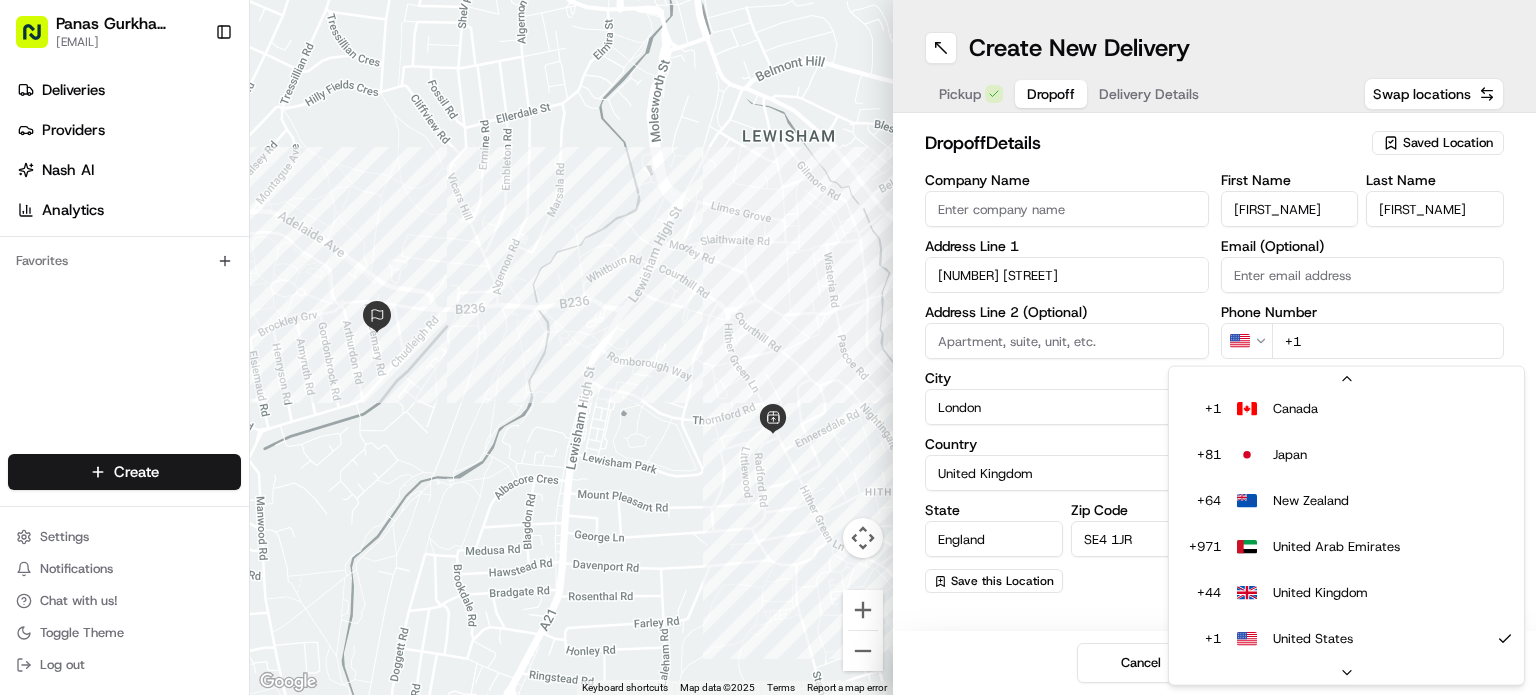 scroll, scrollTop: 40, scrollLeft: 0, axis: vertical 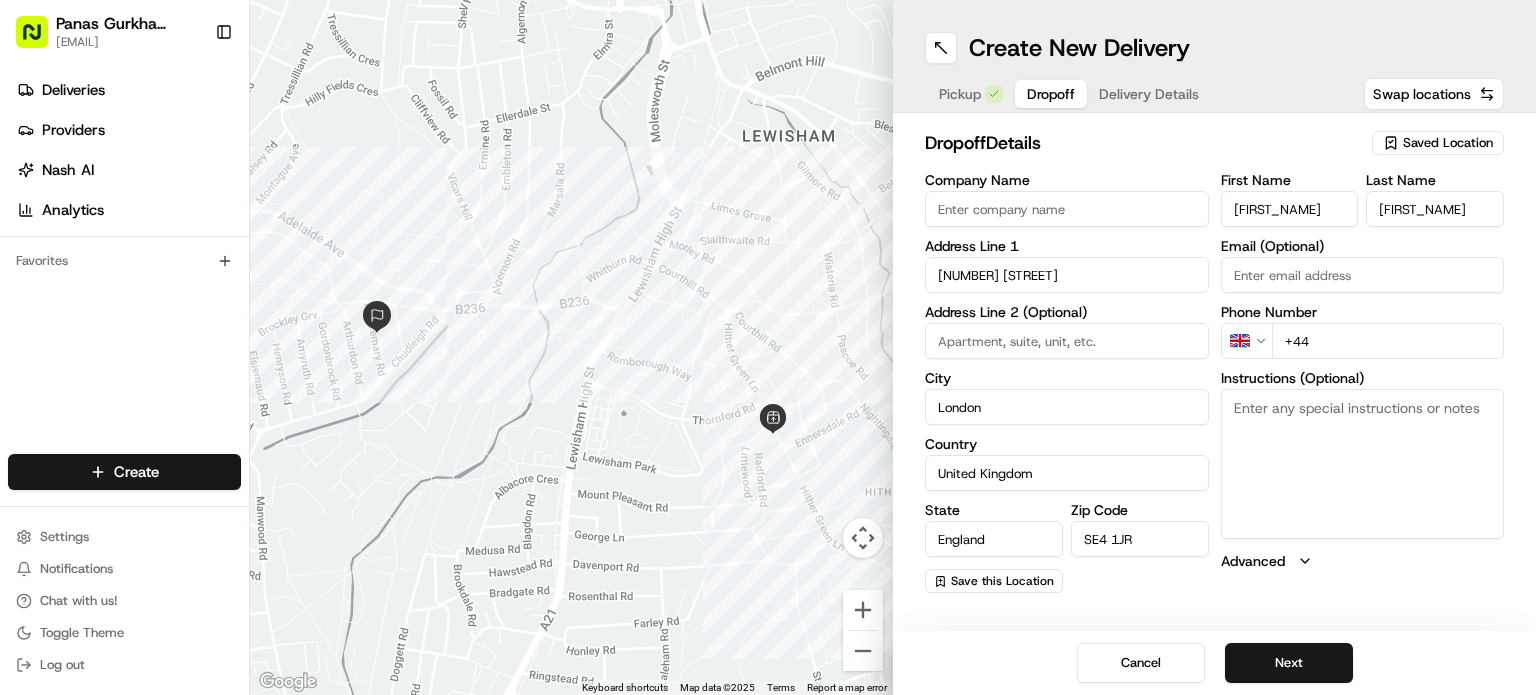 click on "+44" at bounding box center [1388, 341] 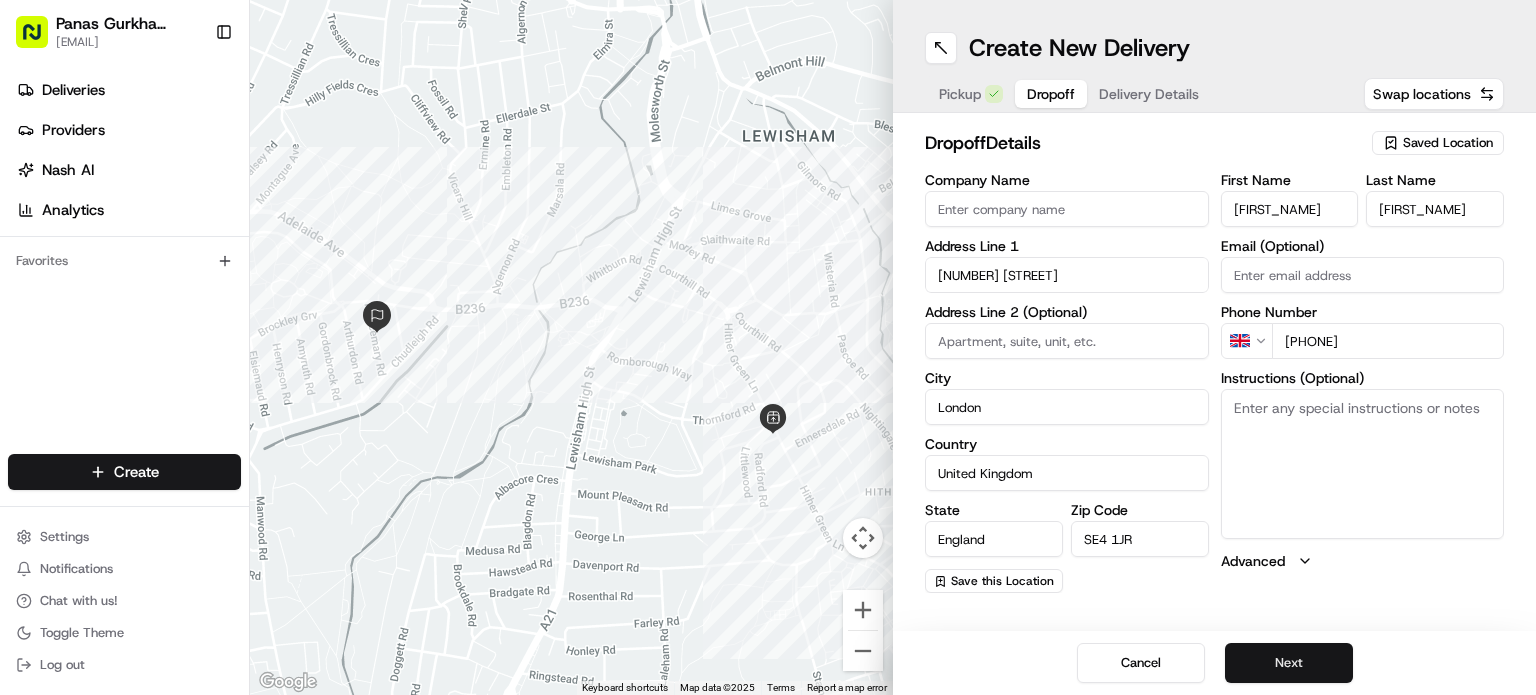 type on "[PHONE]" 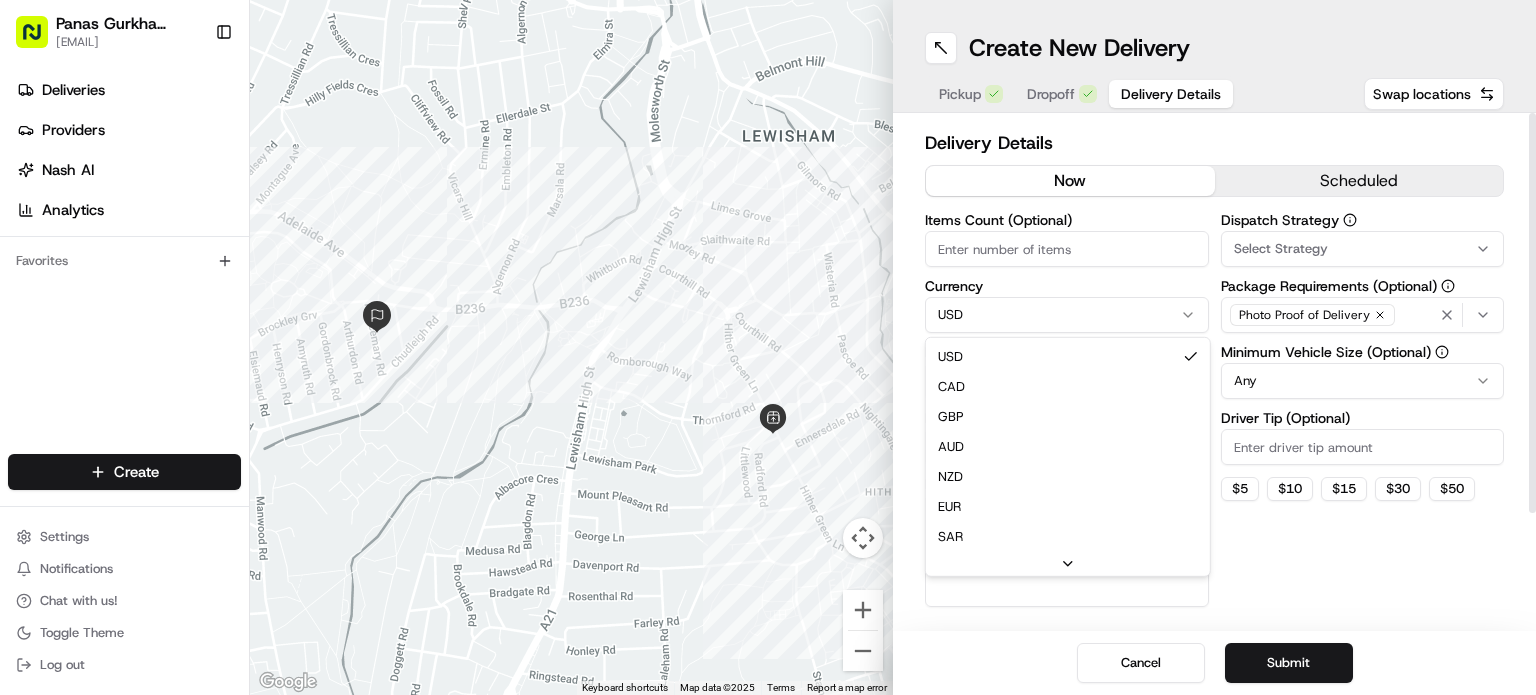 click on "Panas Gurkha Lewisham [EMAIL] Toggle Sidebar Deliveries Providers Nash AI Analytics Favorites Main Menu Members & Organization Organization Users Roles Preferences Customization Tracking Orchestration Automations Dispatch Strategy Locations Pickup Locations Dropoff Locations Billing Billing Refund Requests Integrations Notification Triggers Webhooks API Keys Request Logs Create Settings Notifications Chat with us! Toggle Theme Log out ← Move left → Move right ↑ Move up ↓ Move down + Zoom in - Zoom out Home Jump left by 75% End Jump right by 75% Page Up Jump up by 75% Page Down Jump down by 75% Keyboard shortcuts Map Data Map data ©2025 Map data ©2025 200 m Click to toggle between metric and imperial units Terms Report a map error Create New Delivery Pickup Dropoff Delivery Details Swap locations Delivery Details now scheduled Items Count (Optional) Currency USD USD CAD GBP AUD NZD EUR SAR MXN AED JPY Package Value Package Identifier (Optional) Dispatch Strategy" at bounding box center (768, 347) 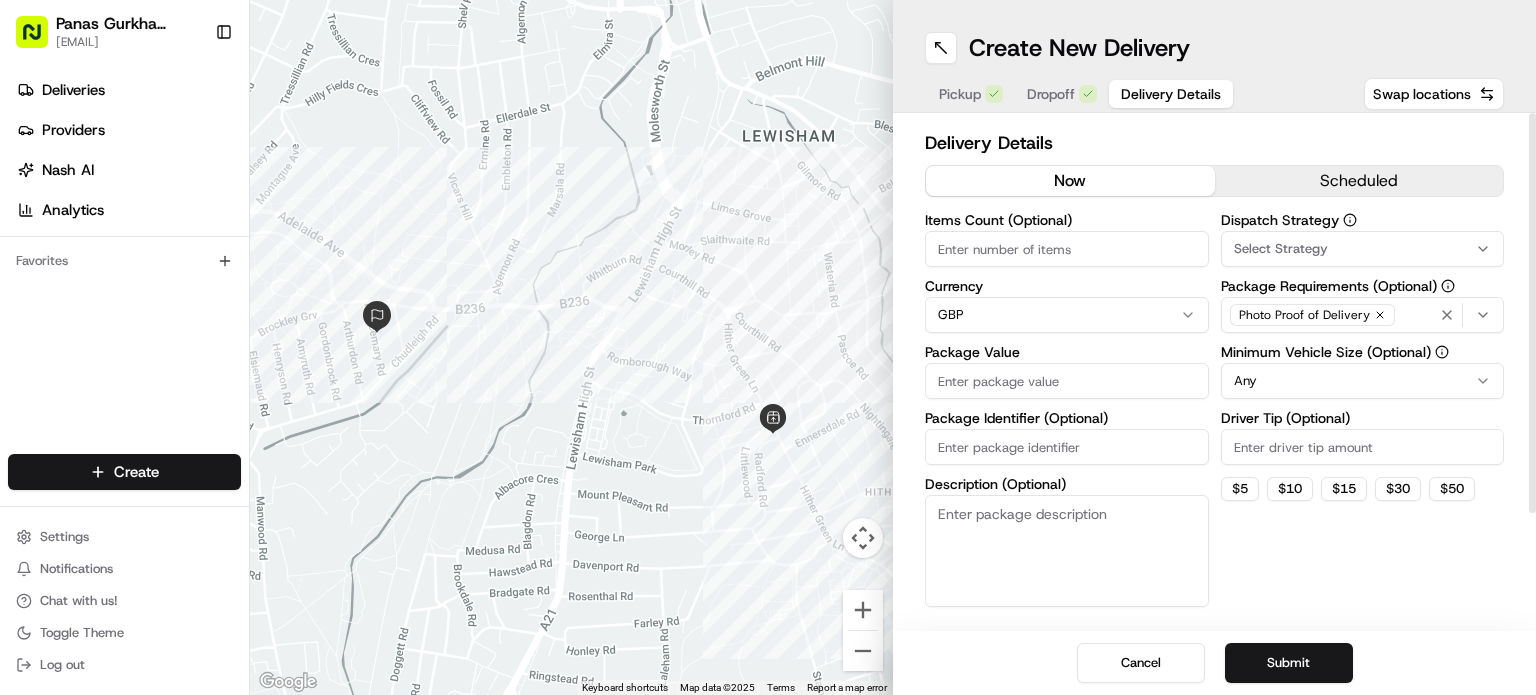 click on "Package Value" at bounding box center (1067, 381) 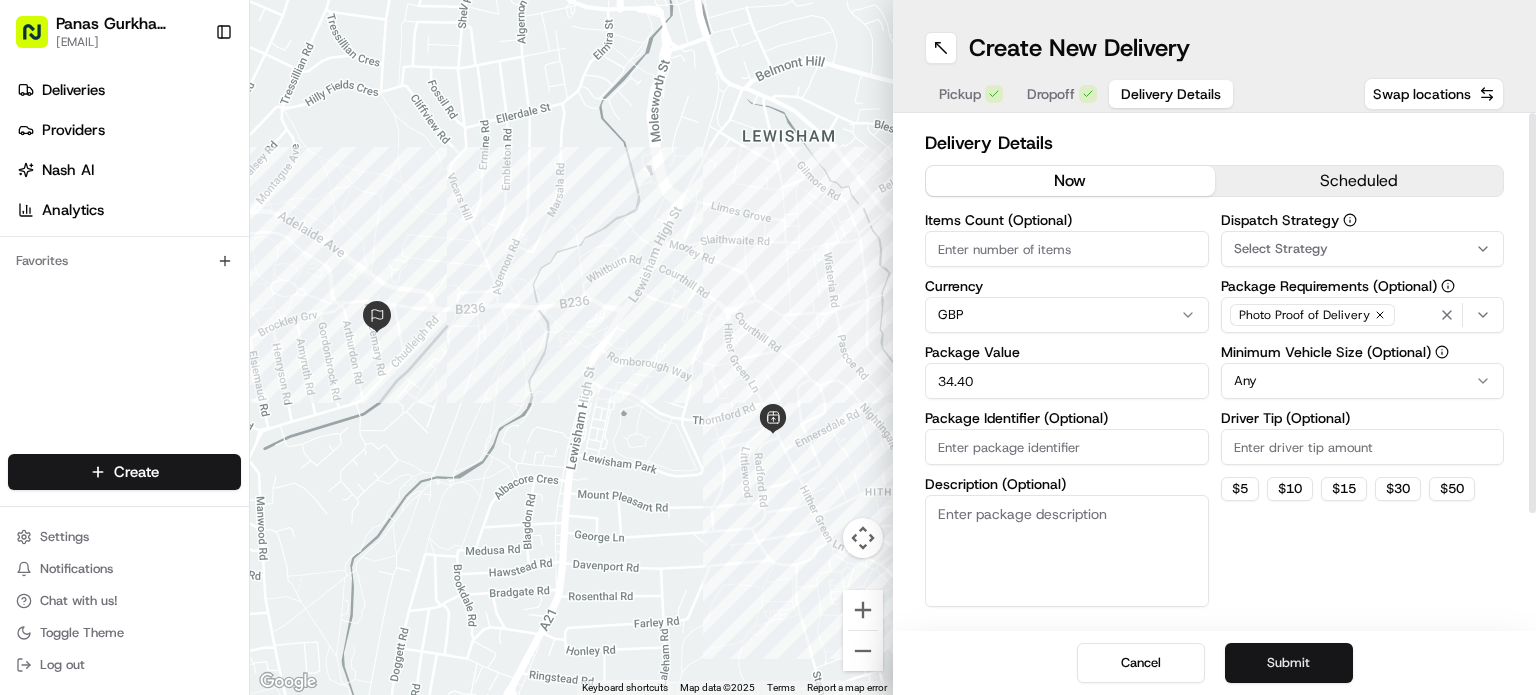 type on "34.40" 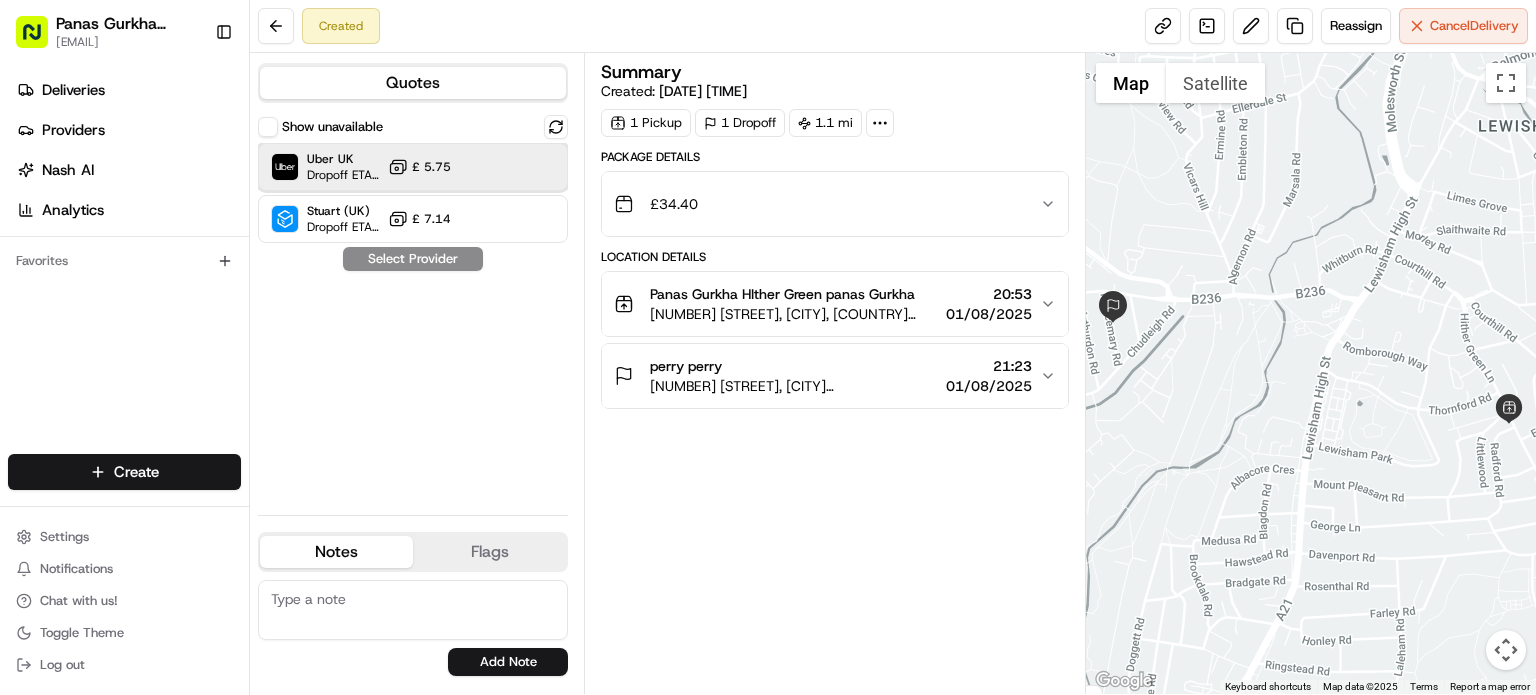 click on "Uber UK Dropoff ETA 22 minutes £ 5.75" at bounding box center [413, 167] 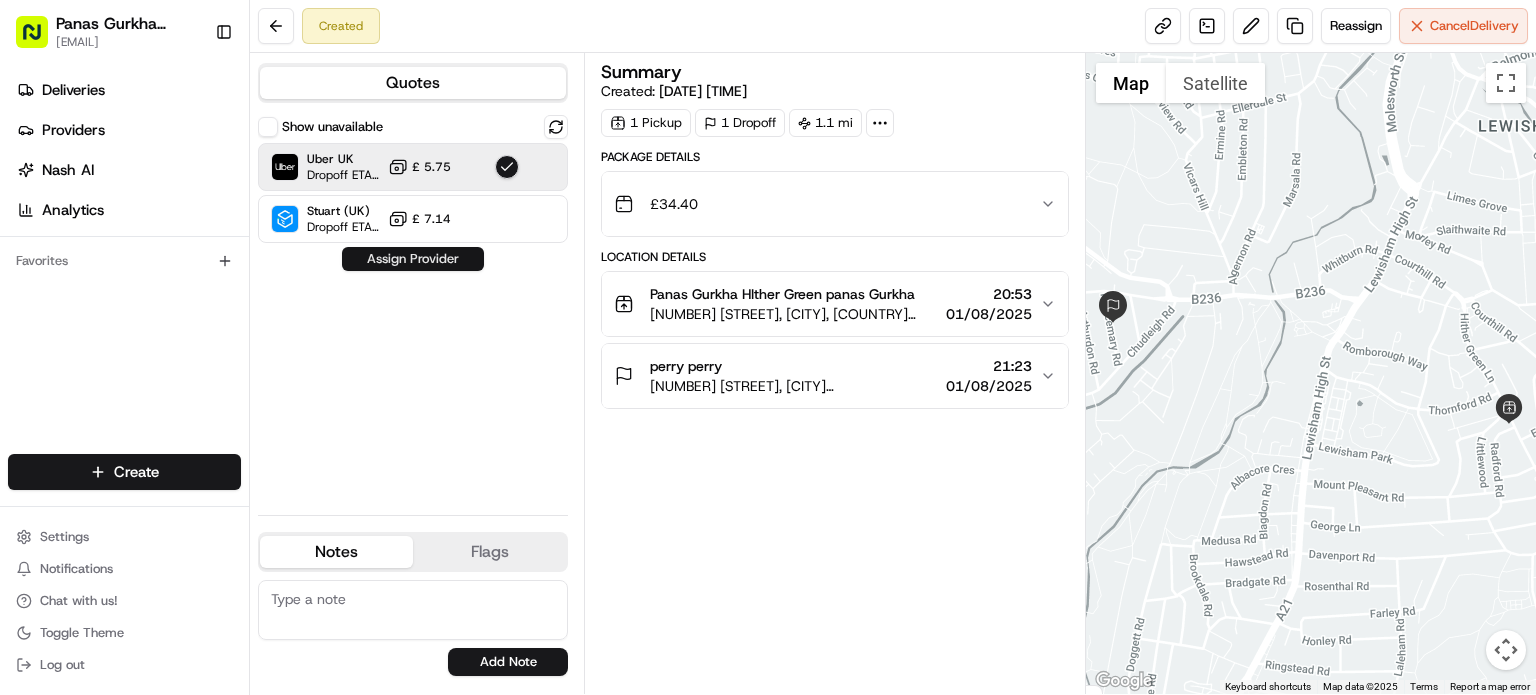 click on "Assign Provider" at bounding box center (413, 259) 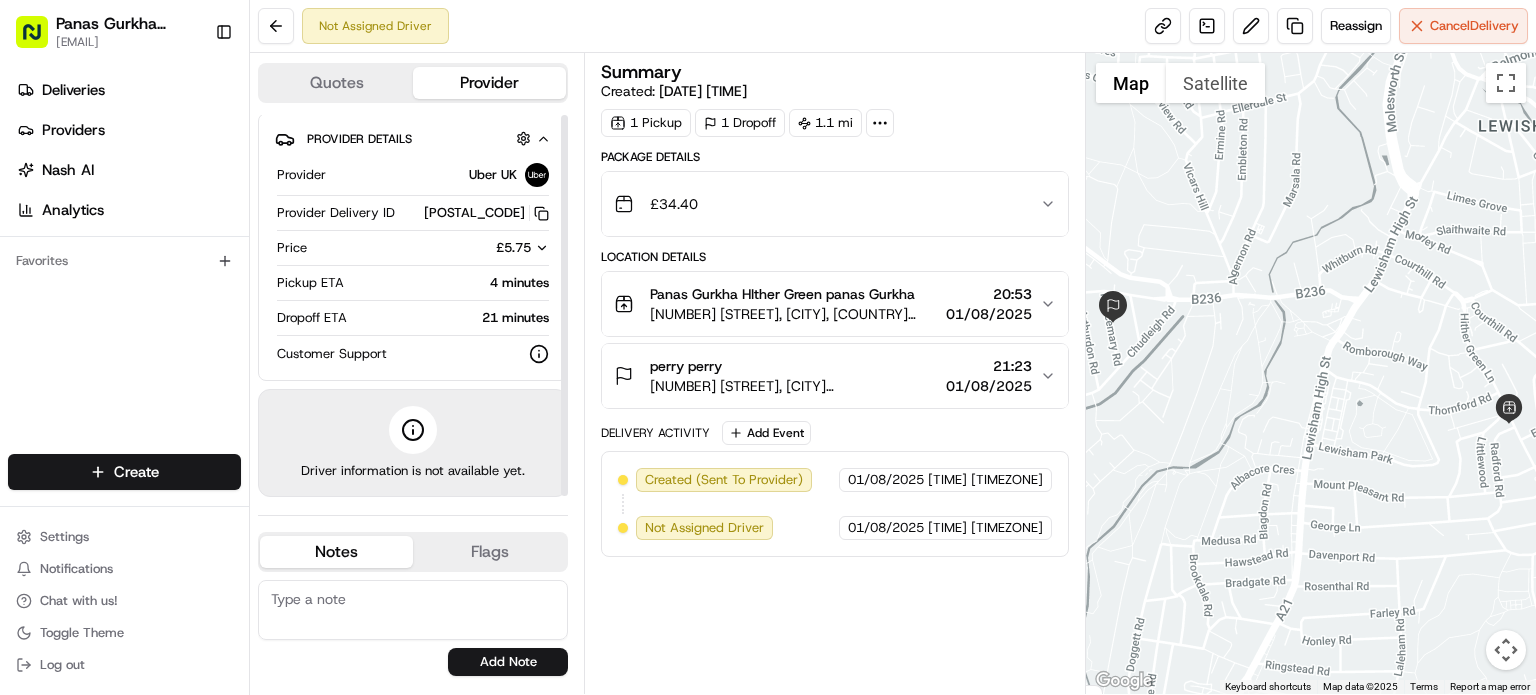 scroll, scrollTop: 0, scrollLeft: 0, axis: both 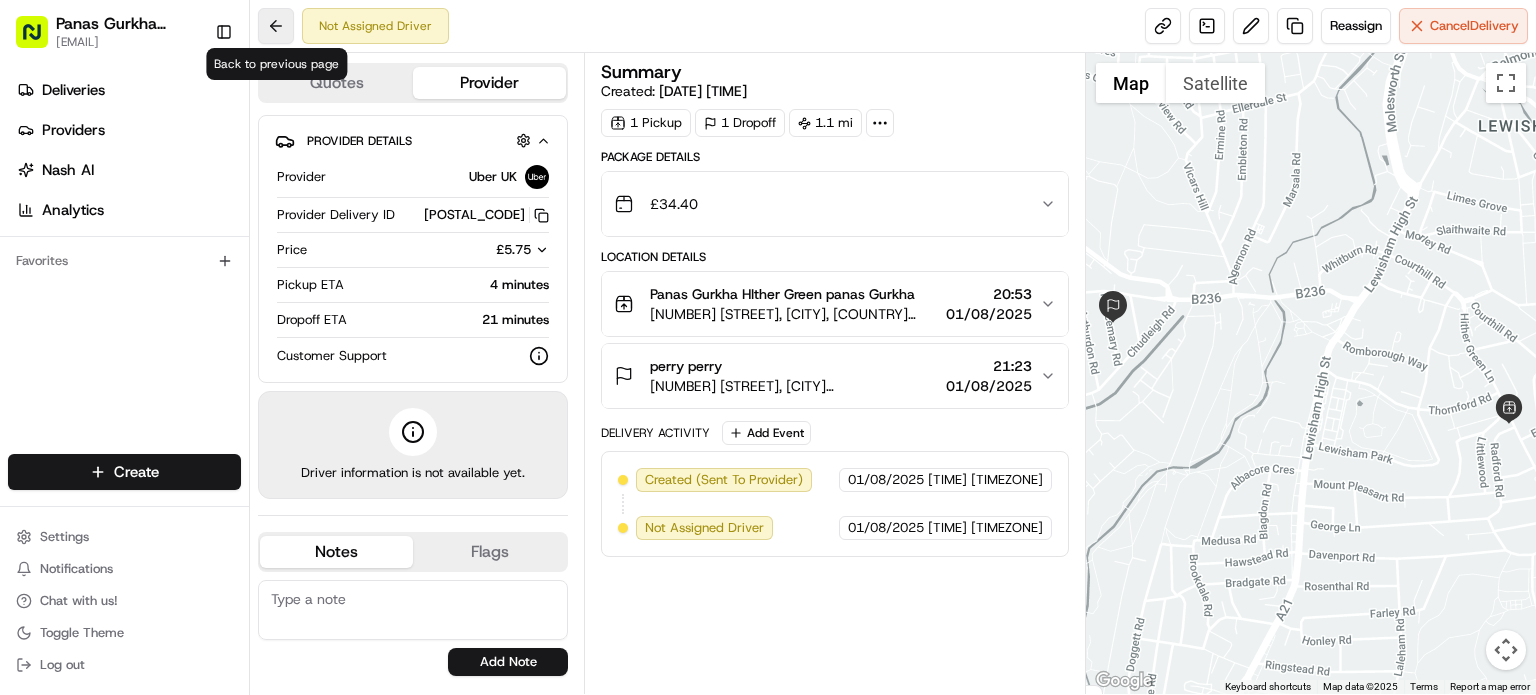 click at bounding box center (276, 26) 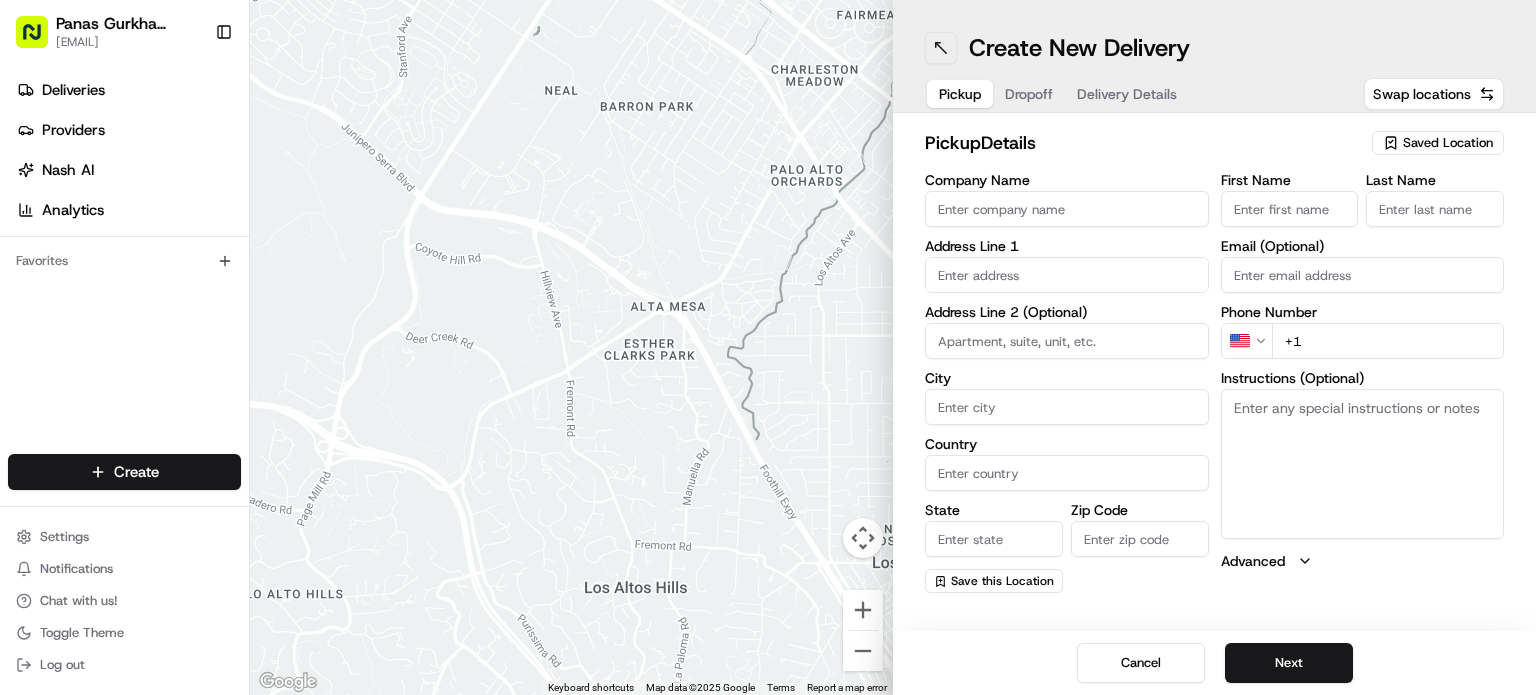 click at bounding box center (941, 48) 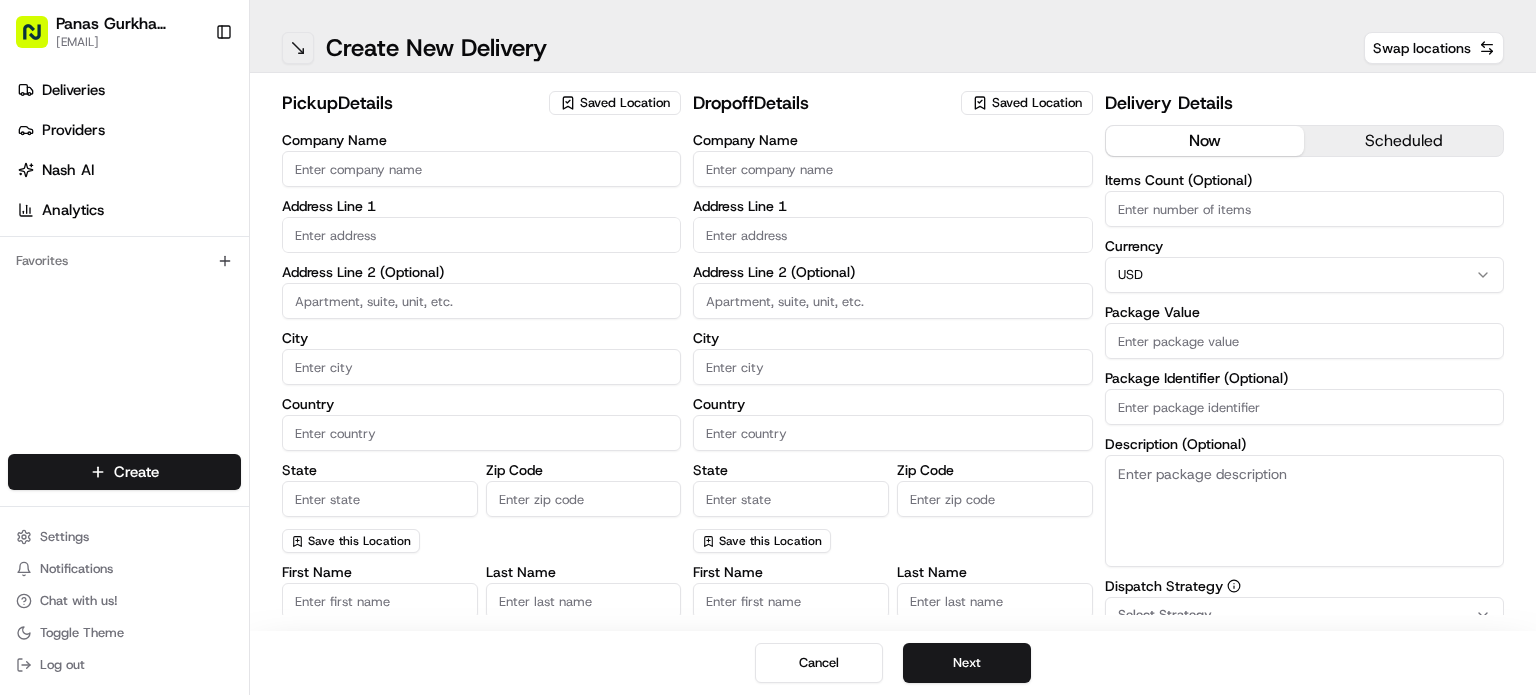 click at bounding box center (298, 48) 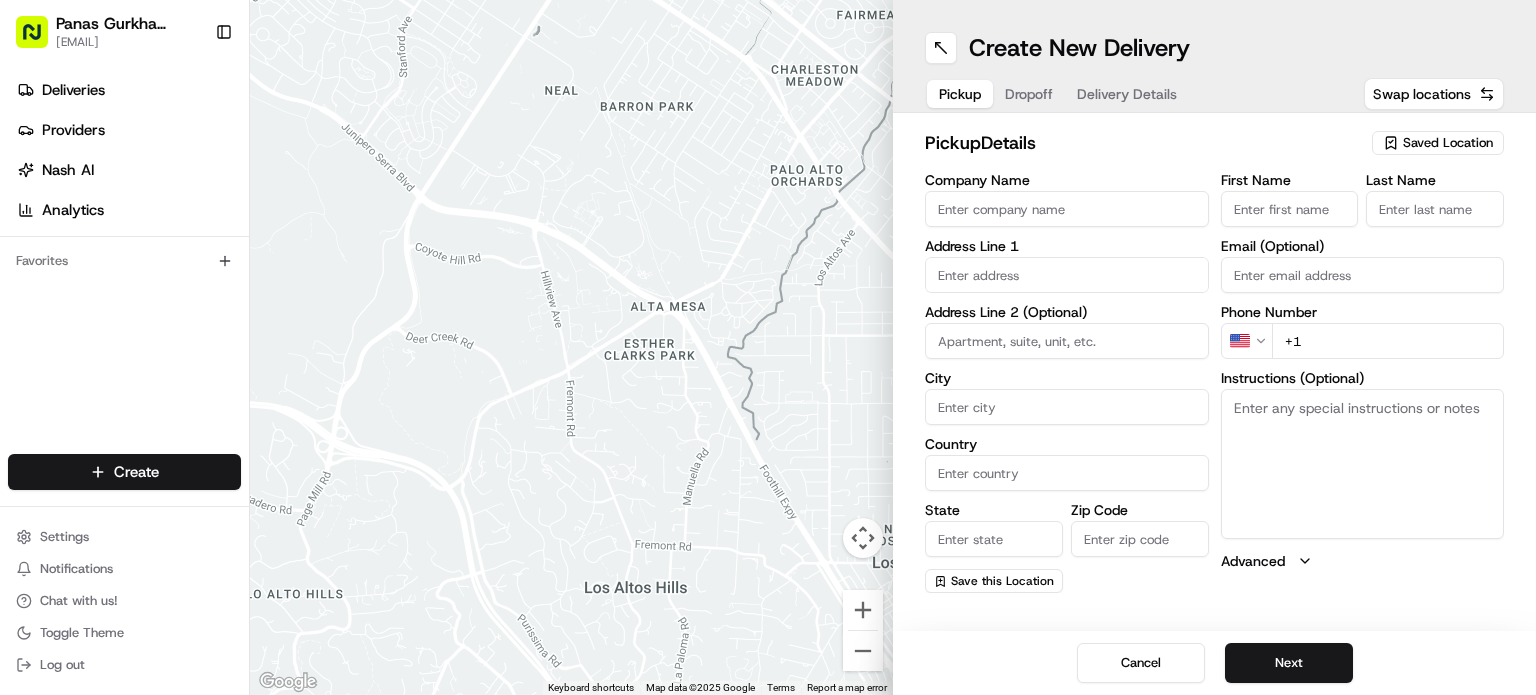 click on "Saved Location" at bounding box center [1438, 143] 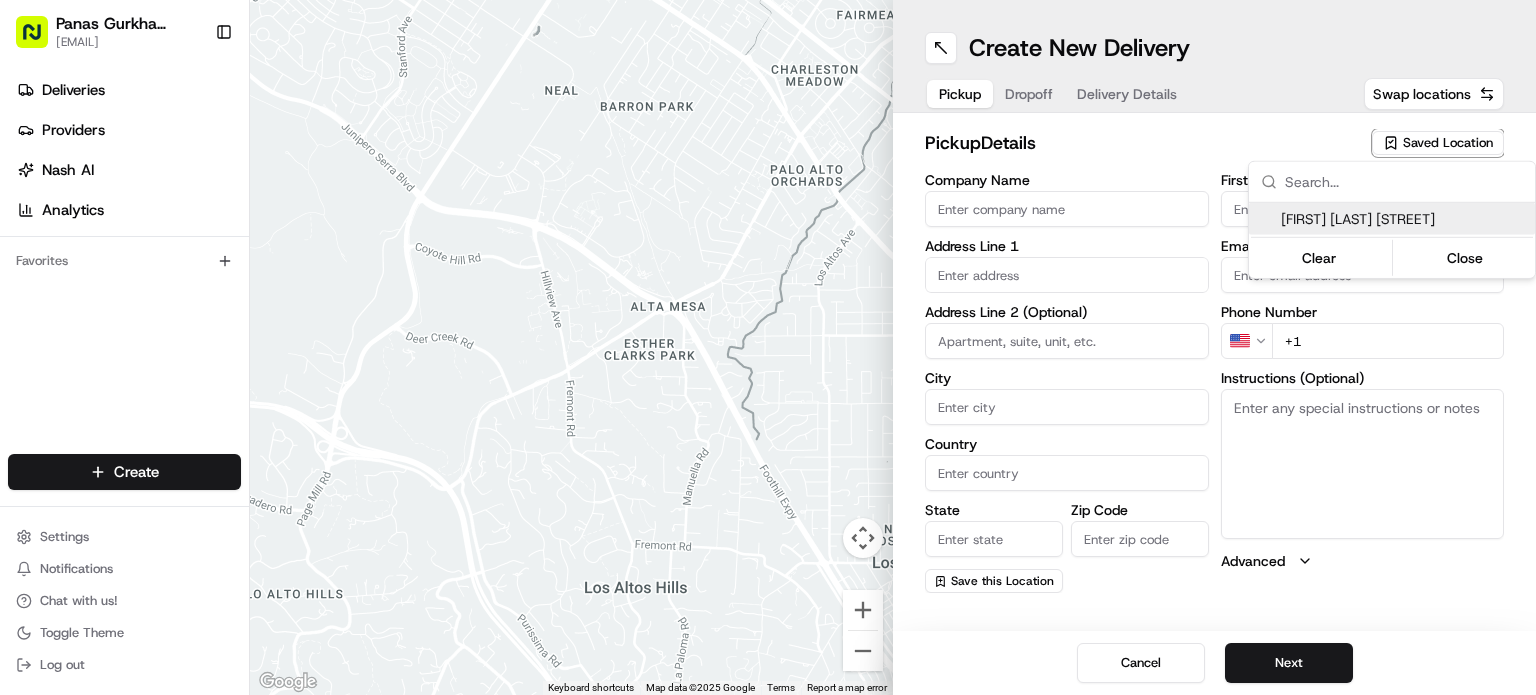 click on "[FIRST] [LAST] [STREET]" at bounding box center [1404, 219] 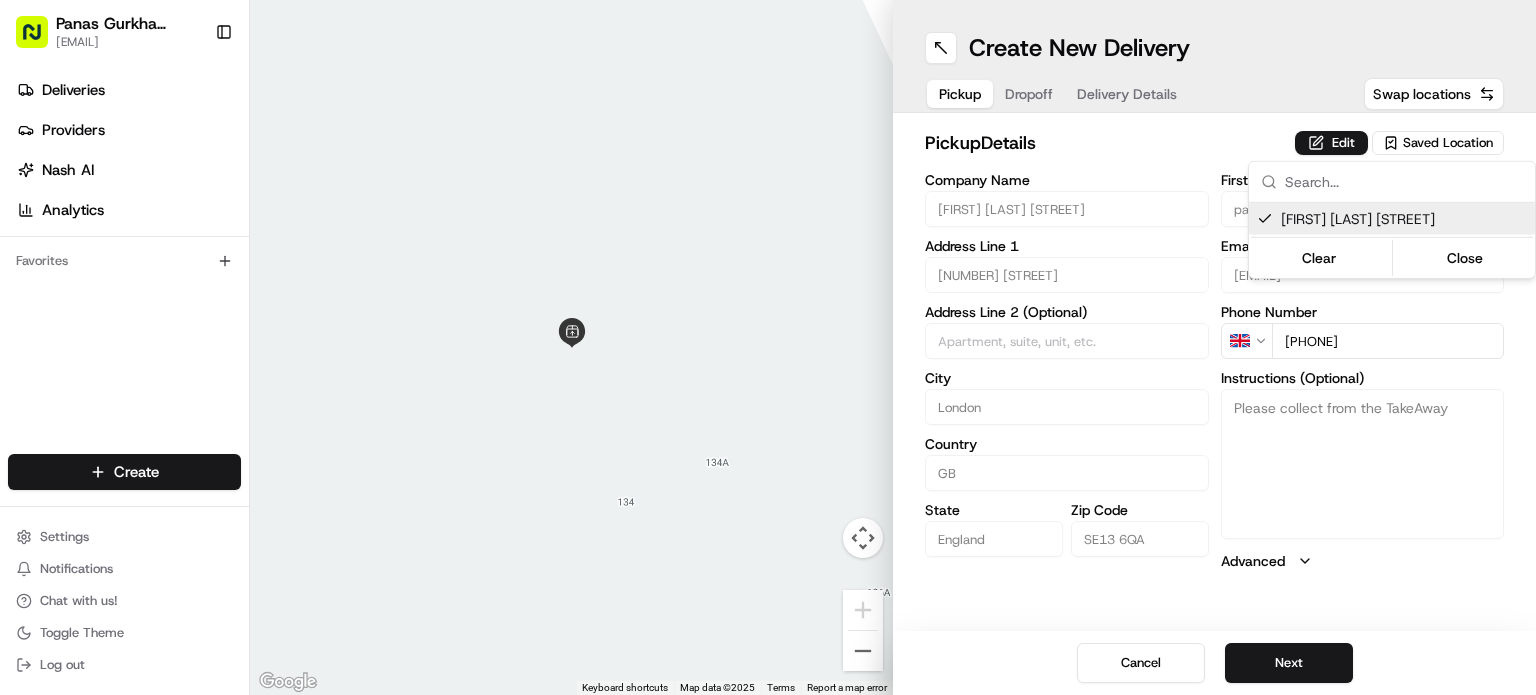 click on "Panas Gurkha Lewisham [EMAIL] Toggle Sidebar Deliveries Providers Nash AI Analytics Favorites Main Menu Members & Organization Organization Users Roles Preferences Customization Tracking Orchestration Automations Dispatch Strategy Locations Pickup Locations Dropoff Locations Billing Billing Refund Requests Integrations Notification Triggers Webhooks API Keys Request Logs Create Settings Notifications Chat with us! Toggle Theme Log out ← Move left → Move right ↑ Move up ↓ Move down + Zoom in - Zoom out Home Jump left by 75% End Jump right by 75% Page Up Jump up by 75% Page Down Jump down by 75% Keyboard shortcuts Map Data Map data ©2025 Map data ©2025 1 m Click to toggle between metric and imperial units Terms Report a map error Create New Delivery Pickup Dropoff Delivery Details Swap locations pickup Details Edit Saved Location Company Name Panas Gurkha HIther Green Address Line 1 [NUMBER] [STREET] Address Line 2 (Optional) City London Country GB State [STATE]" at bounding box center [768, 347] 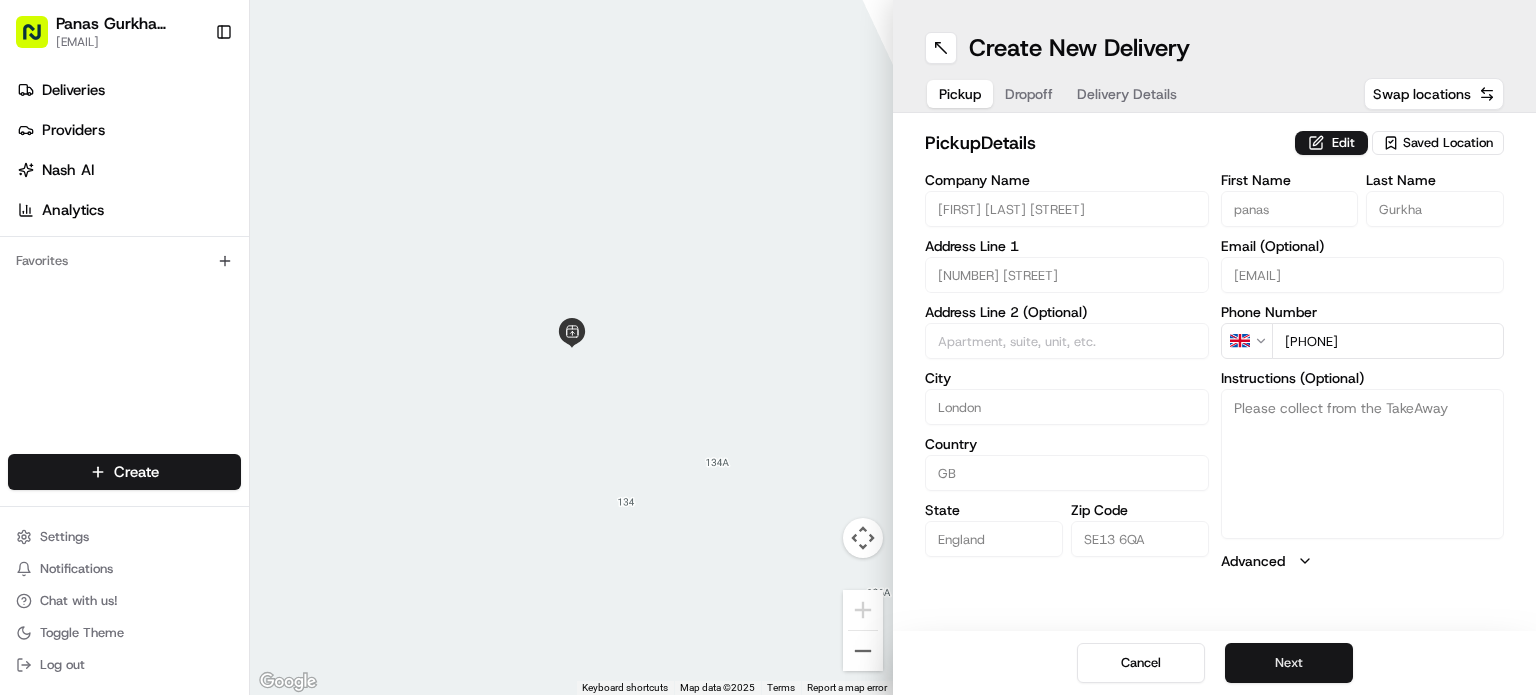 click on "Next" at bounding box center [1289, 663] 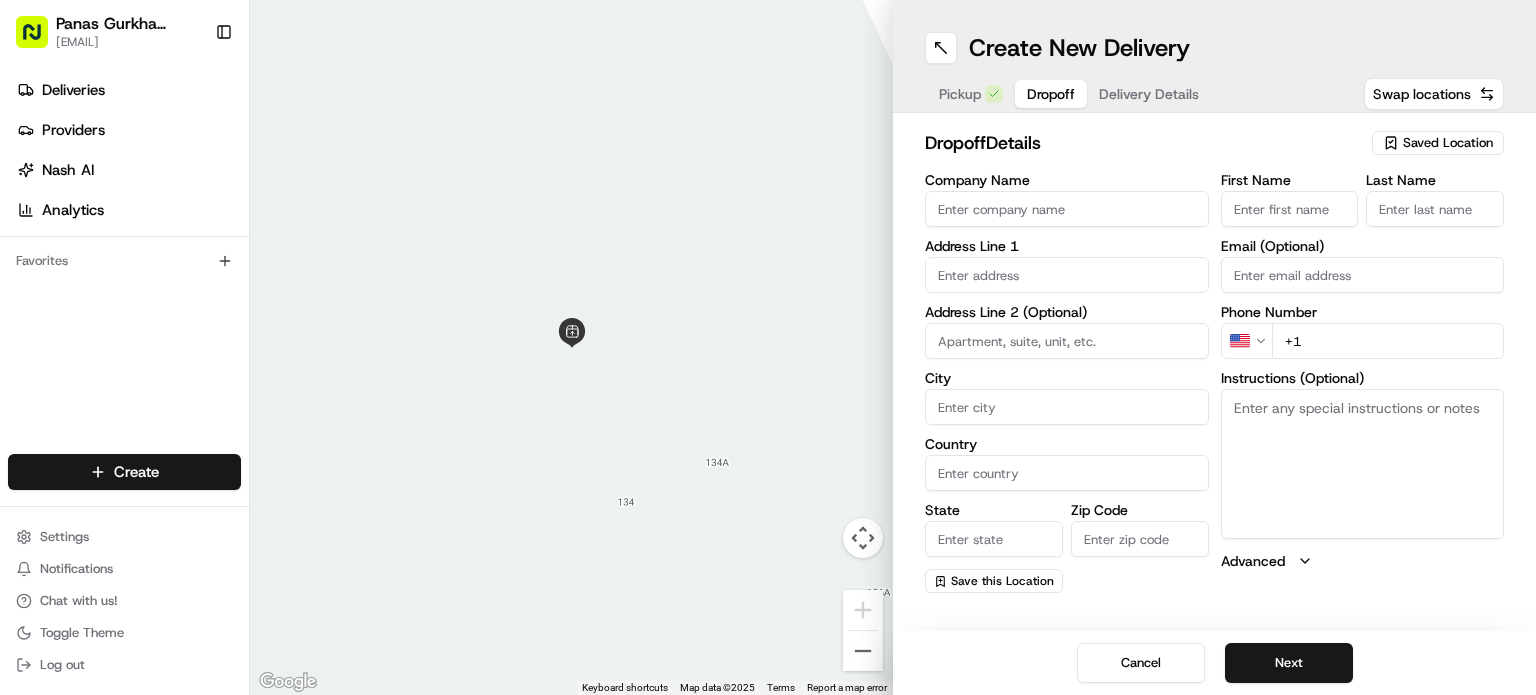 click on "Company Name" at bounding box center [1067, 209] 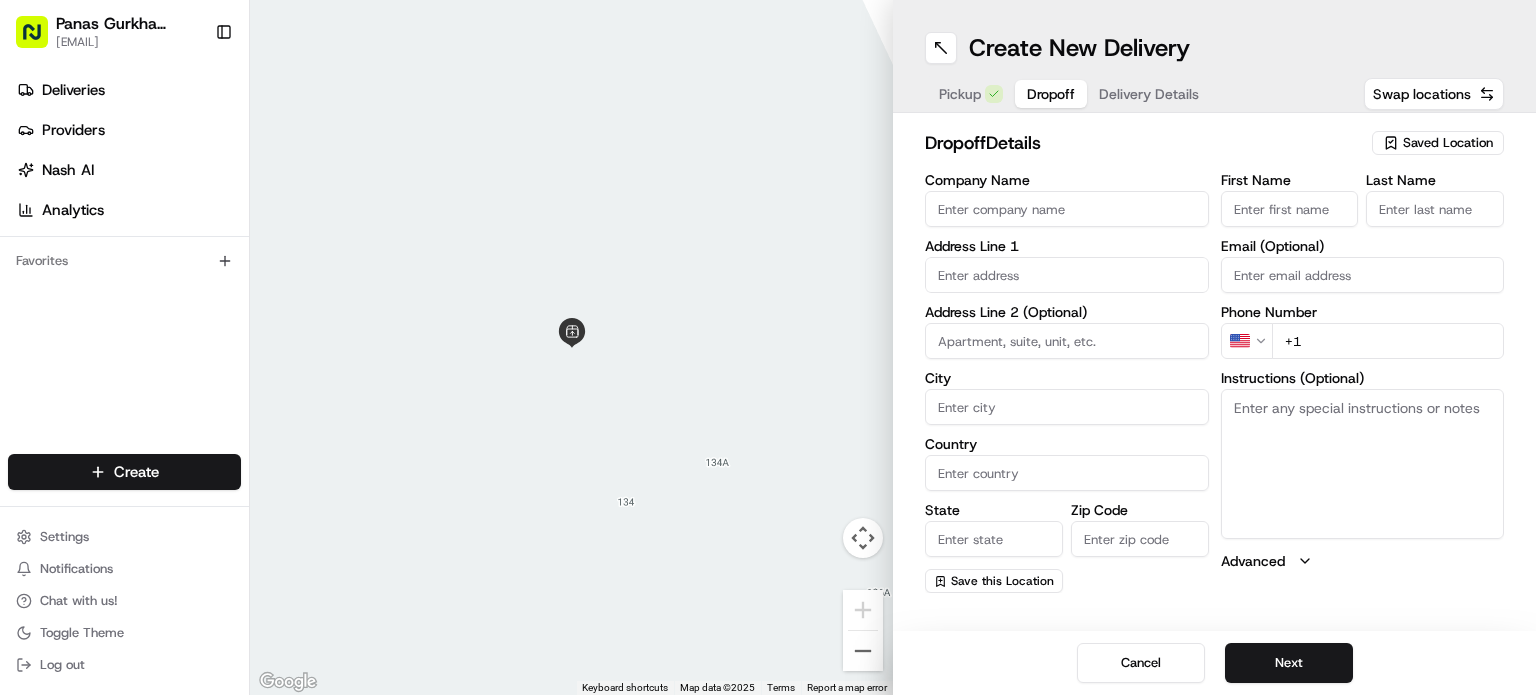 click on "First Name" at bounding box center [1290, 209] 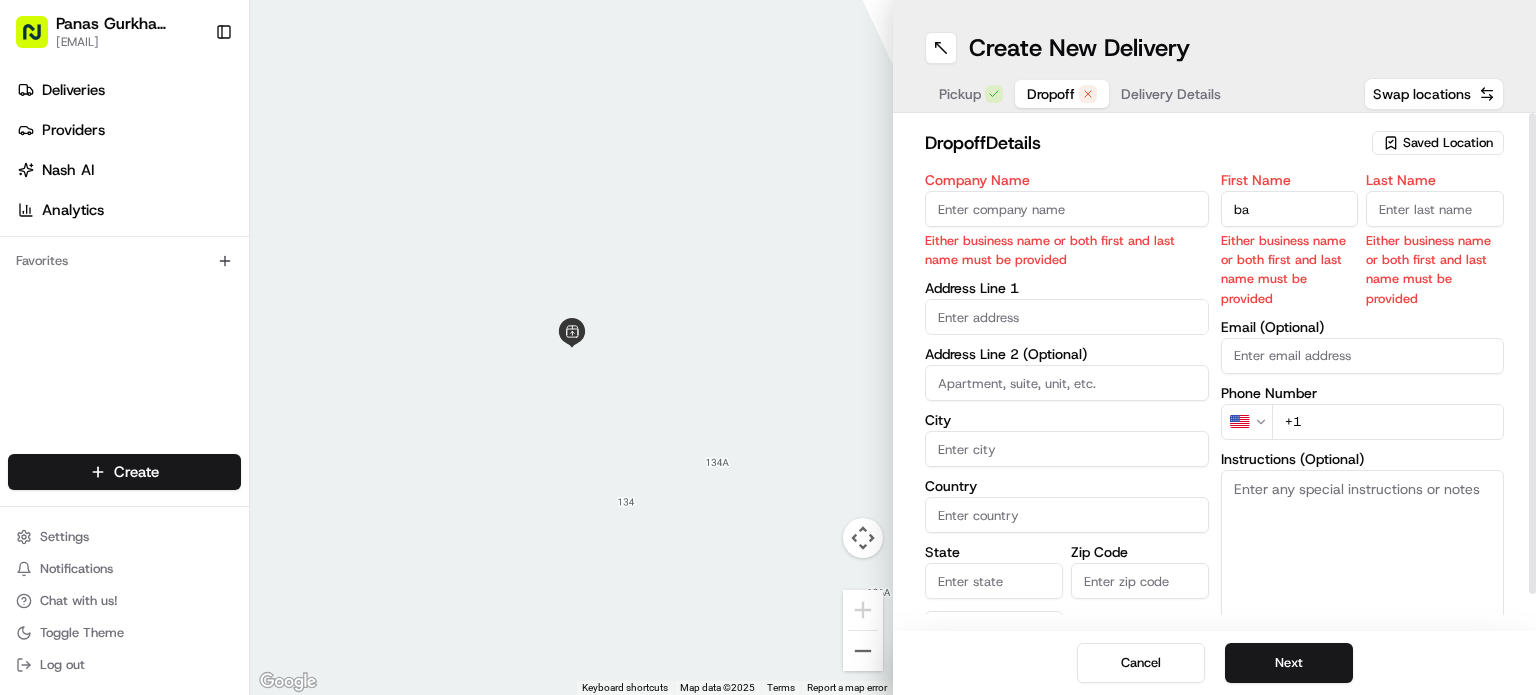 type on "b" 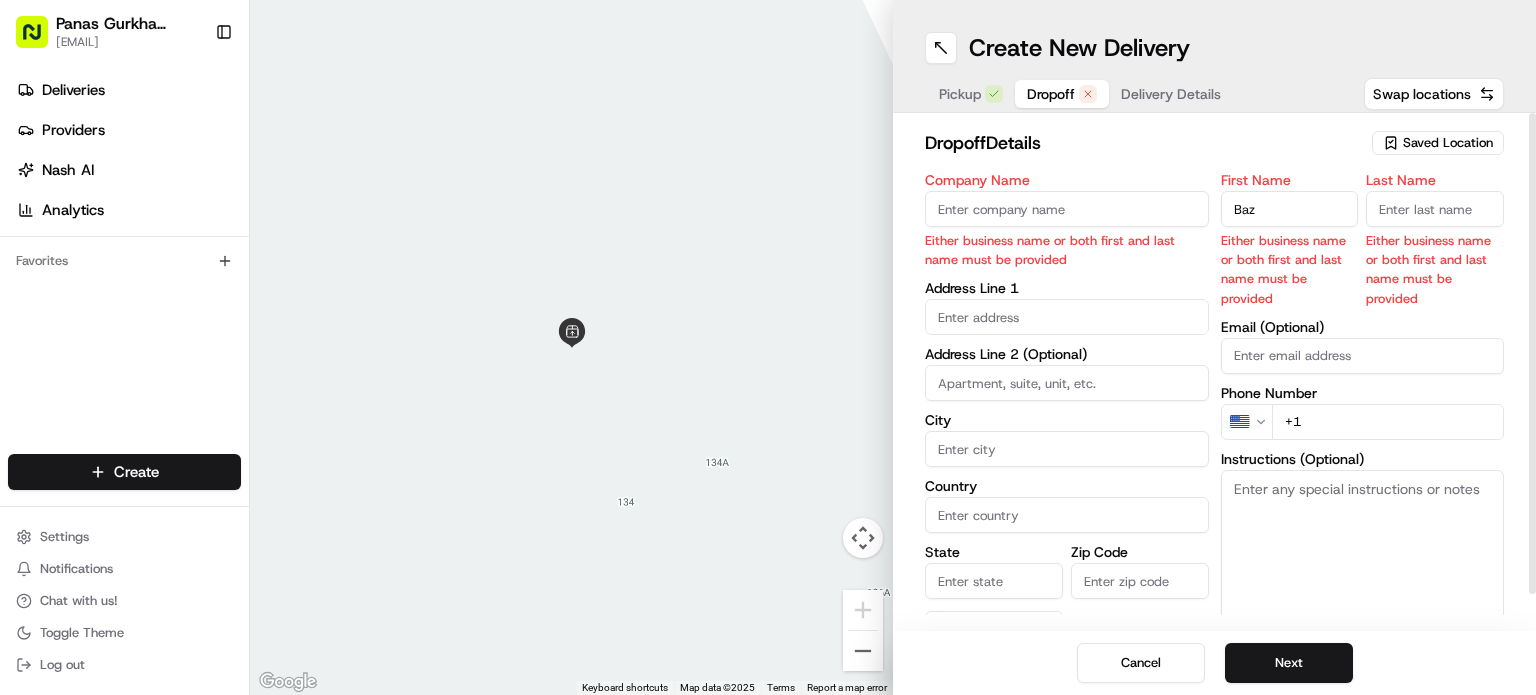 type on "Baz" 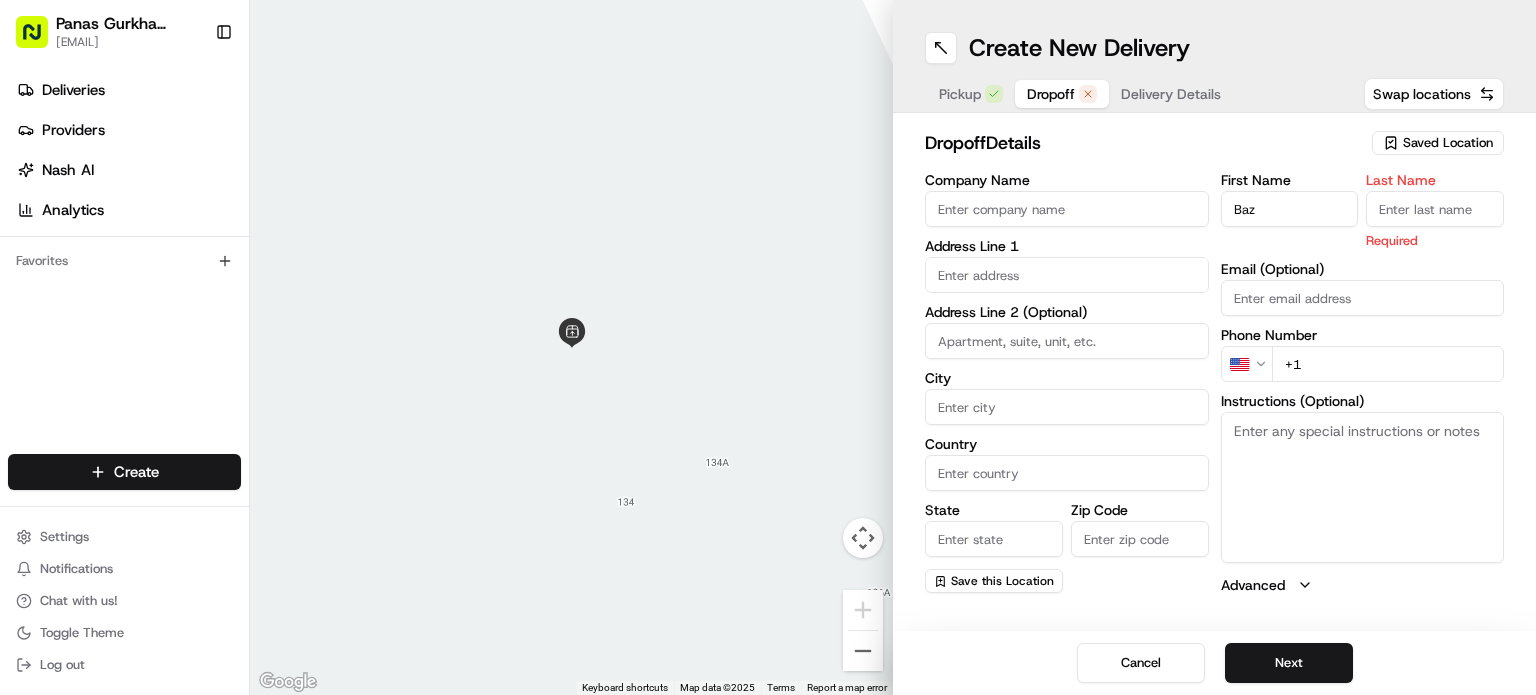 click on "Last Name" at bounding box center (1435, 209) 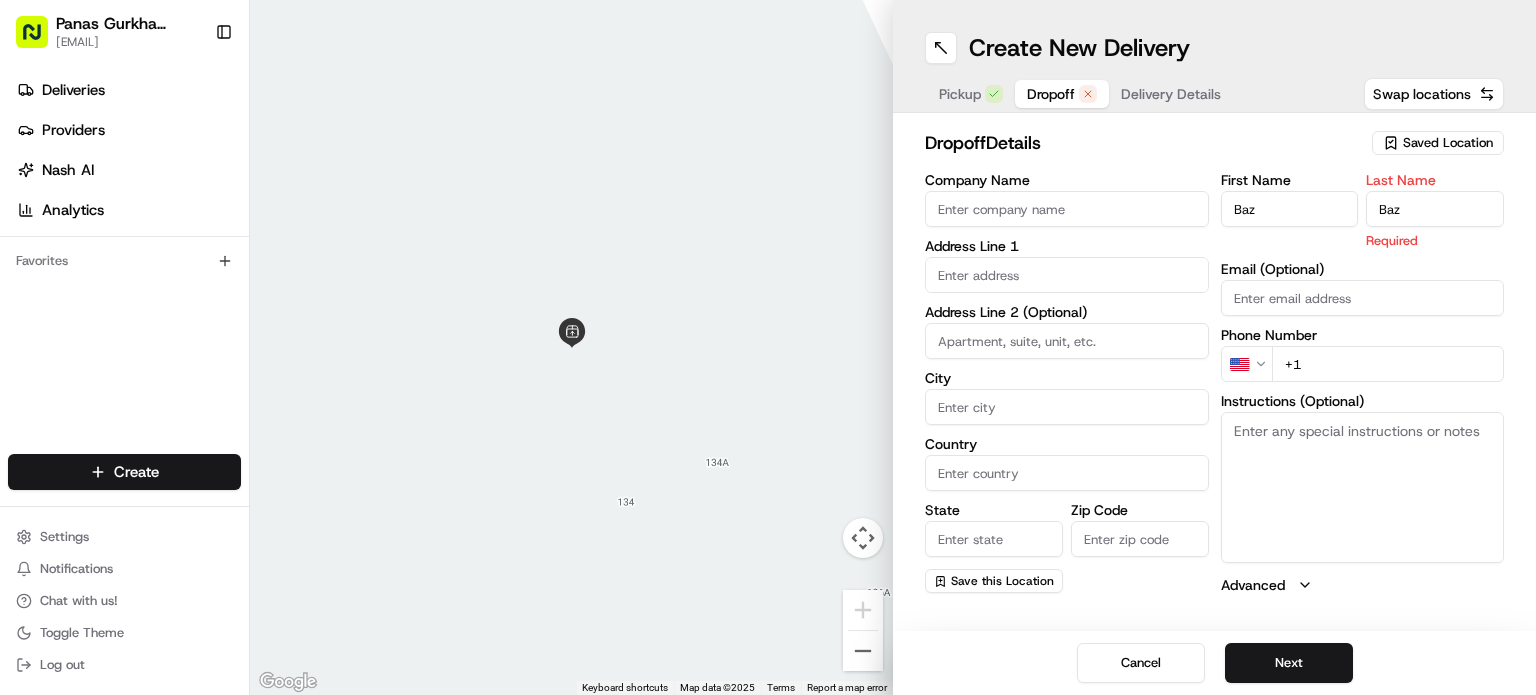 type on "Baz" 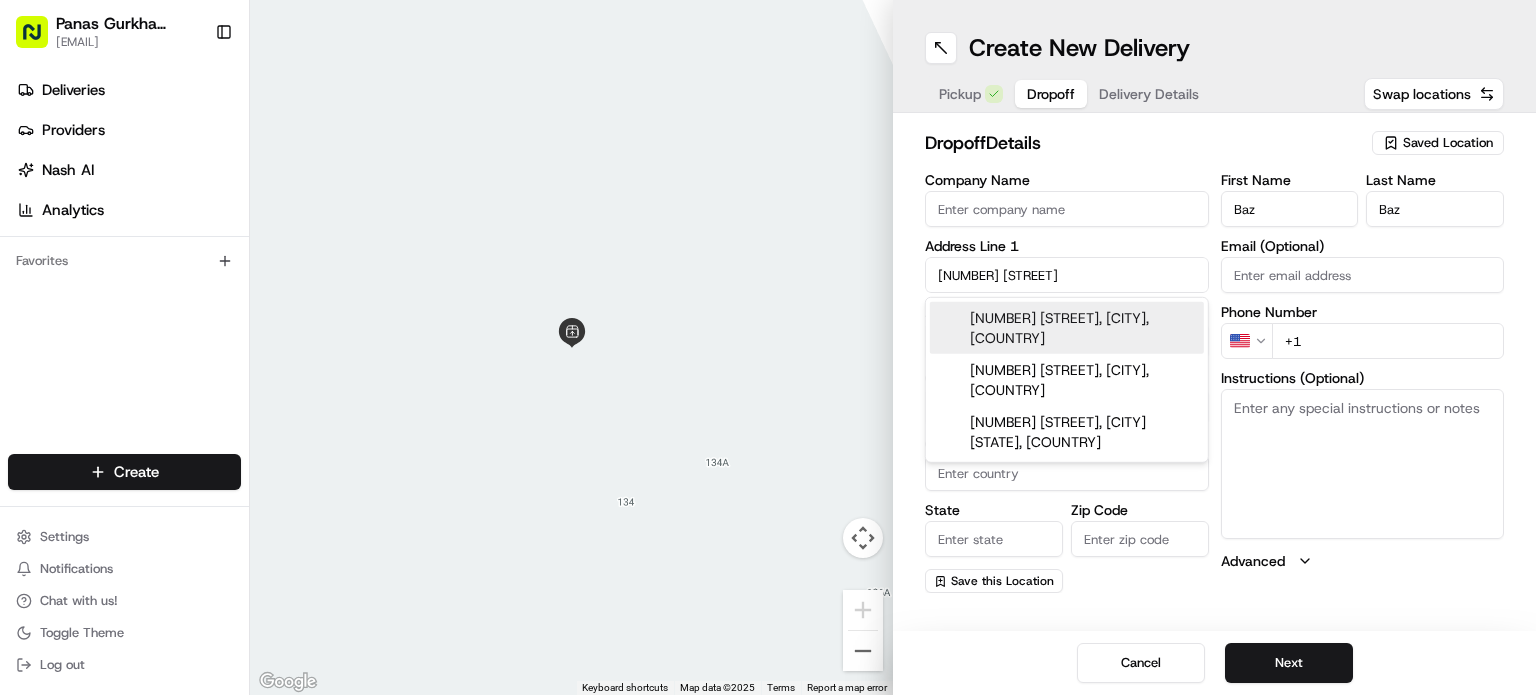 click on "[NUMBER] [STREET], [CITY], [COUNTRY]" at bounding box center (1067, 328) 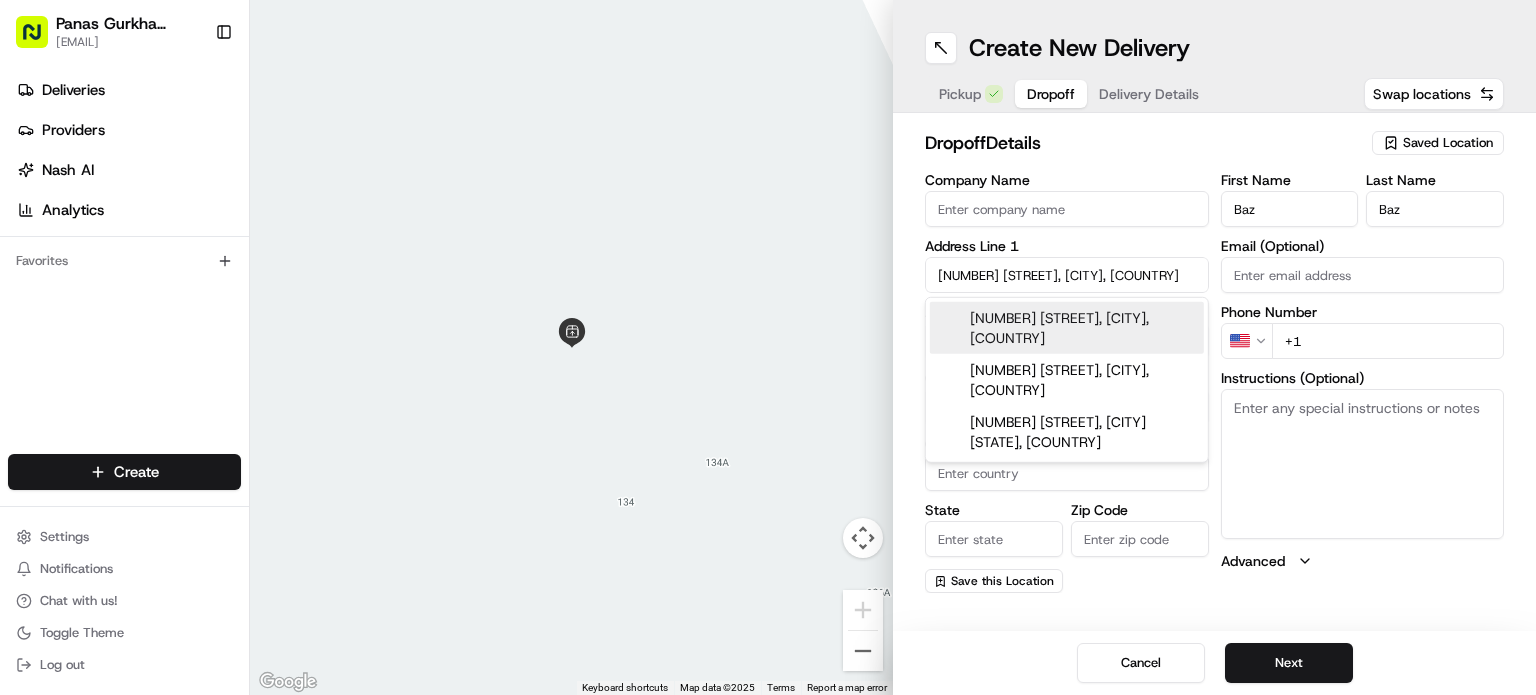 type on "[NUMBER] [STREET], [CITY], [COUNTRY]" 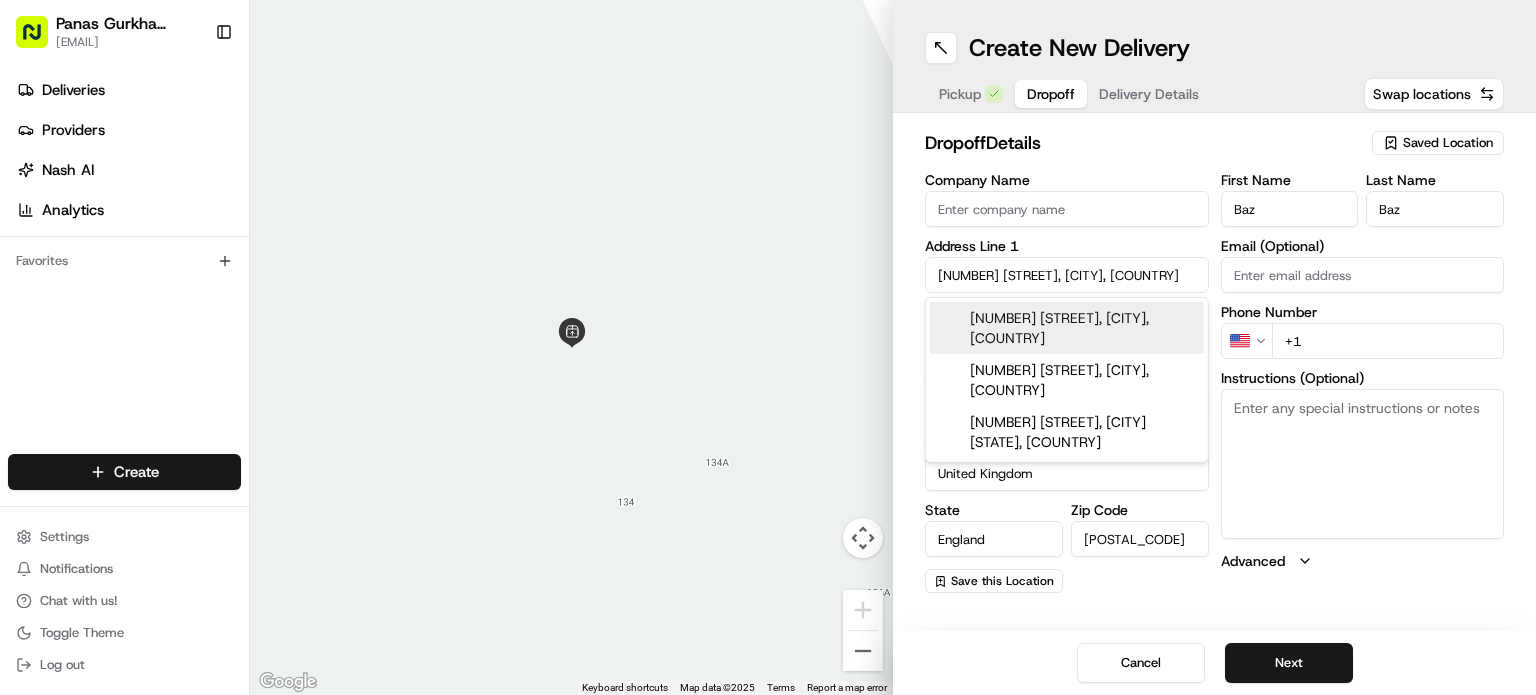 type on "[NUMBER] [STREET]" 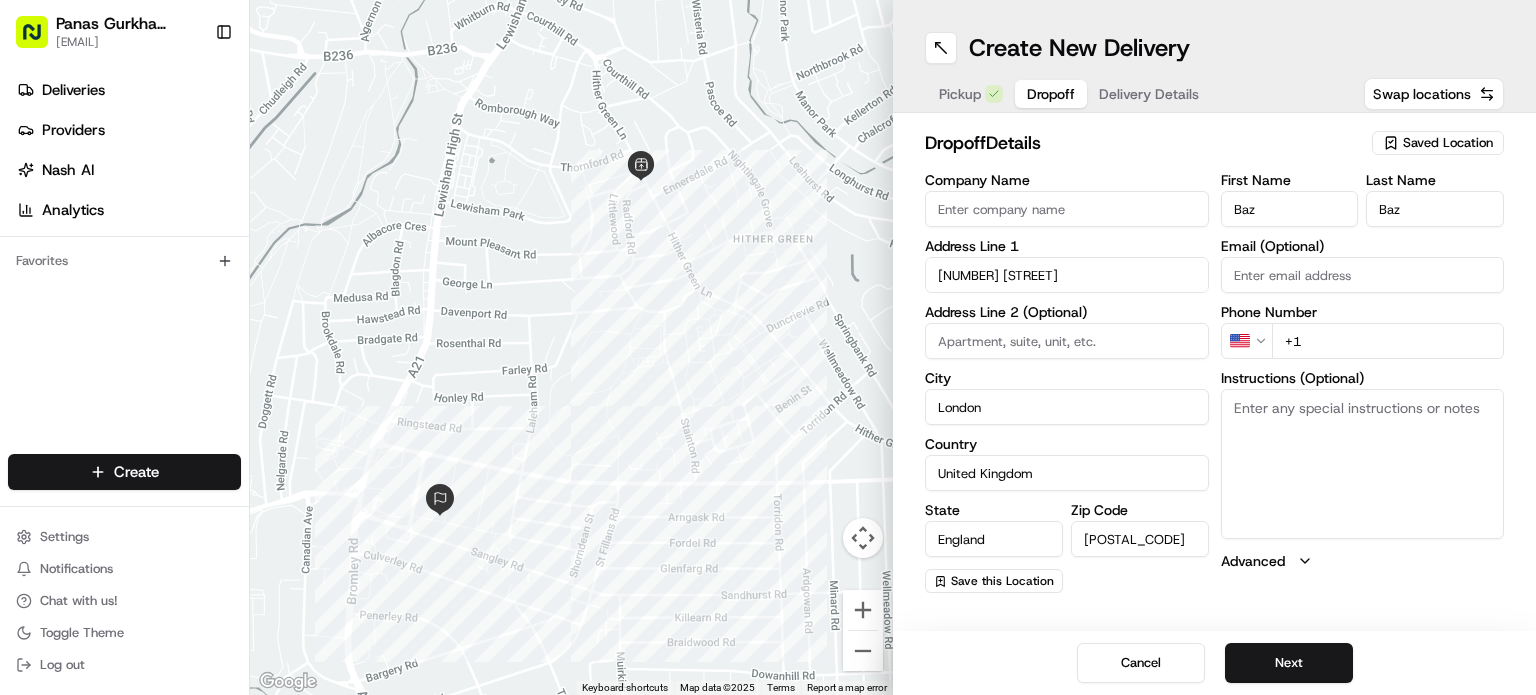 click on "[FIRST] [LAST] [CITY] [STREET] [POSTAL_CODE] [COUNTRY] [STATE] [POSTAL_CODE]" at bounding box center [768, 347] 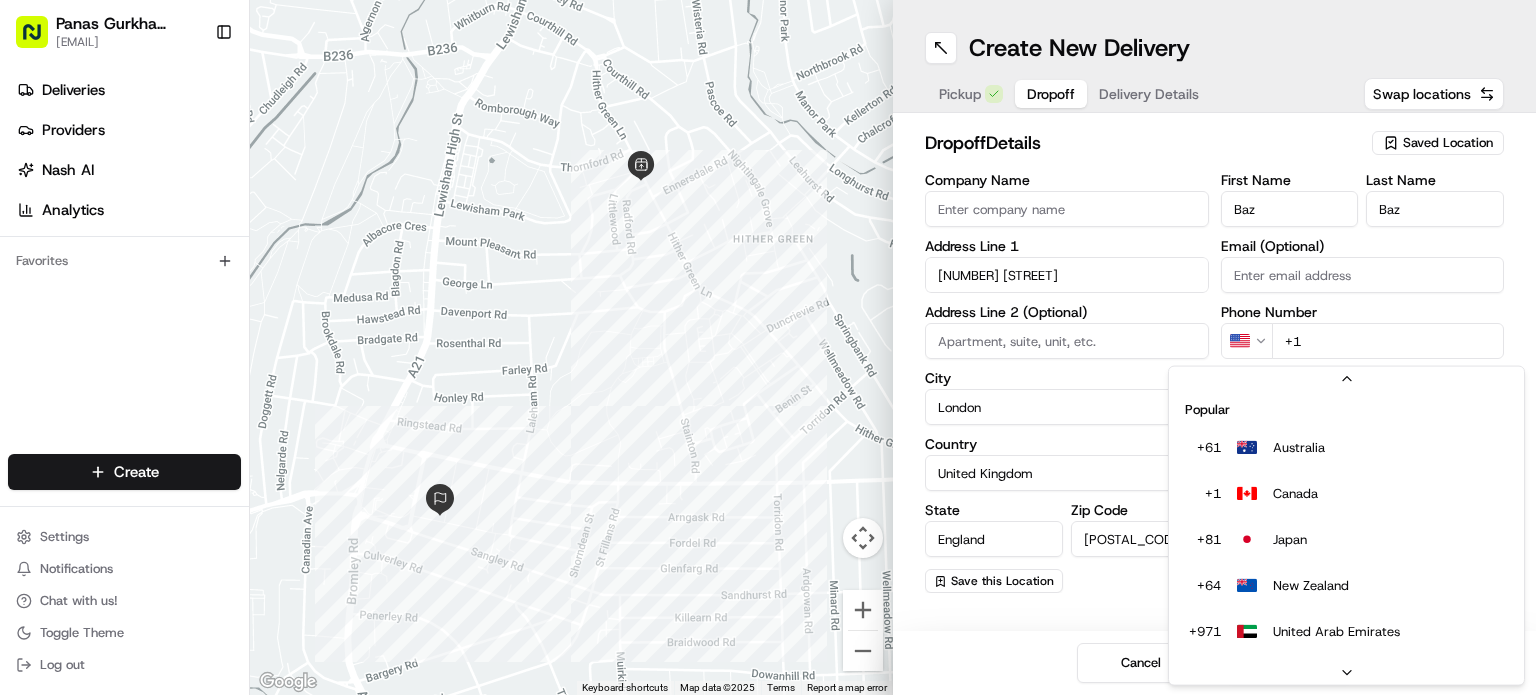 scroll, scrollTop: 85, scrollLeft: 0, axis: vertical 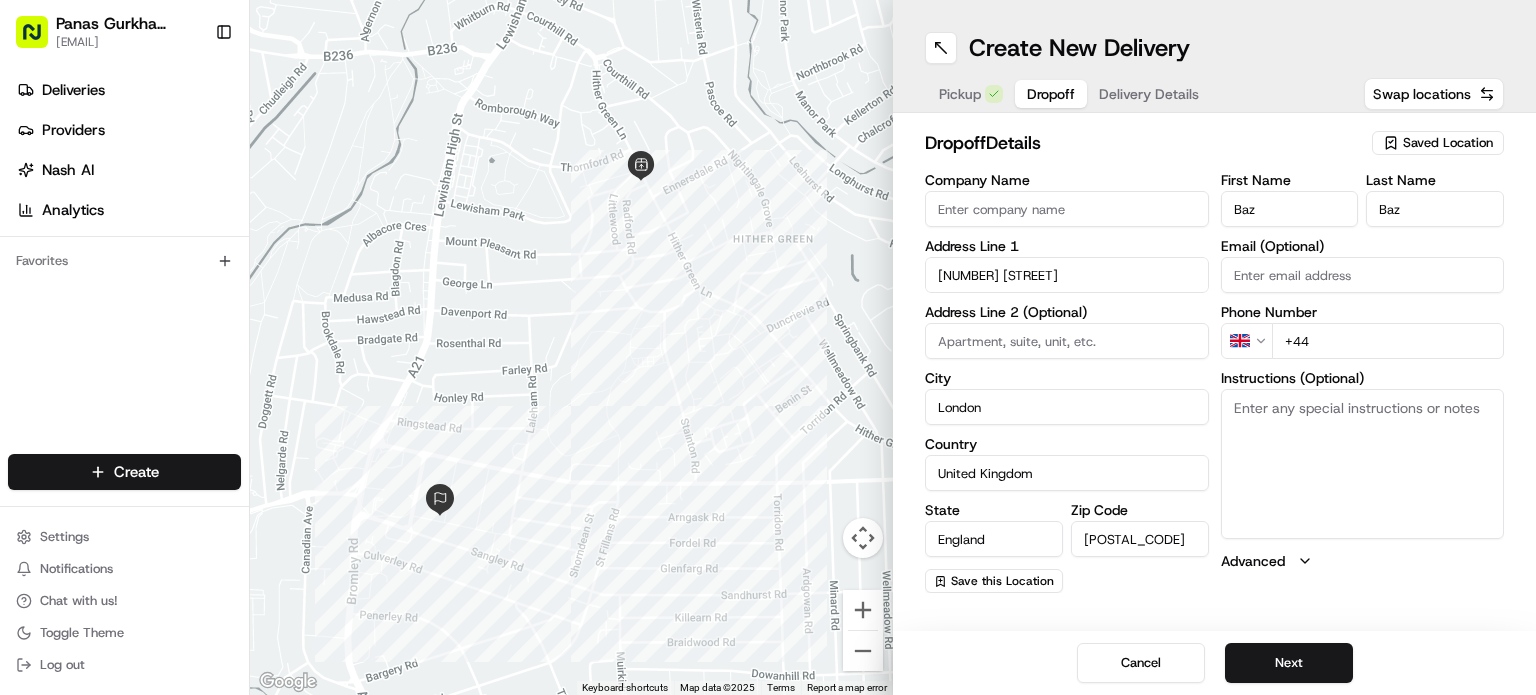 click on "+44" at bounding box center [1388, 341] 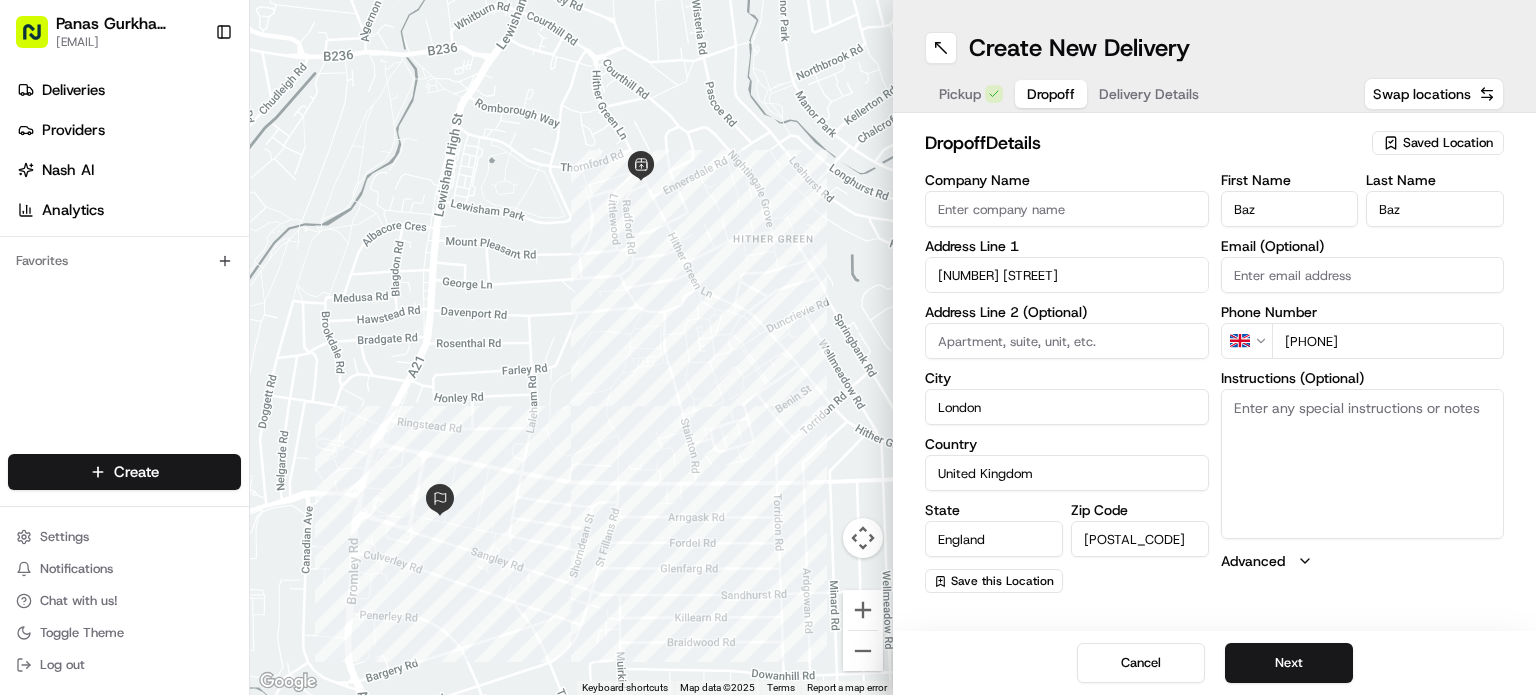 type on "[PHONE]" 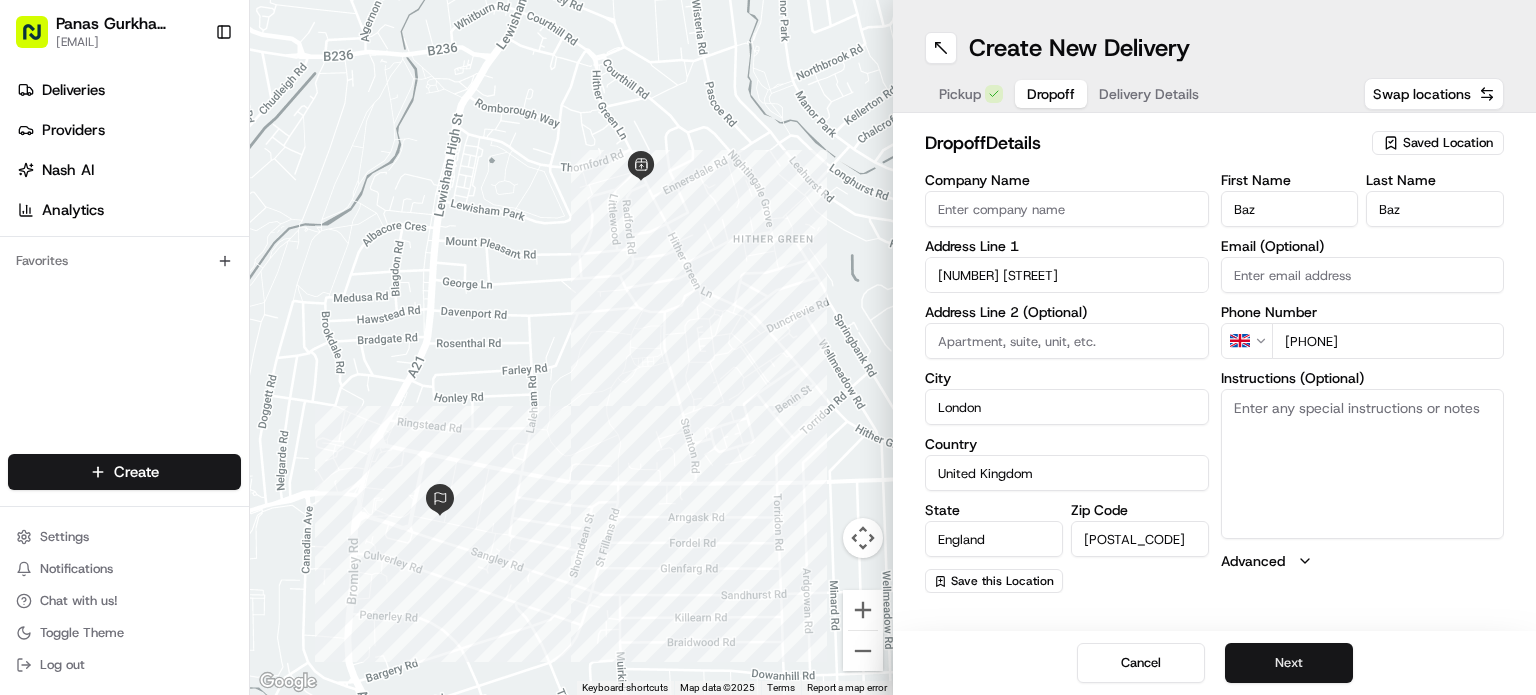 click on "Next" at bounding box center (1289, 663) 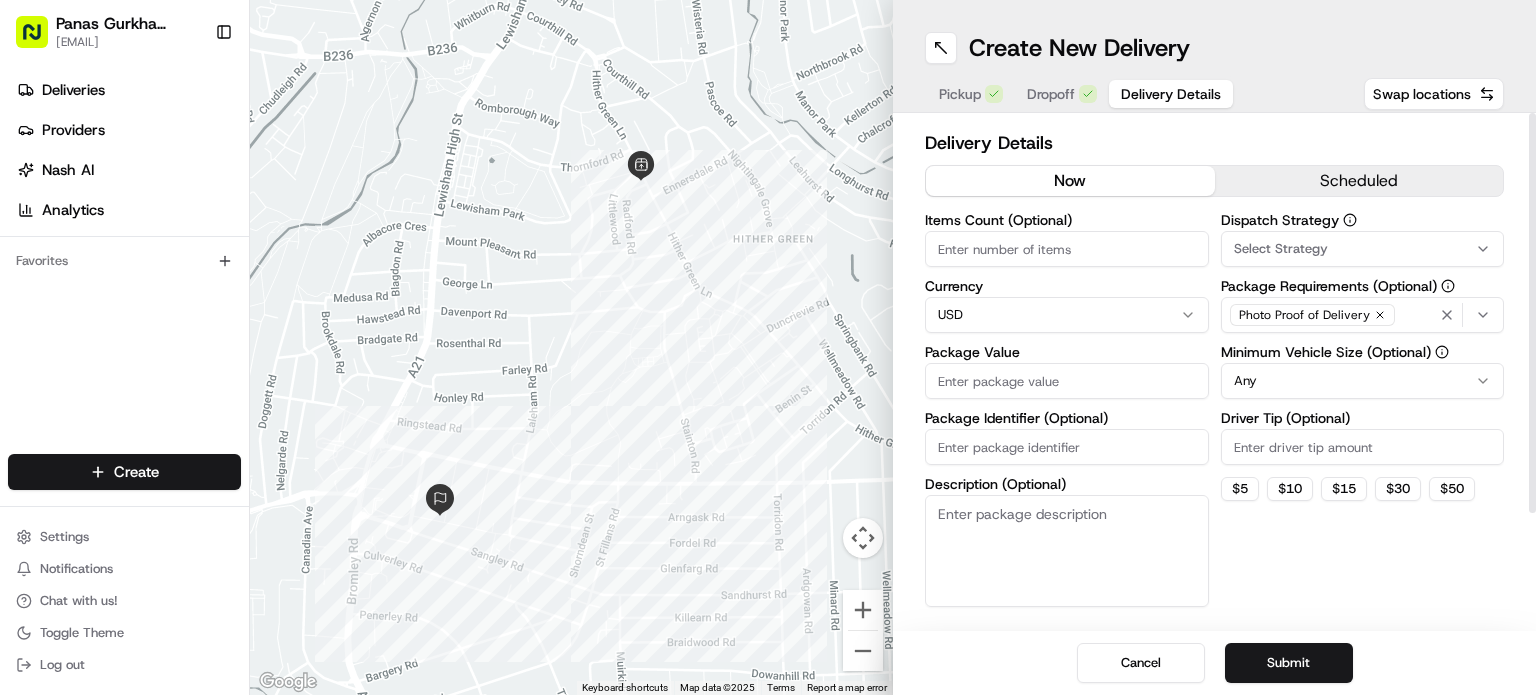 click on "Panas Gurkha Lewisham [EMAIL] Toggle Sidebar Deliveries Providers Nash AI Analytics Favorites Main Menu Members & Organization Organization Users Roles Preferences Customization Tracking Orchestration Automations Dispatch Strategy Locations Pickup Locations Dropoff Locations Billing Billing Refund Requests Integrations Notification Triggers Webhooks API Keys Request Logs Create Settings Notifications Chat with us! Toggle Theme Log out ← Move left → Move right ↑ Move up ↓ Move down + Zoom in - Zoom out Home Jump left by 75% End Jump right by 75% Page Up Jump up by 75% Page Down Jump down by 75% Keyboard shortcuts Map Data Map data ©2025 Map data ©2025 200 m Click to toggle between metric and imperial units Terms Report a map error Create New Delivery Pickup Dropoff Delivery Details Swap locations Delivery Details now scheduled Items Count (Optional) Currency USD Package Value Package Identifier (Optional) Description (Optional) Dispatch Strategy Select Strategy $" at bounding box center [768, 347] 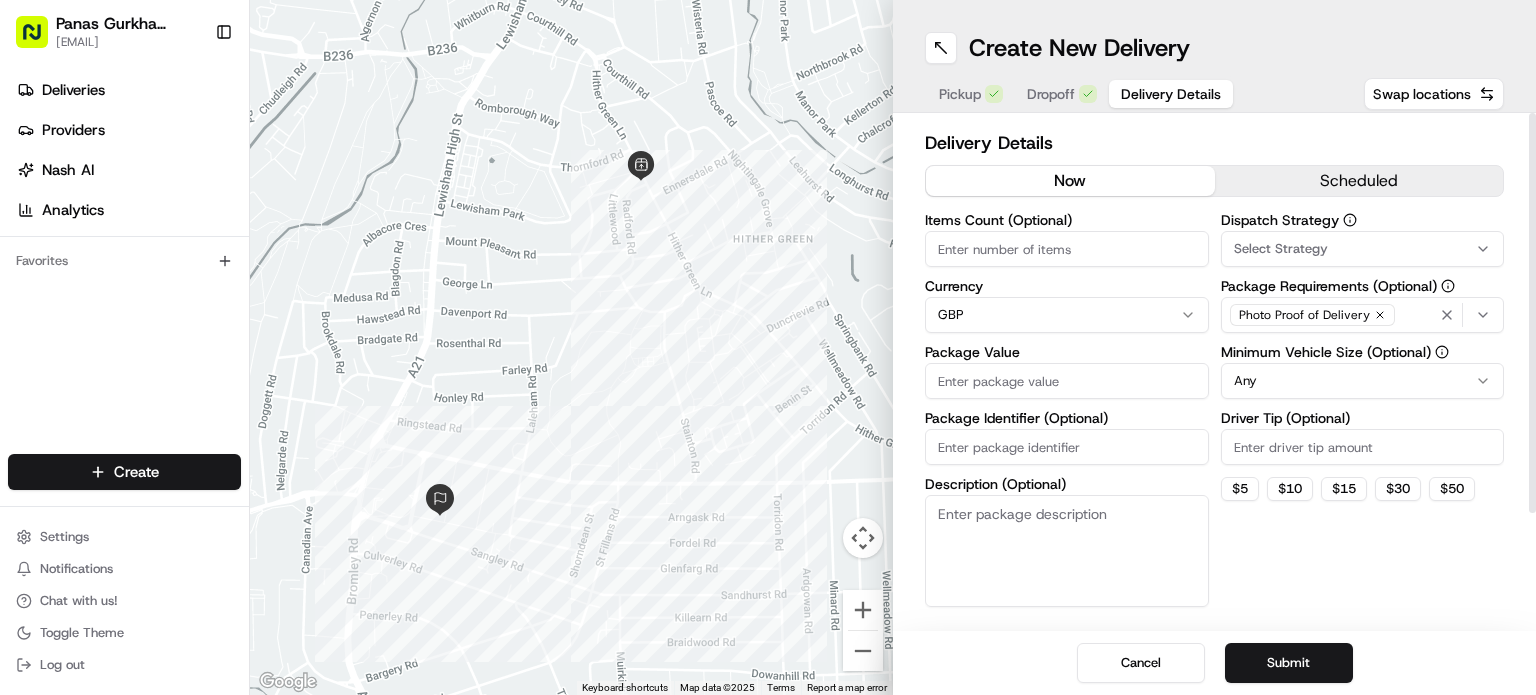 click on "Package Value" at bounding box center [1067, 381] 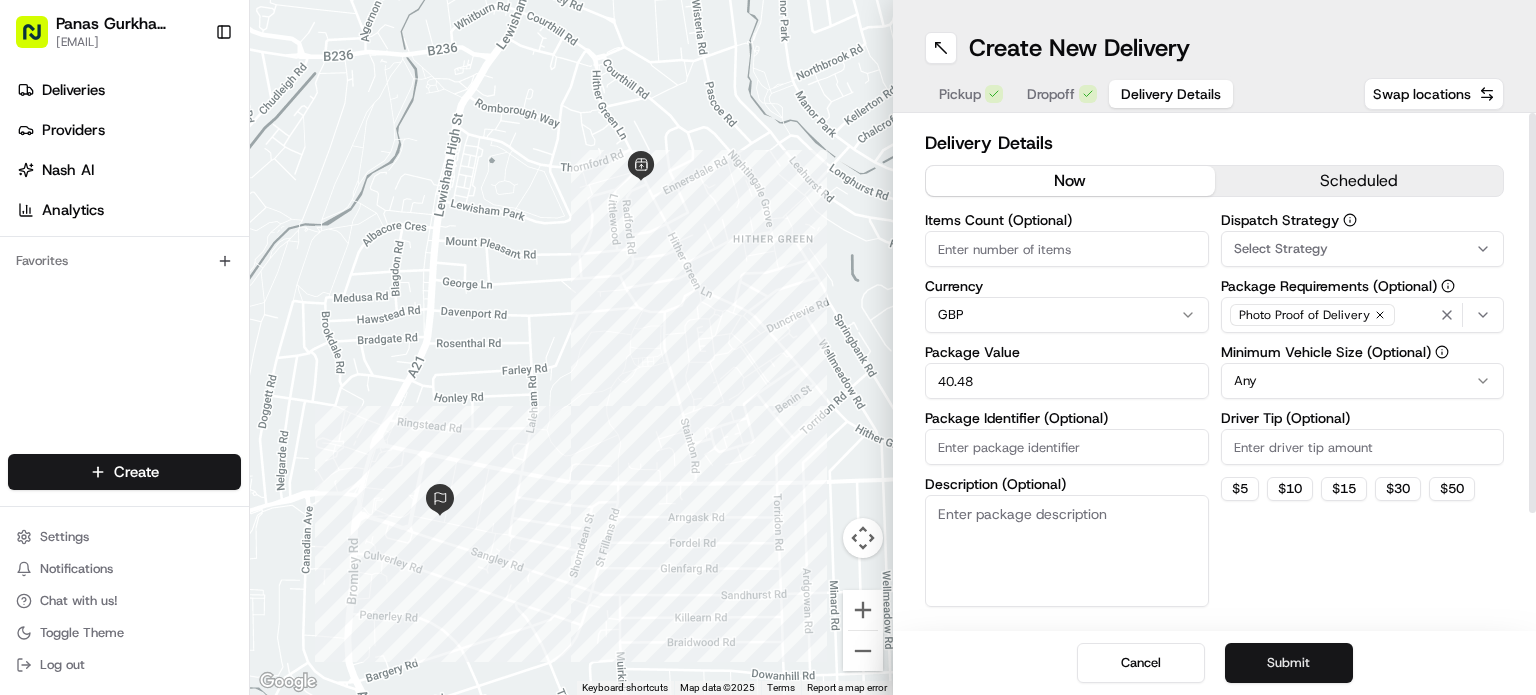 type on "40.48" 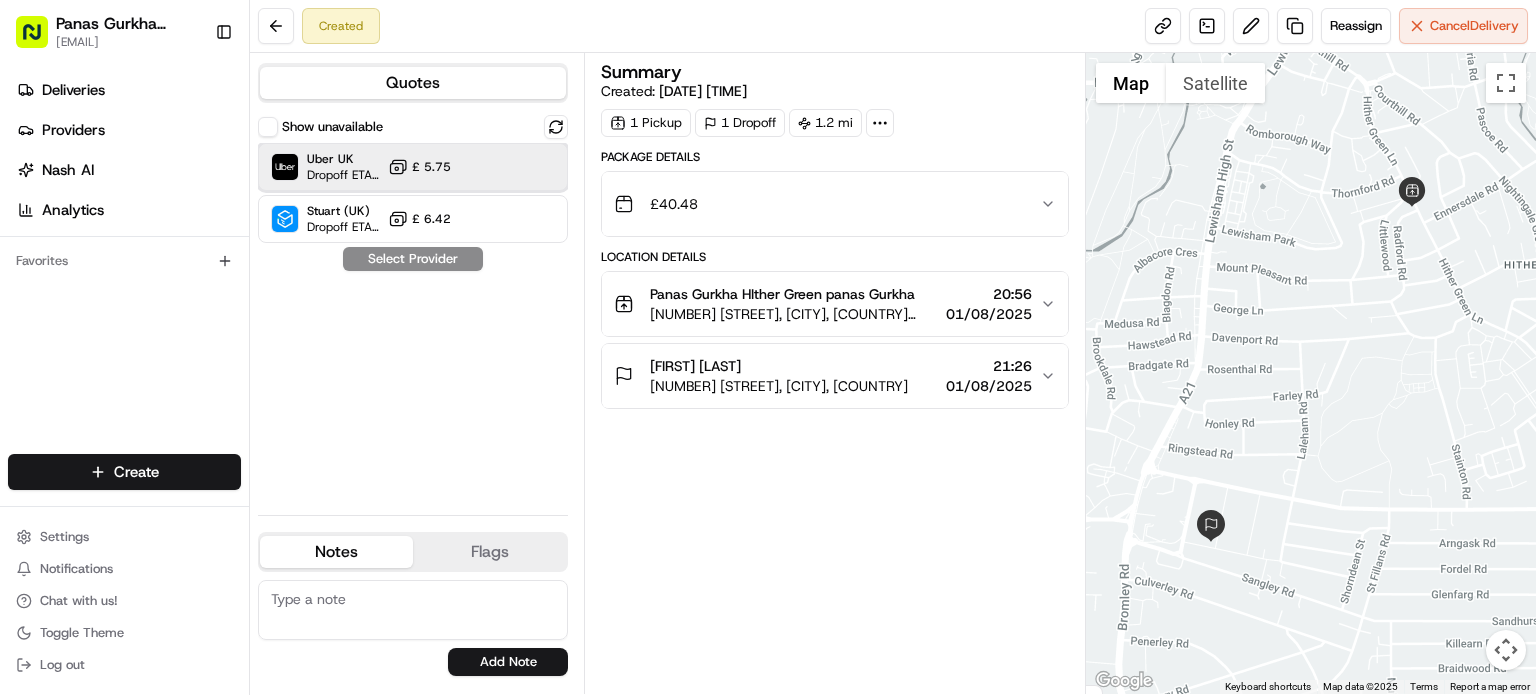 click on "Uber UK" at bounding box center [343, 159] 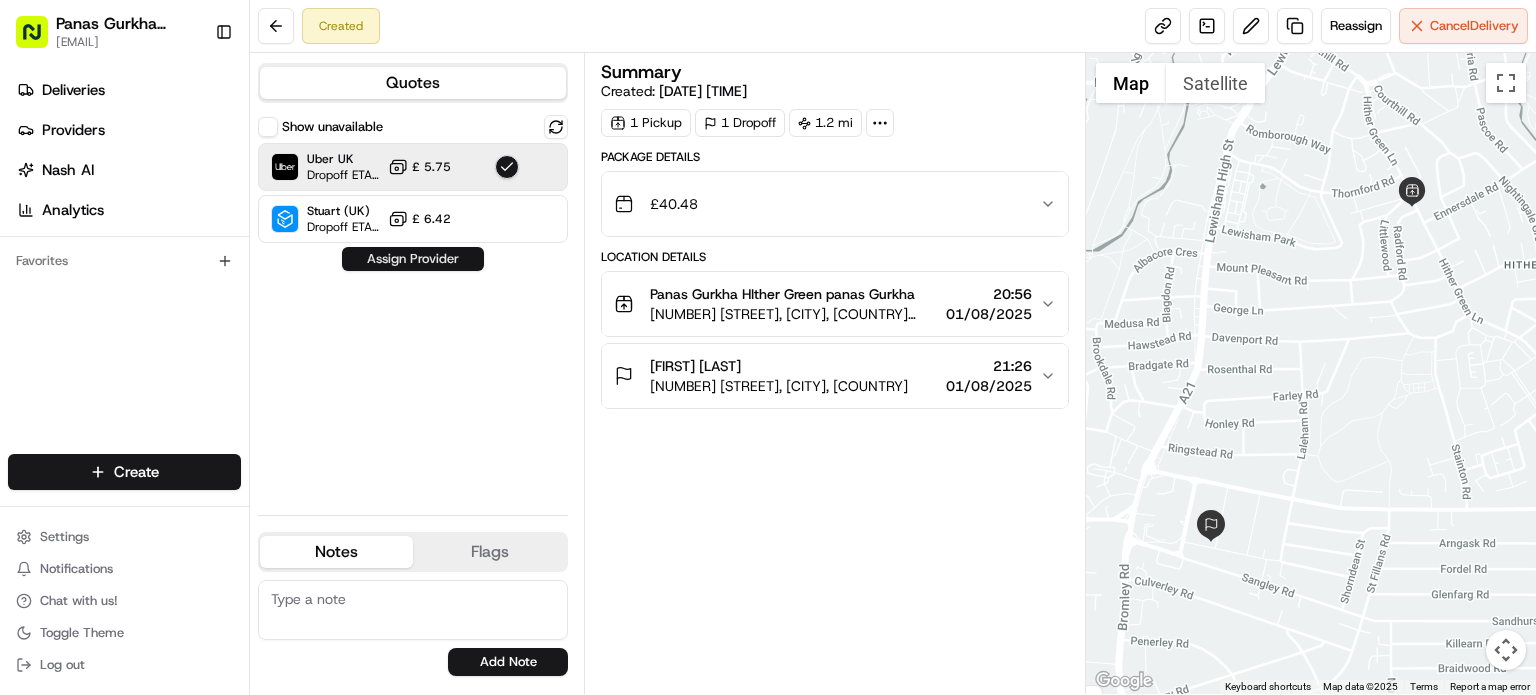 click on "Assign Provider" at bounding box center [413, 259] 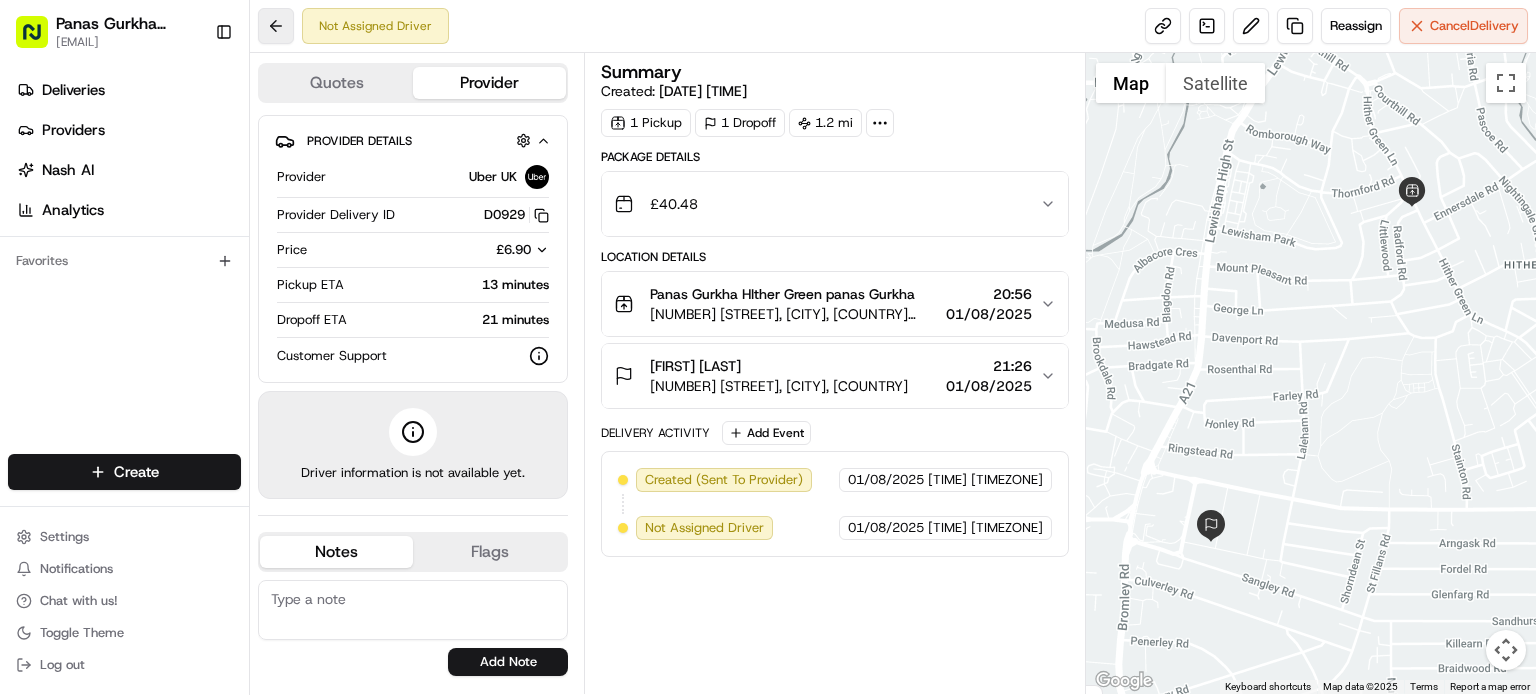 click at bounding box center [276, 26] 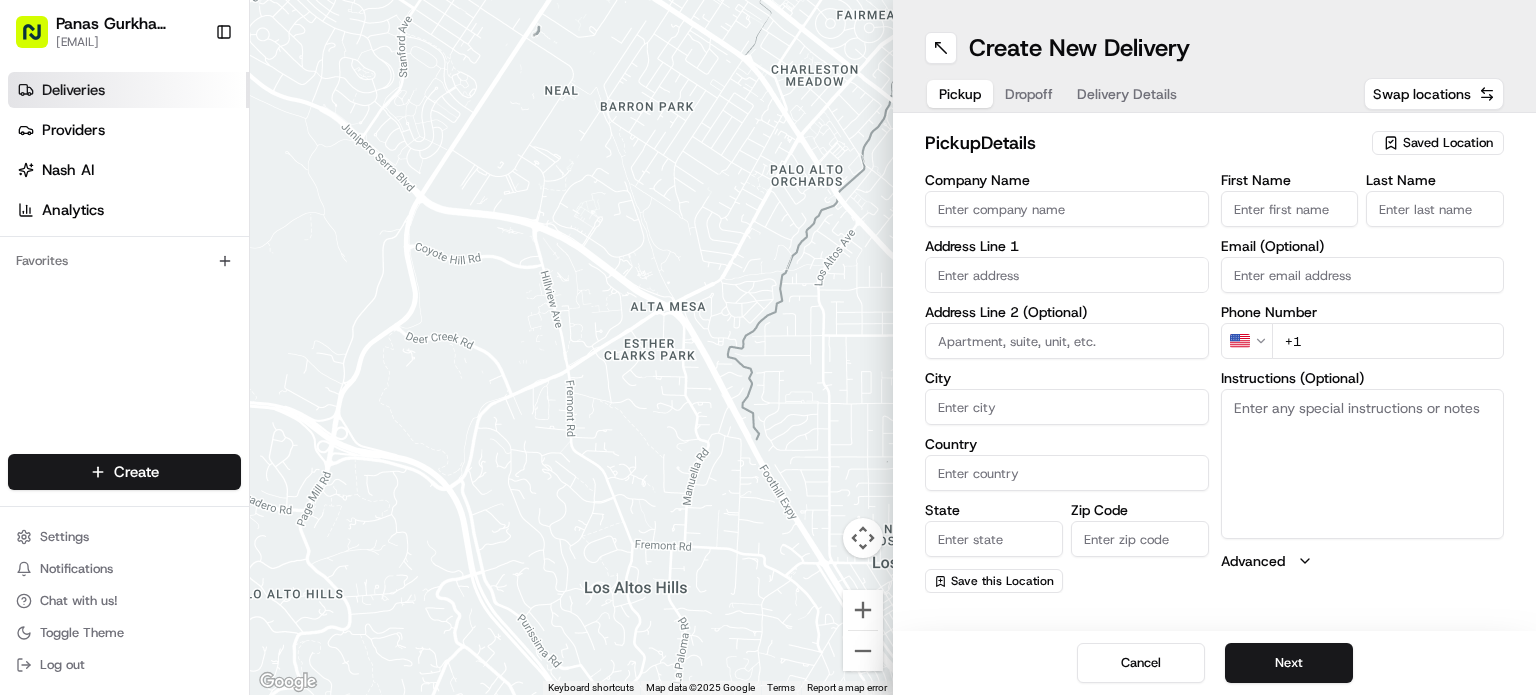 click on "Deliveries" at bounding box center [73, 90] 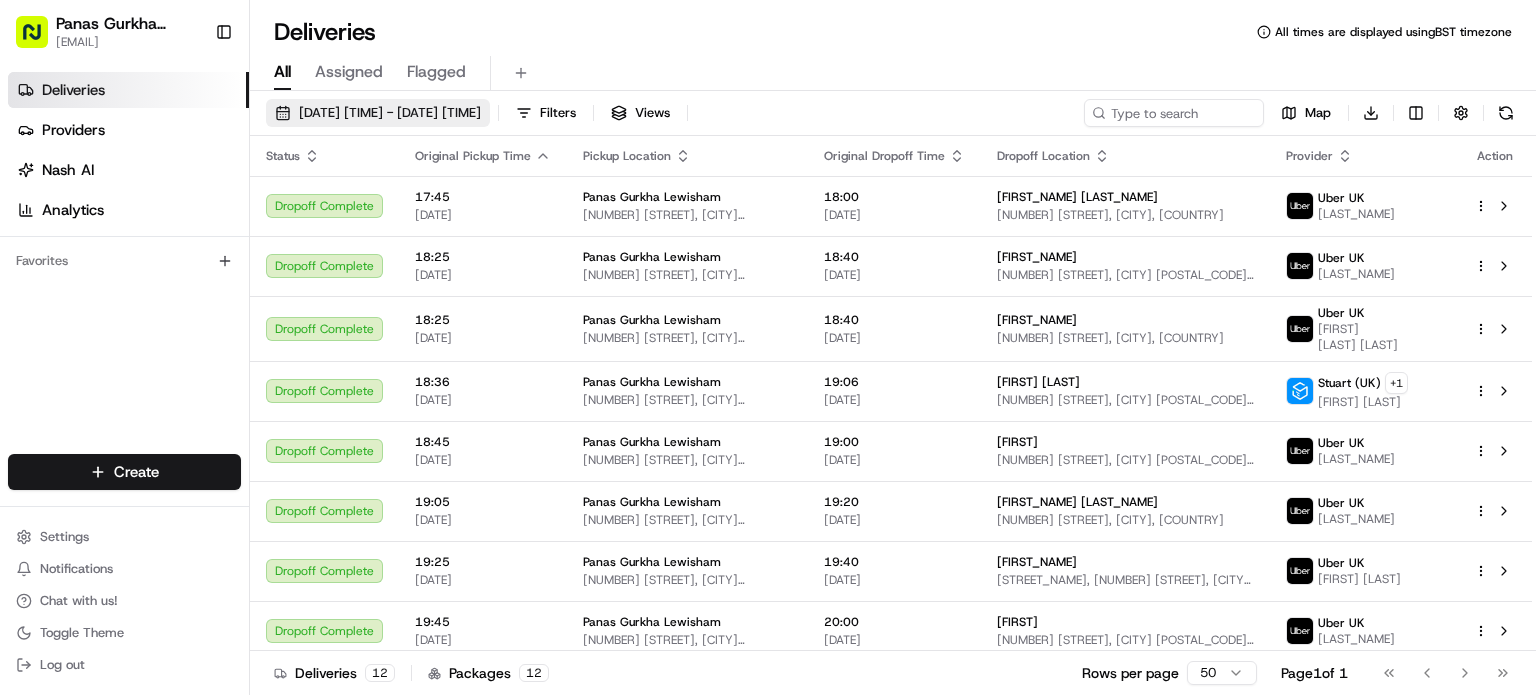 click on "[DATE] [TIME] - [DATE] [TIME]" at bounding box center [390, 113] 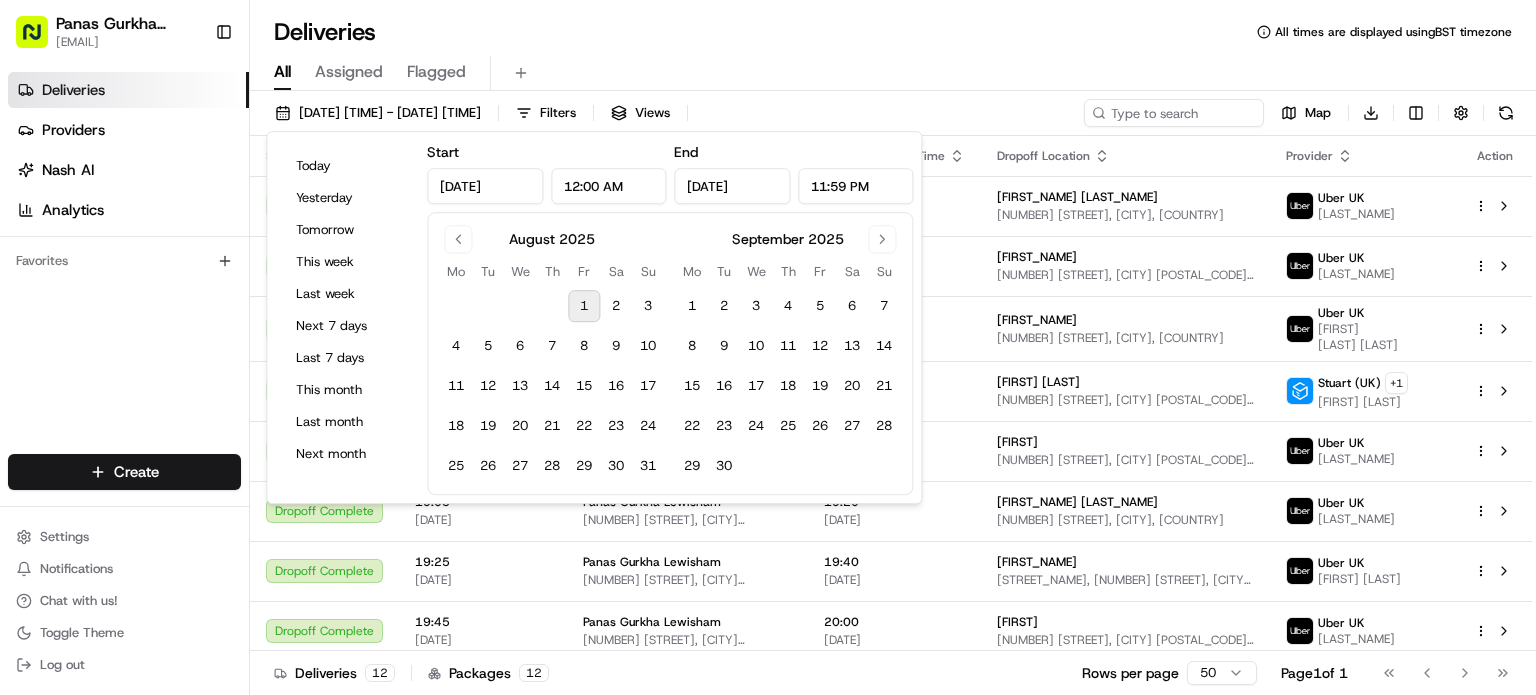 click on "1" at bounding box center (584, 306) 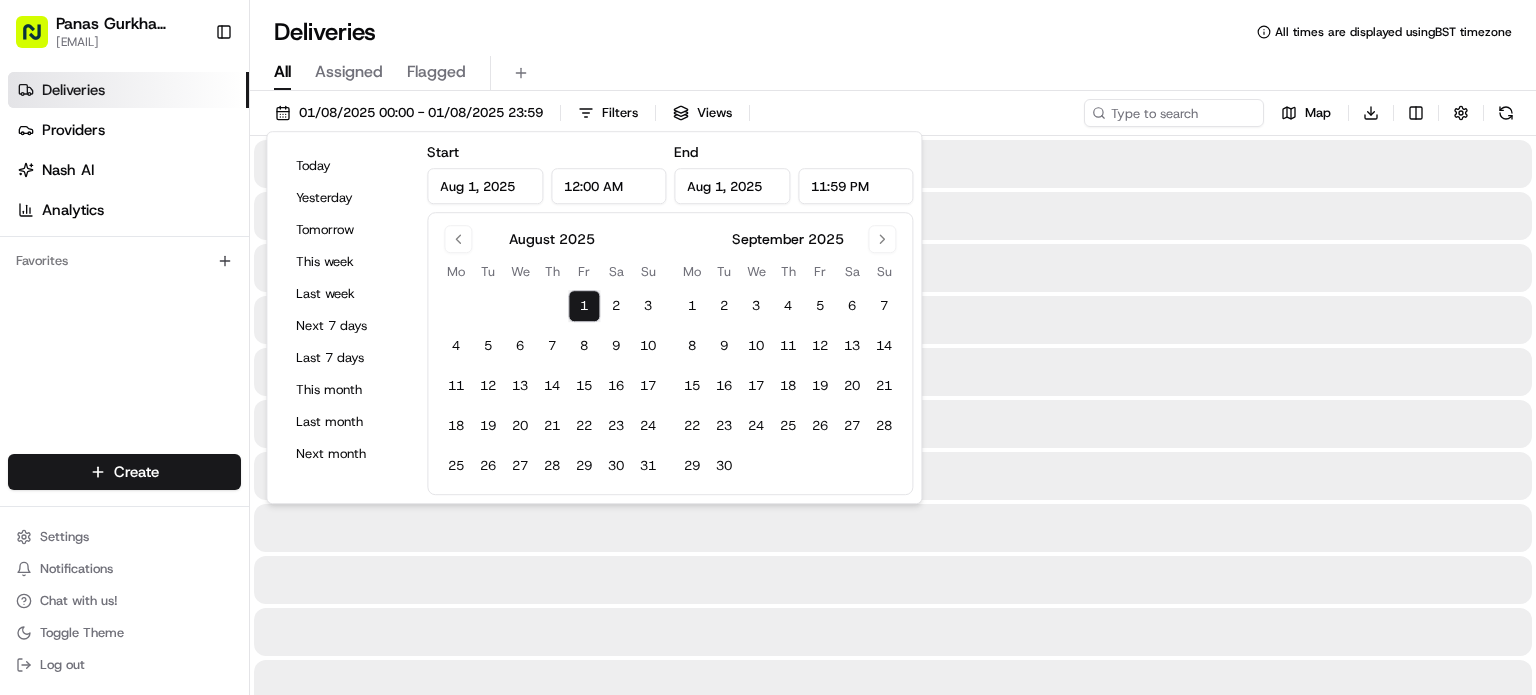 click on "1" at bounding box center [584, 306] 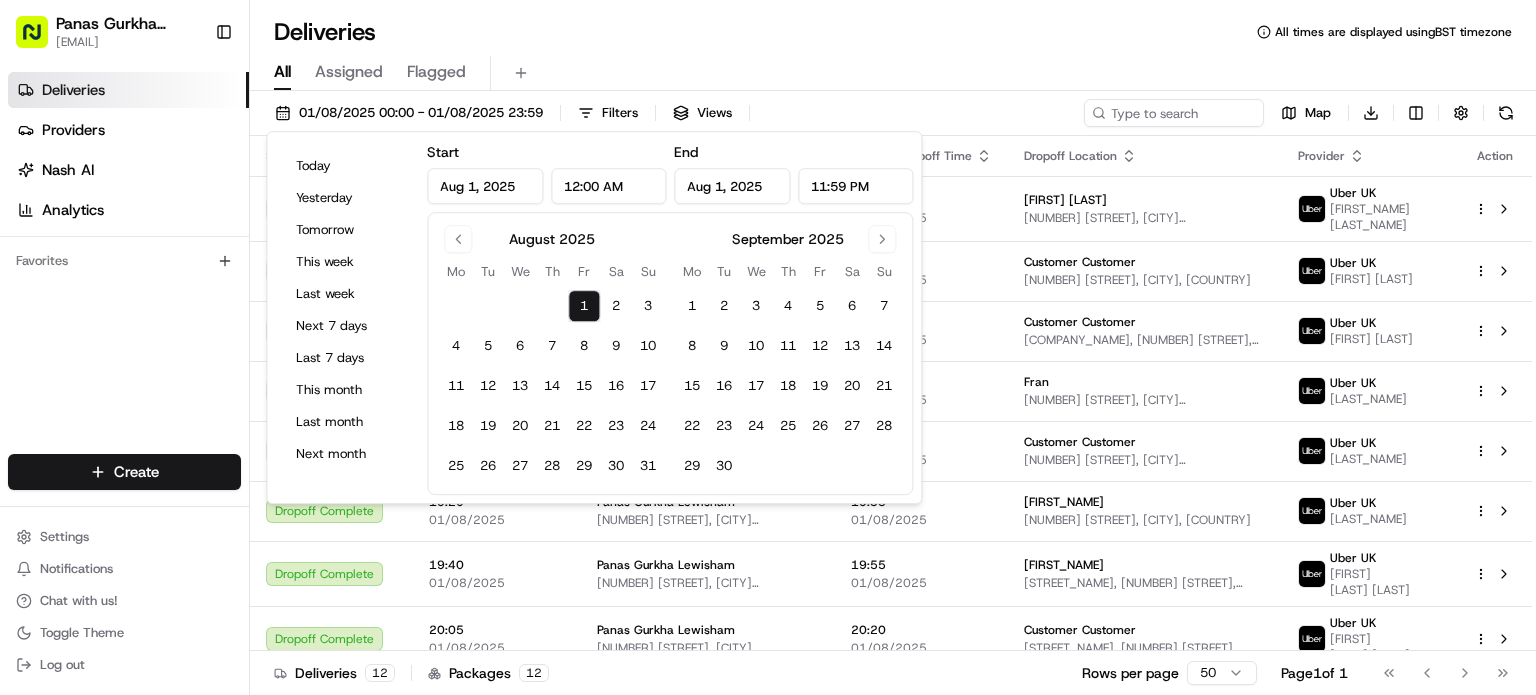 click on "Customer [LAST] [LAST] [NUMBER] [STREET], [CITY] [POSTAL_CODE], [COUNTRY]" at bounding box center (1145, 451) 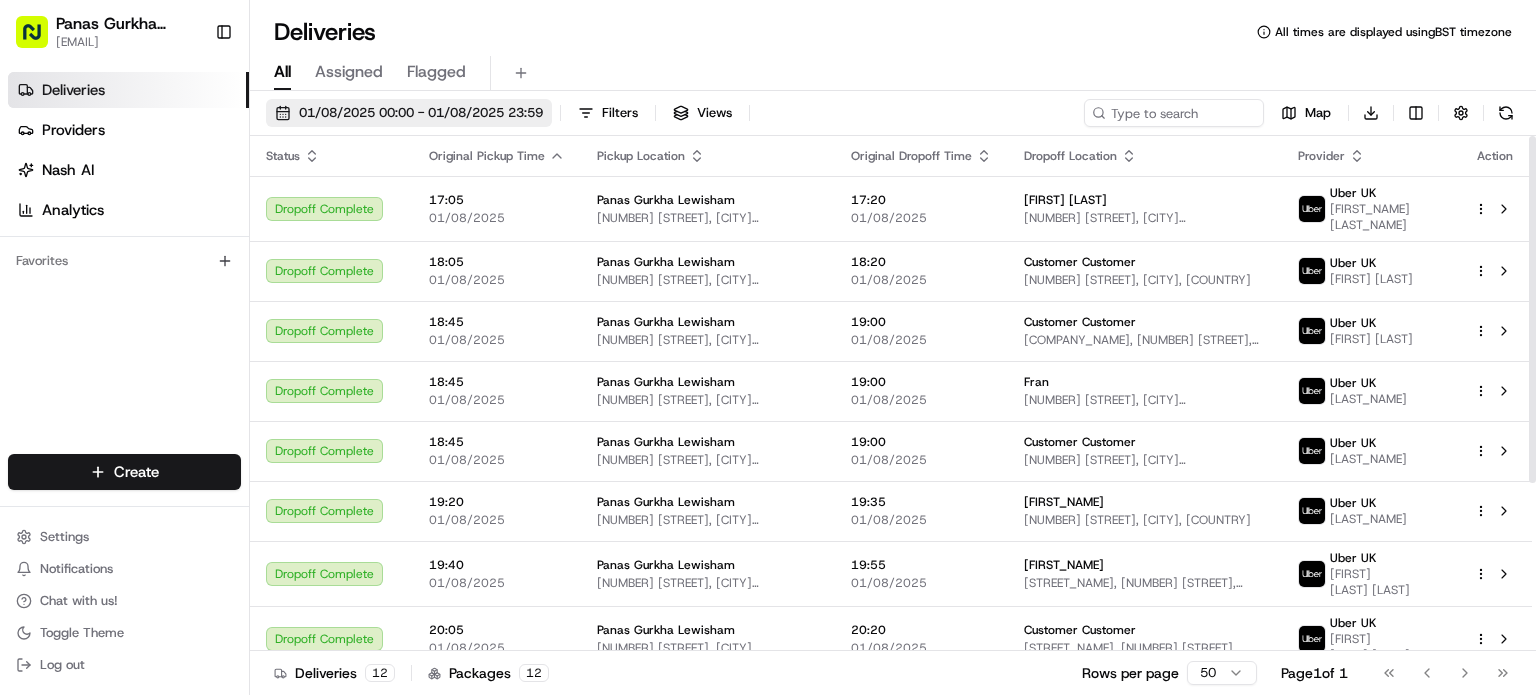 click on "01/08/2025 00:00 - 01/08/2025 23:59" at bounding box center (421, 113) 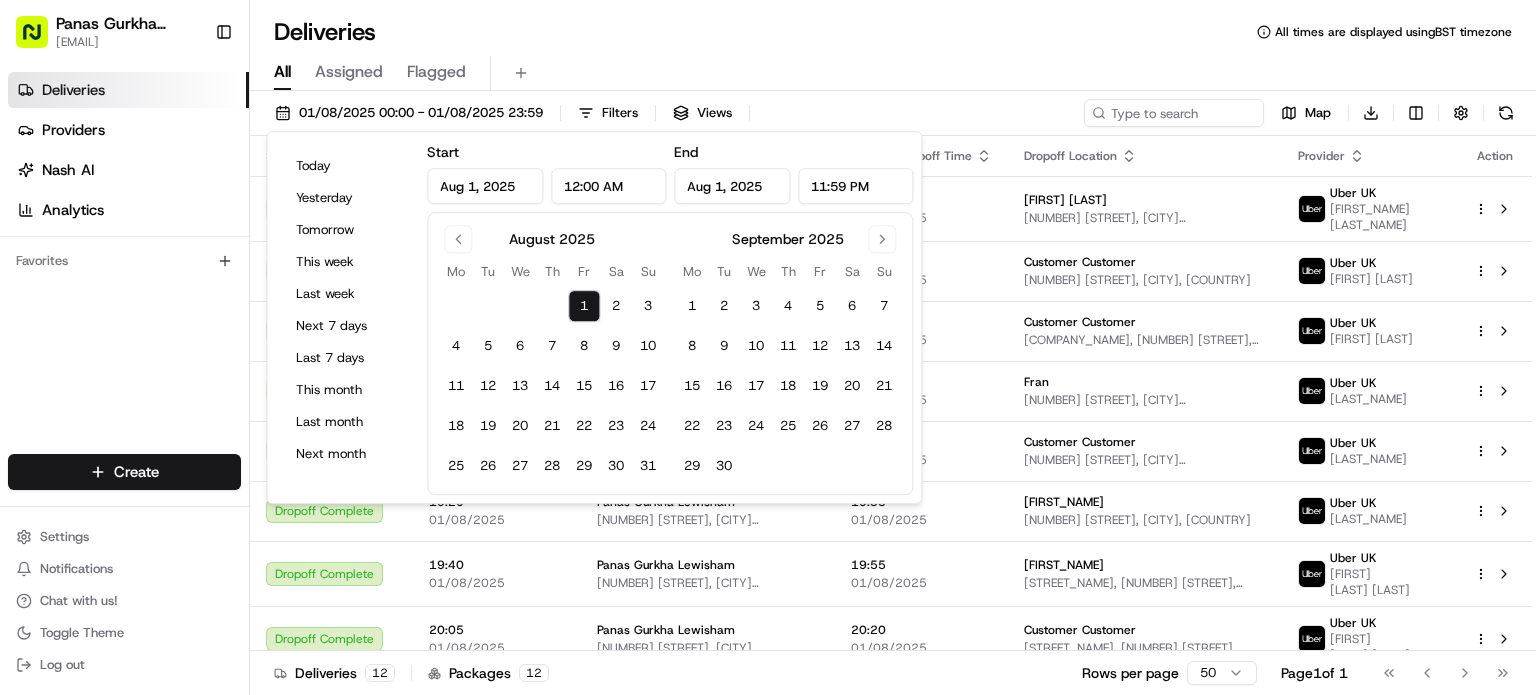 click on "1" at bounding box center (584, 306) 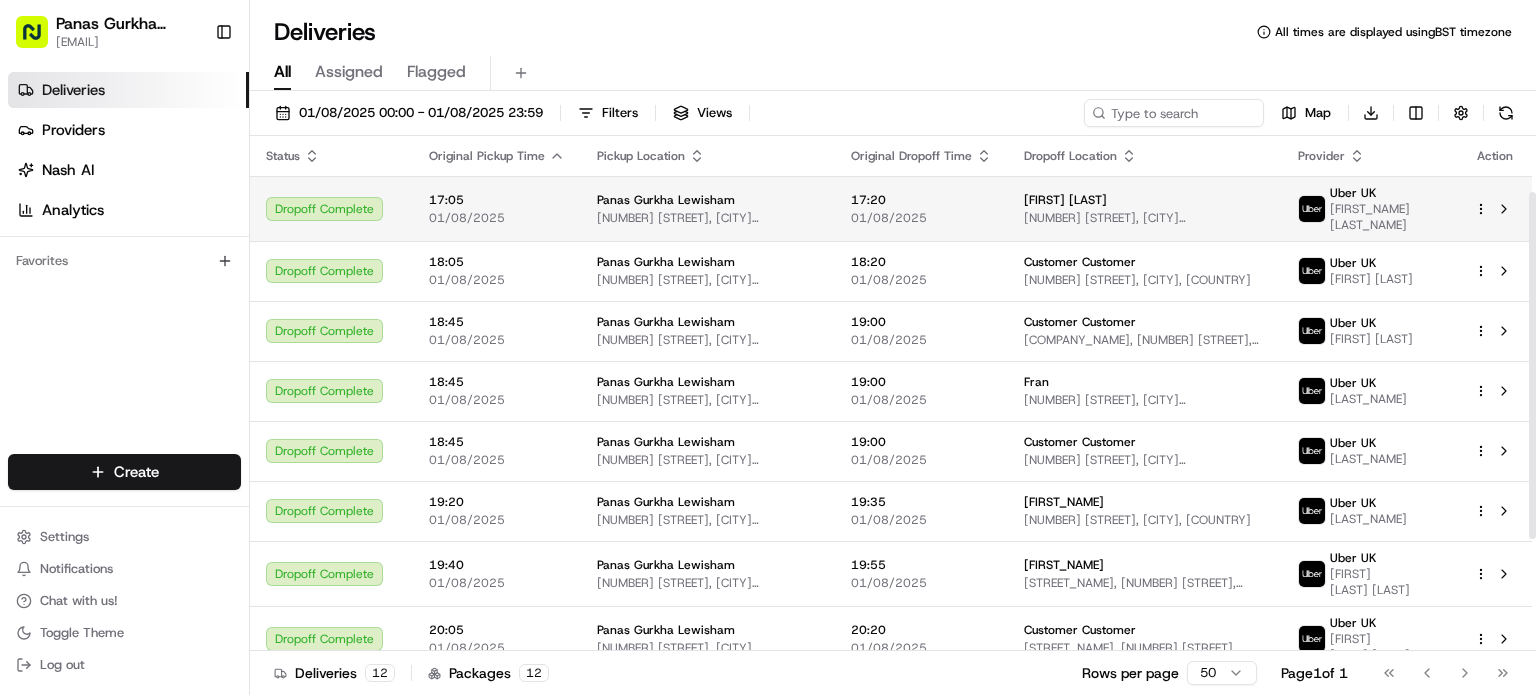scroll, scrollTop: 249, scrollLeft: 0, axis: vertical 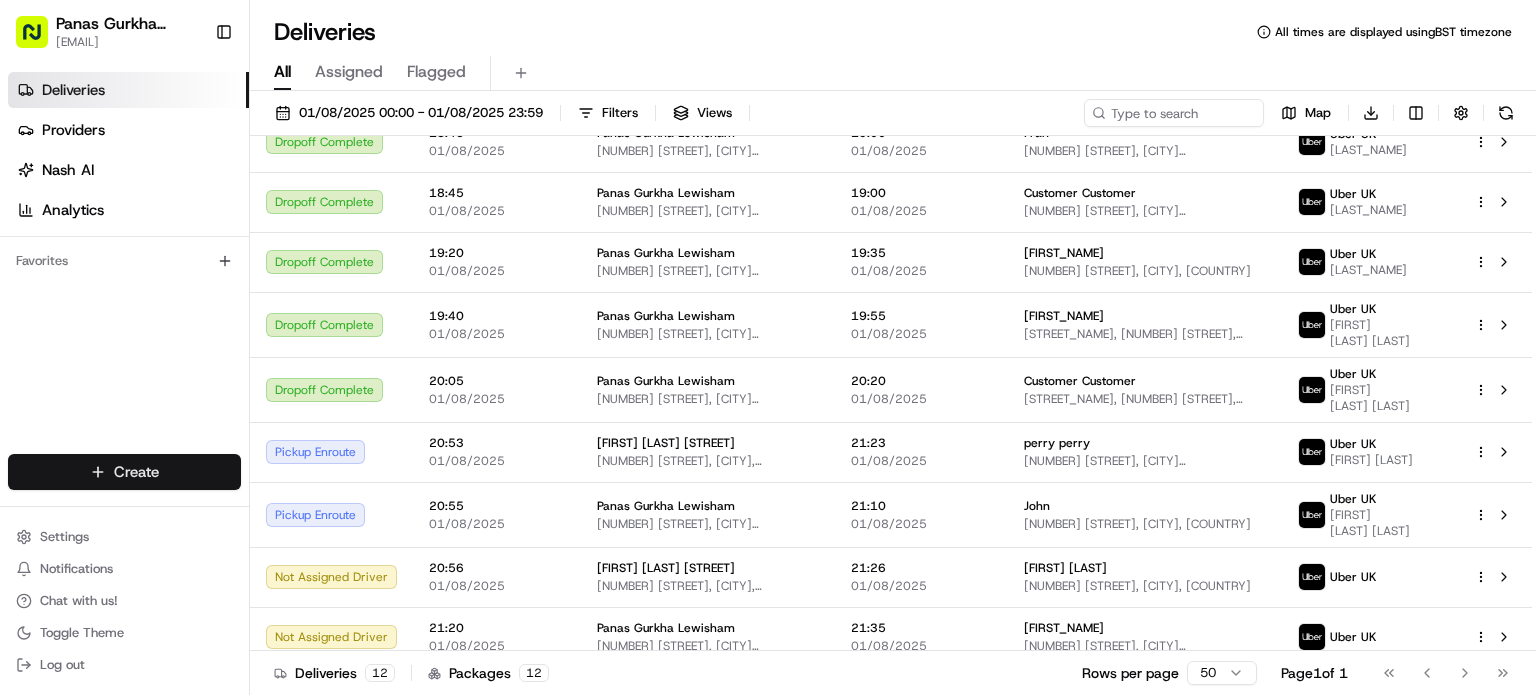 click on "Panas Gurkha Lewisham [EMAIL] Toggle Sidebar Deliveries Providers Nash AI Analytics Favorites Main Menu Members & Organization Organization Users Roles Preferences Customization Tracking Orchestration Automations Dispatch Strategy Locations Pickup Locations Dropoff Locations Billing Billing Refund Requests Integrations Notification Triggers Webhooks API Keys Request Logs Create Settings Notifications Chat with us! Toggle Theme Log out Deliveries All times are displayed using BST timezone All Assigned Flagged [DATE] [TIME] - [DATE] [TIME] Filters Views Map Download Status Original Pickup Time Pickup Location Original Dropoff Time Dropoff Location Provider Action Dropoff Complete [TIME] [DATE] Panas Gurkha Lewisham [NUMBER] [STREET], [CITY] [POSTAL_CODE], [COUNTRY] [TIME] [DATE] [FIRST_NAME] [LAST_NAME] [NUMBER] [STREET], [CITY] [POSTAL_CODE], [COUNTRY] Uber UK [FIRST_NAME] [LAST_NAME] Dropoff Complete [TIME] [DATE] Panas Gurkha Lewisham [NUMBER] [STREET], [CITY] [POSTAL_CODE], [COUNTRY] [TIME] [DATE] Uber UK [FIRST_NAME] [LAST_NAME]" at bounding box center [768, 347] 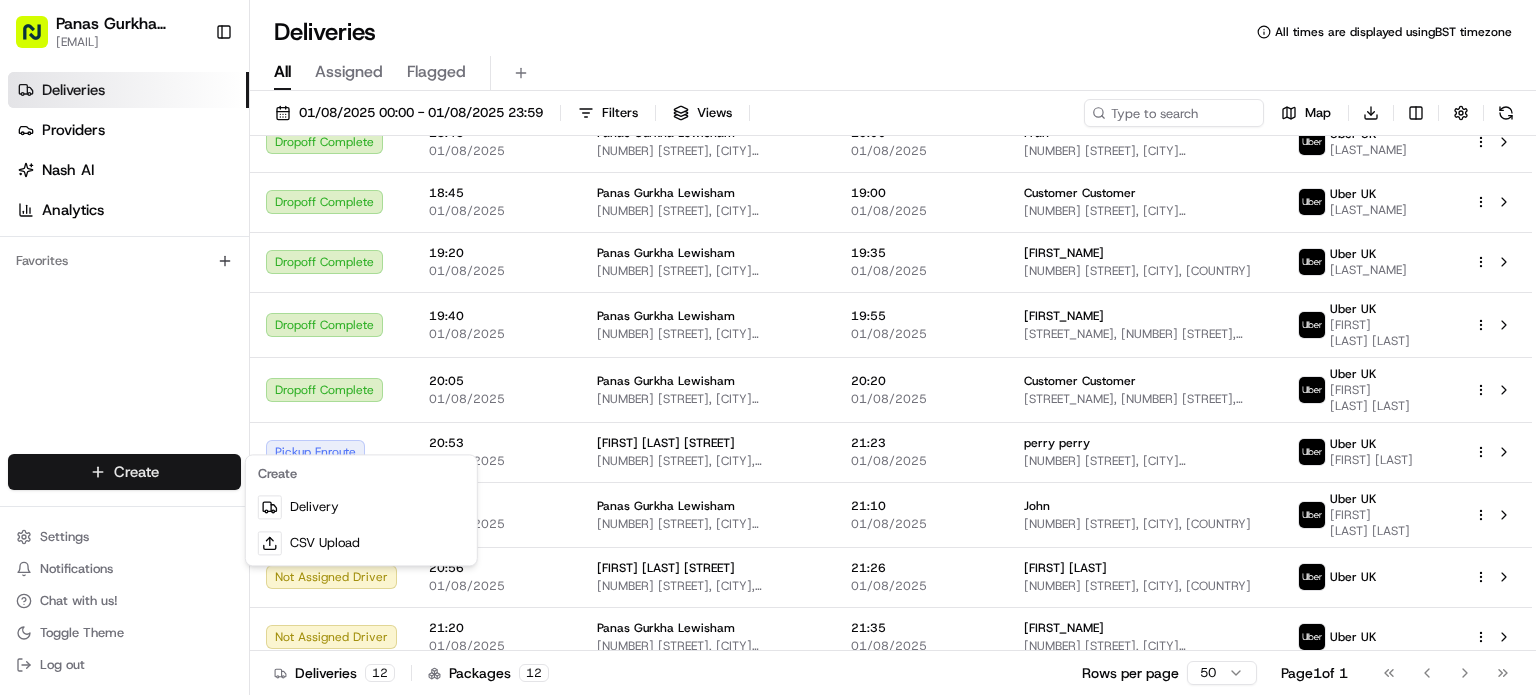 click on "Panas Gurkha Lewisham [EMAIL] Toggle Sidebar Deliveries Providers Nash AI Analytics Favorites Main Menu Members & Organization Organization Users Roles Preferences Customization Tracking Orchestration Automations Dispatch Strategy Locations Pickup Locations Dropoff Locations Billing Billing Refund Requests Integrations Notification Triggers Webhooks API Keys Request Logs Create Settings Notifications Chat with us! Toggle Theme Log out Deliveries All times are displayed using BST timezone All Assigned Flagged [DATE] [TIME] - [DATE] [TIME] Filters Views Map Download Status Original Pickup Time Pickup Location Original Dropoff Time Dropoff Location Provider Action Dropoff Complete [TIME] [DATE] Panas Gurkha Lewisham [NUMBER] [STREET], [CITY] [POSTAL_CODE], [COUNTRY] [TIME] [DATE] [FIRST_NAME] [LAST_NAME] [NUMBER] [STREET], [CITY] [POSTAL_CODE], [COUNTRY] Uber UK [FIRST_NAME] [LAST_NAME] Dropoff Complete [TIME] [DATE] Panas Gurkha Lewisham [NUMBER] [STREET], [CITY] [POSTAL_CODE], [COUNTRY] [TIME] [DATE] Uber UK [FIRST_NAME] [LAST_NAME]" at bounding box center (768, 347) 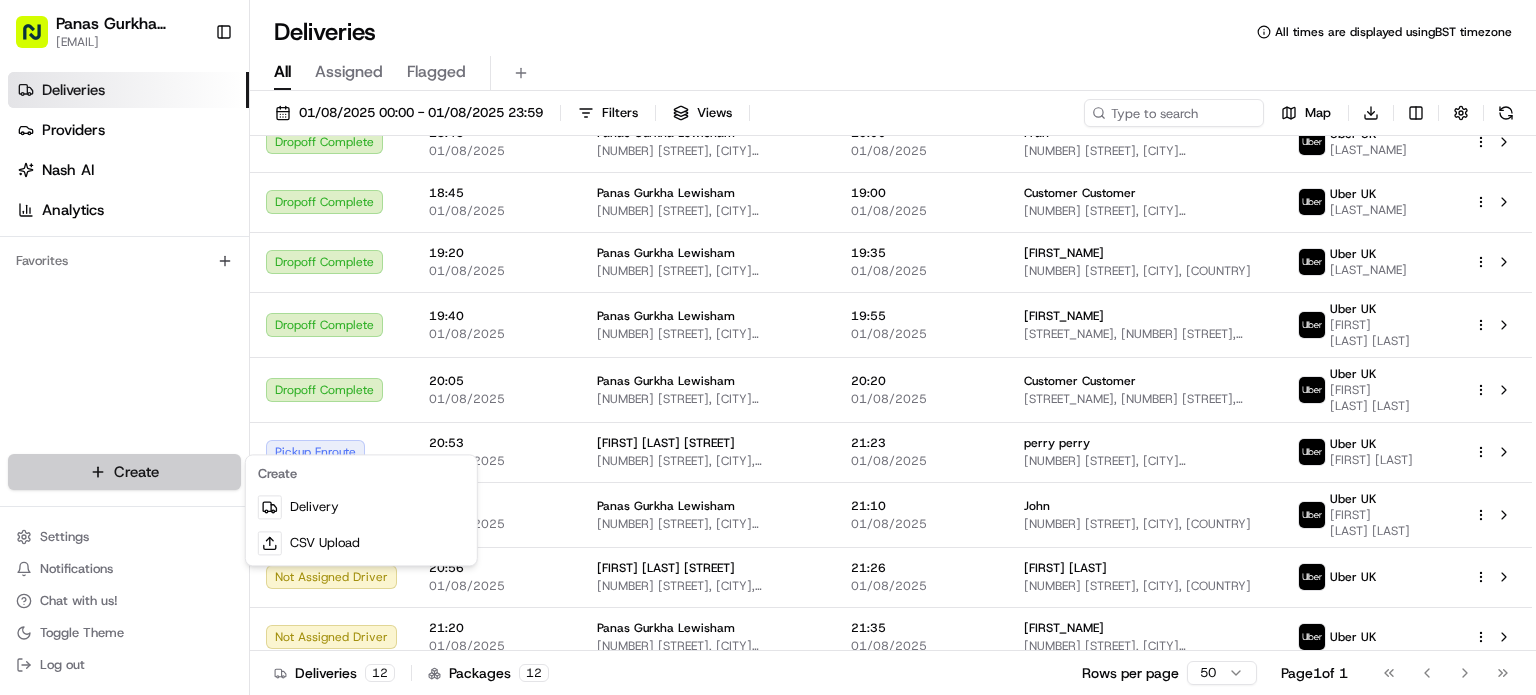 click on "Panas Gurkha Lewisham [EMAIL] Toggle Sidebar Deliveries Providers Nash AI Analytics Favorites Main Menu Members & Organization Organization Users Roles Preferences Customization Tracking Orchestration Automations Dispatch Strategy Locations Pickup Locations Dropoff Locations Billing Billing Refund Requests Integrations Notification Triggers Webhooks API Keys Request Logs Create Settings Notifications Chat with us! Toggle Theme Log out Deliveries All times are displayed using BST timezone All Assigned Flagged [DATE] [TIME] - [DATE] [TIME] Filters Views Map Download Status Original Pickup Time Pickup Location Original Dropoff Time Dropoff Location Provider Action Dropoff Complete [TIME] [DATE] Panas Gurkha Lewisham [NUMBER] [STREET], [CITY] [POSTAL_CODE], [COUNTRY] [TIME] [DATE] [FIRST_NAME] [LAST_NAME] [NUMBER] [STREET], [CITY] [POSTAL_CODE], [COUNTRY] Uber UK [FIRST_NAME] [LAST_NAME] Dropoff Complete [TIME] [DATE] Panas Gurkha Lewisham [NUMBER] [STREET], [CITY] [POSTAL_CODE], [COUNTRY] [TIME] [DATE] Uber UK [FIRST_NAME] [LAST_NAME]" at bounding box center [768, 347] 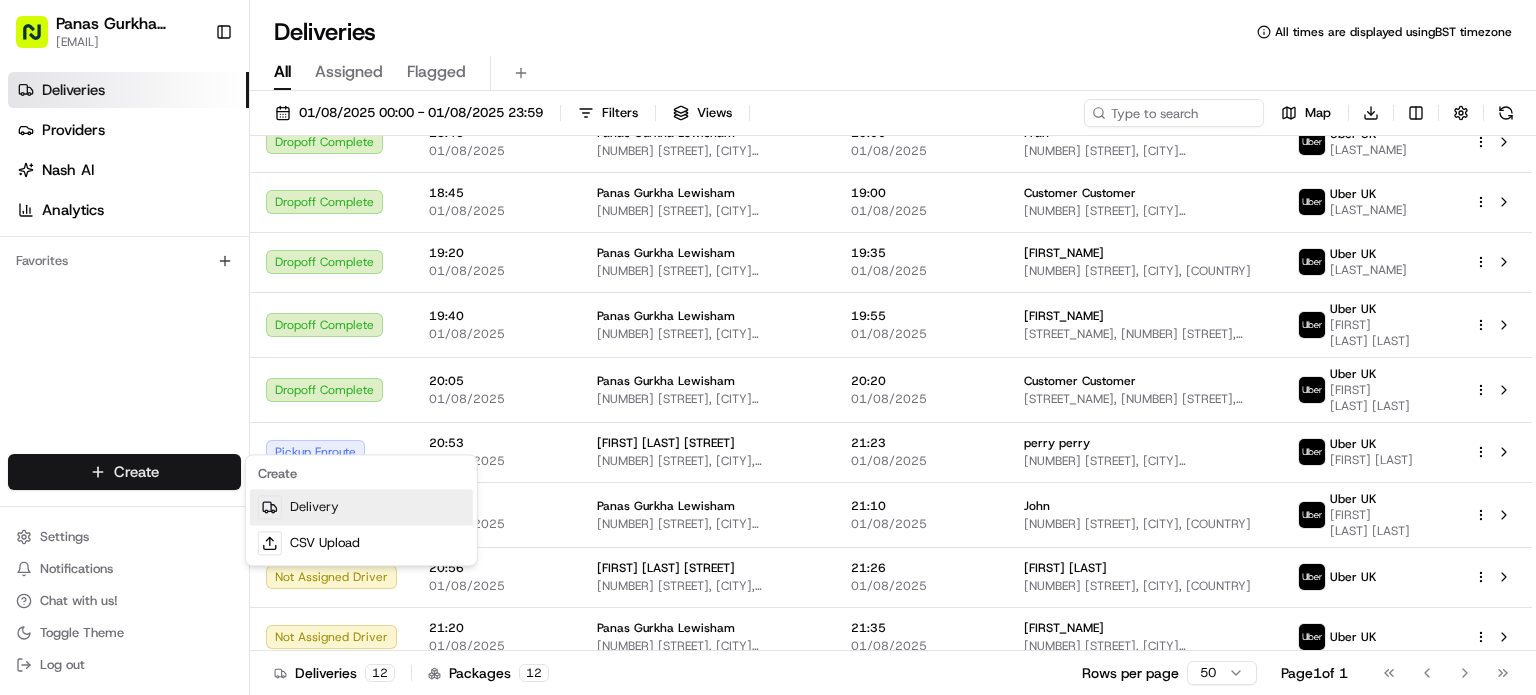 click on "Delivery" at bounding box center [361, 507] 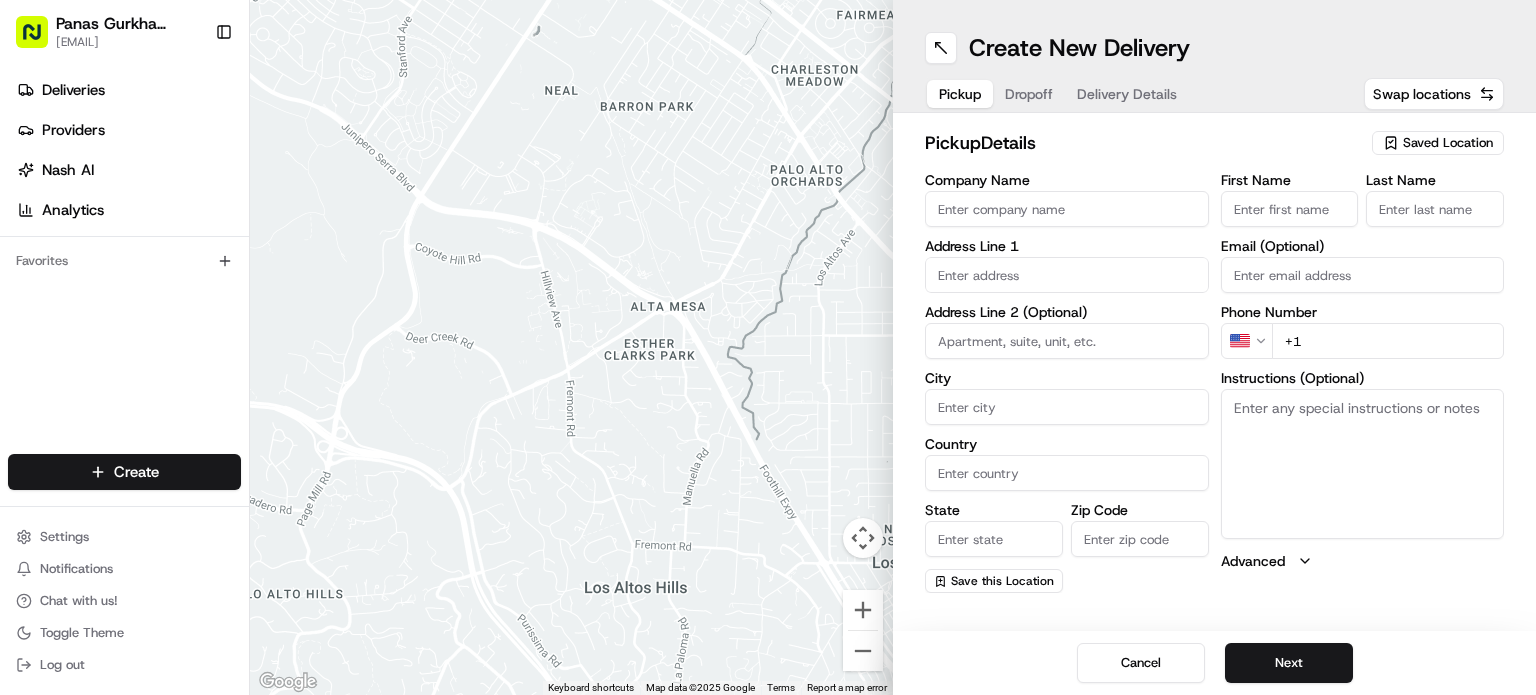 click on "Saved Location" at bounding box center (1438, 143) 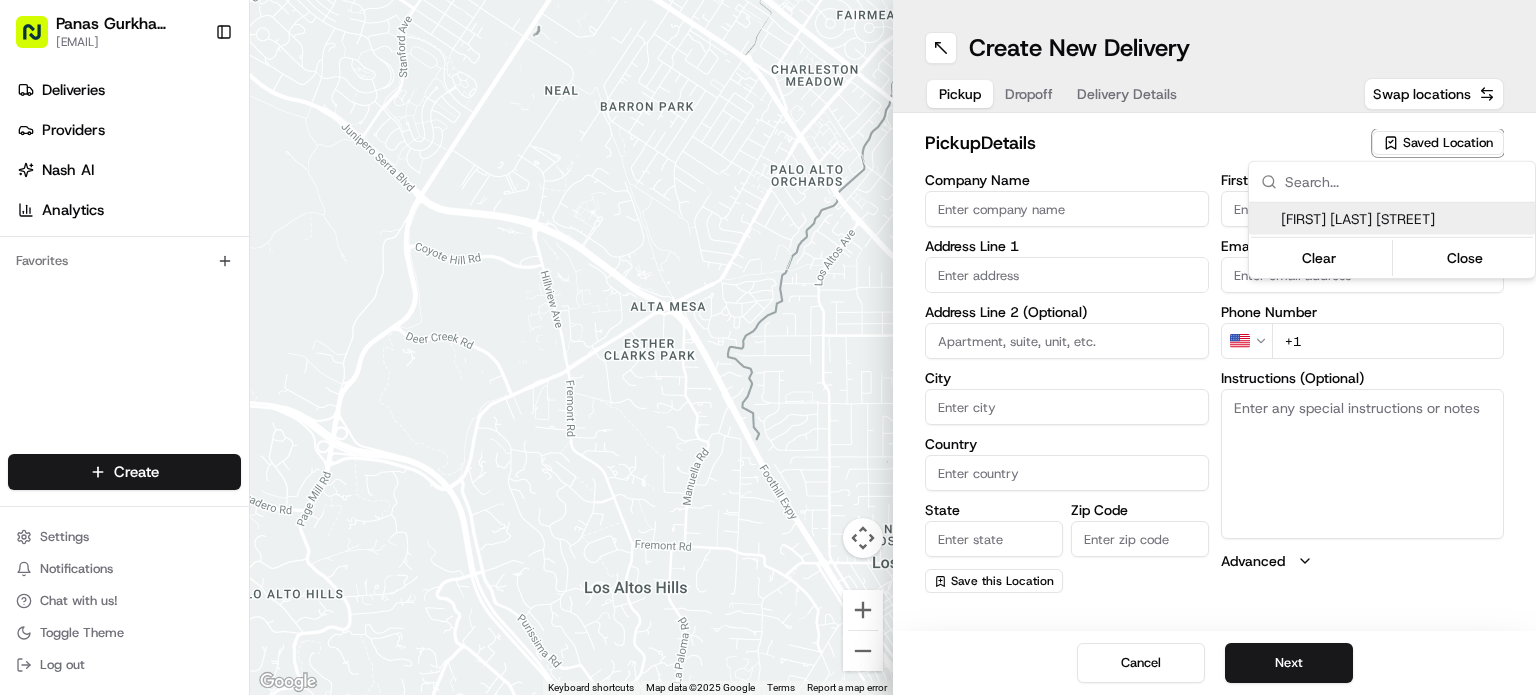 click on "[FIRST] [LAST] [STREET]" at bounding box center [1404, 219] 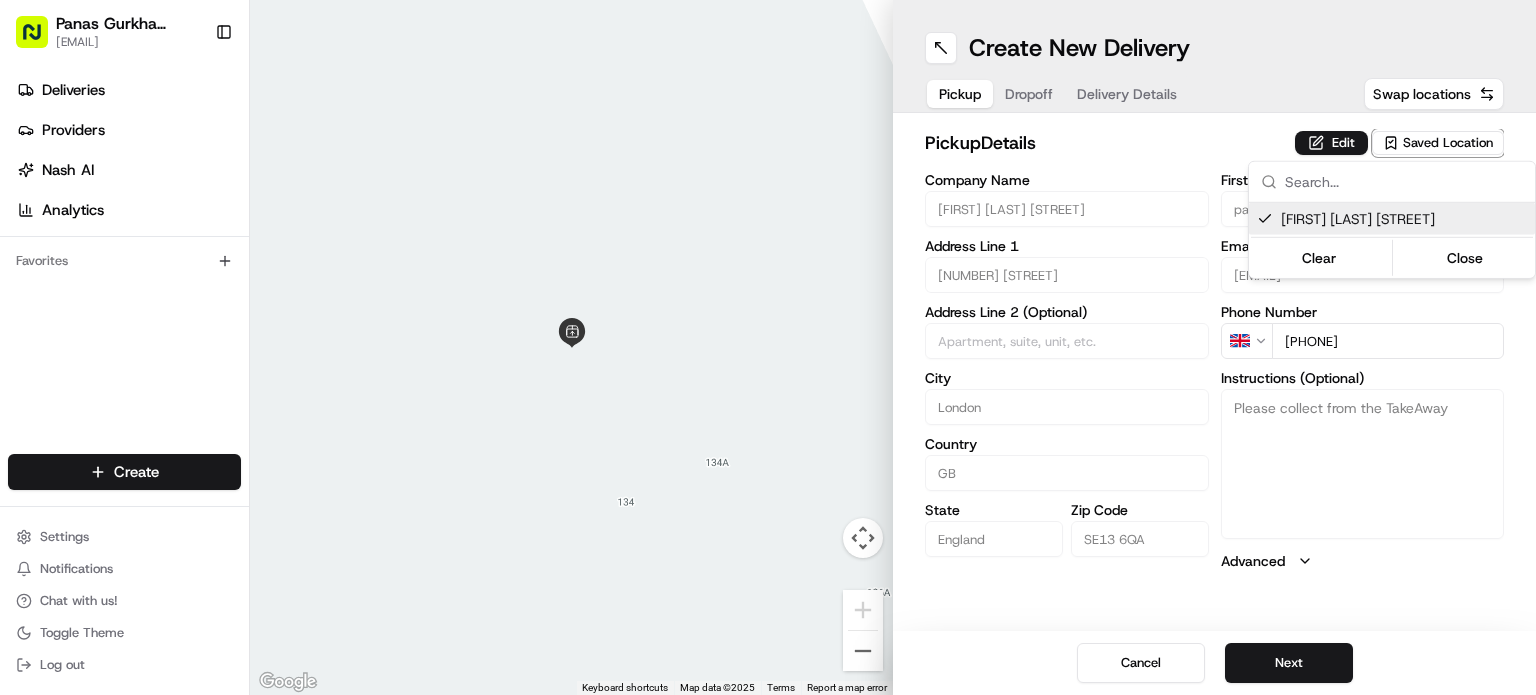 click on "[FIRST] [LAST] [STREET]" at bounding box center [1404, 219] 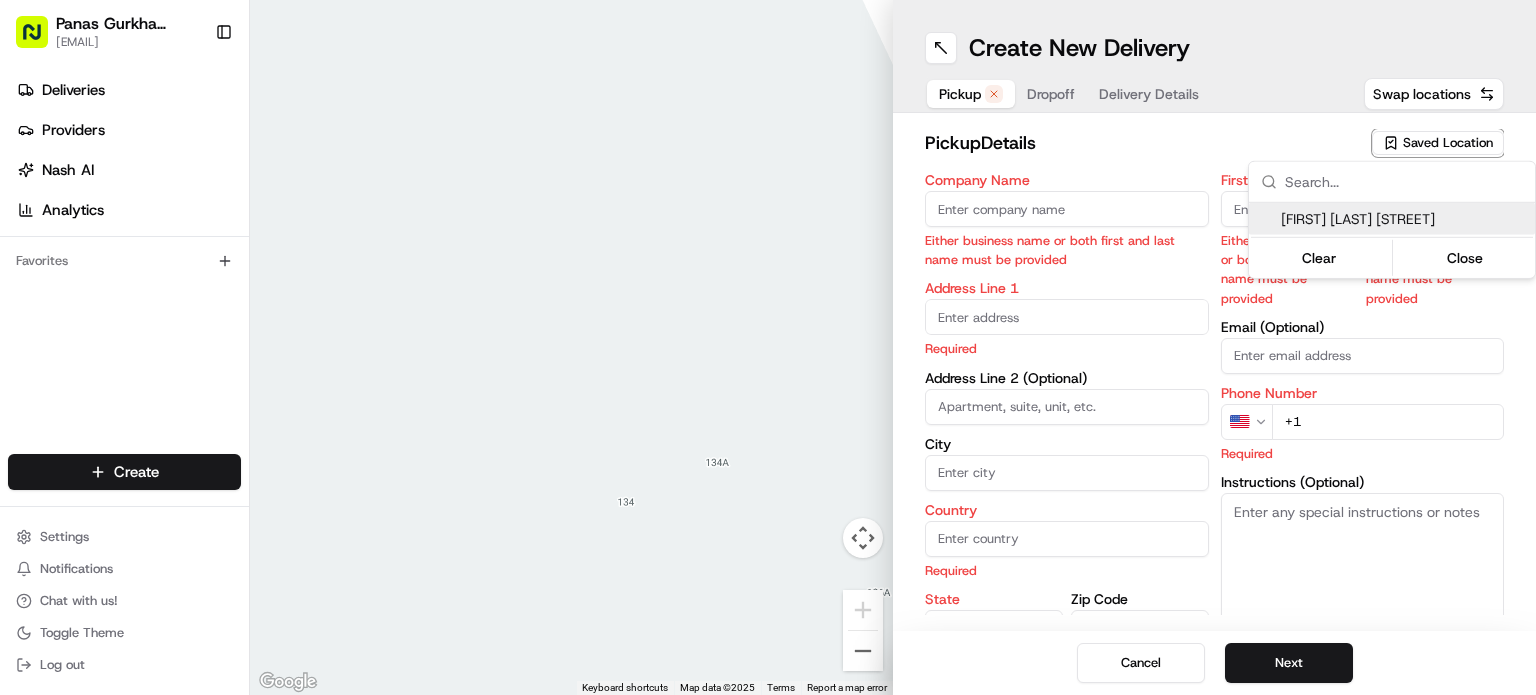 click on "[FIRST] [LAST] [STREET]" at bounding box center (1404, 219) 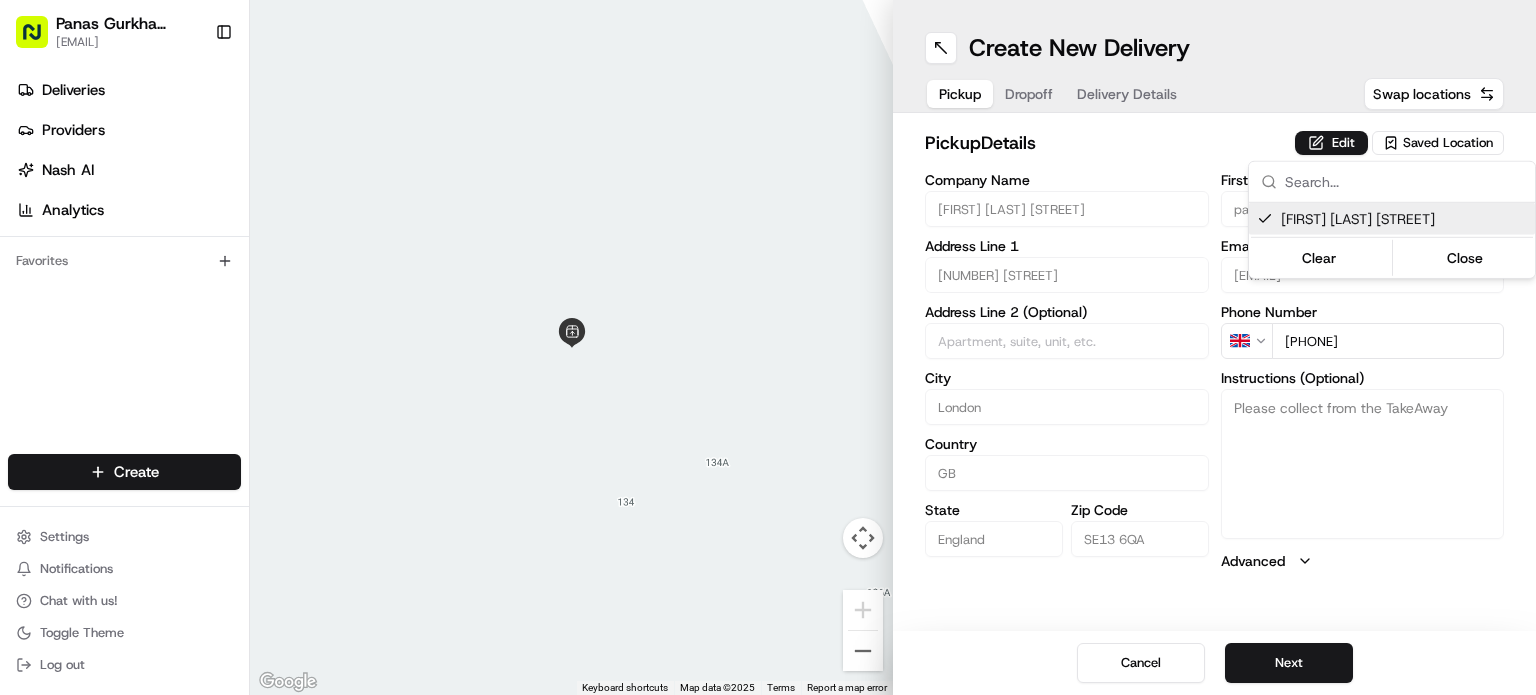 click on "Panas Gurkha Lewisham [EMAIL] Toggle Sidebar Deliveries Providers Nash AI Analytics Favorites Main Menu Members & Organization Organization Users Roles Preferences Customization Tracking Orchestration Automations Dispatch Strategy Locations Pickup Locations Dropoff Locations Billing Billing Refund Requests Integrations Notification Triggers Webhooks API Keys Request Logs Create Settings Notifications Chat with us! Toggle Theme Log out ← Move left → Move right ↑ Move up ↓ Move down + Zoom in - Zoom out Home Jump left by 75% End Jump right by 75% Page Up Jump up by 75% Page Down Jump down by 75% Keyboard shortcuts Map Data Map data ©2025 Map data ©2025 1 m Click to toggle between metric and imperial units Terms Report a map error Create New Delivery Pickup Dropoff Delivery Details Swap locations pickup Details Edit Saved Location Company Name Panas Gurkha HIther Green Address Line 1 [NUMBER] [STREET] Address Line 2 (Optional) City London Country GB State [STATE]" at bounding box center (768, 347) 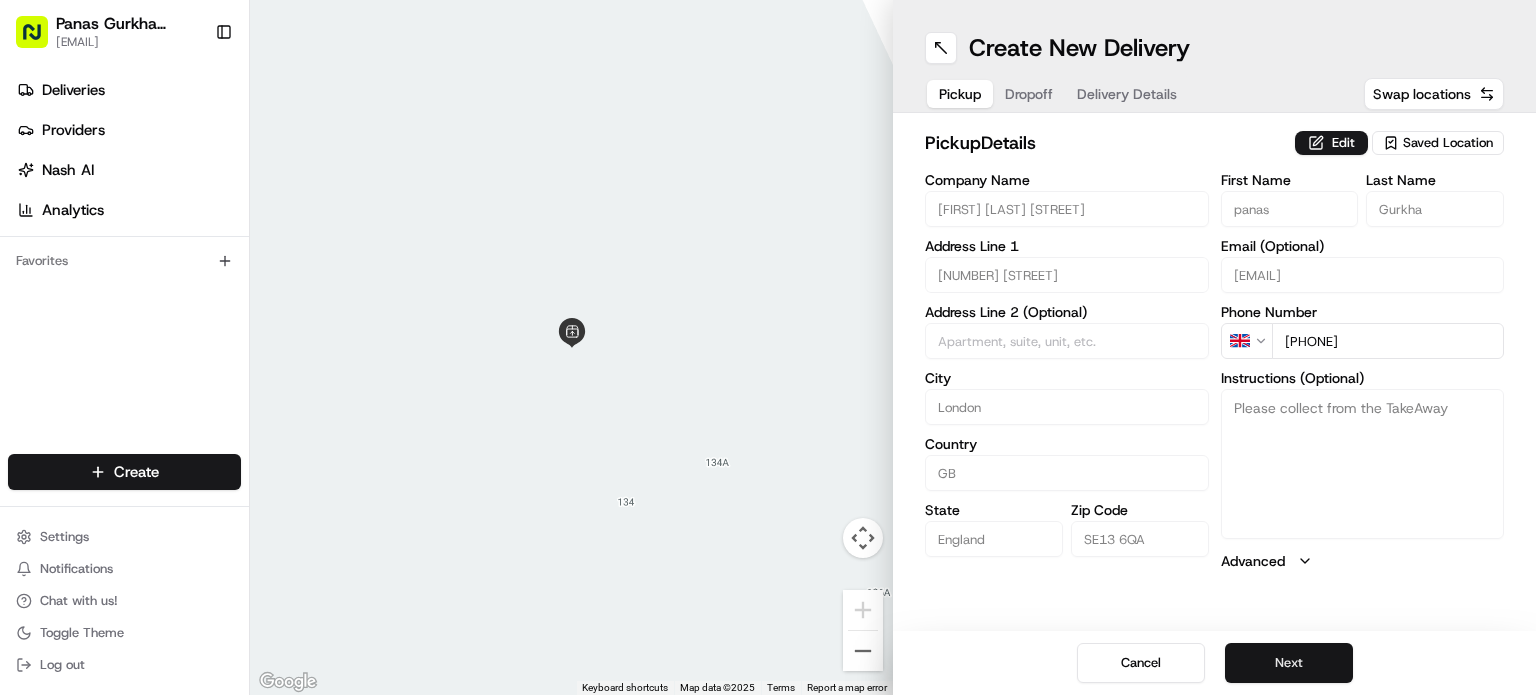 click on "Next" at bounding box center (1289, 663) 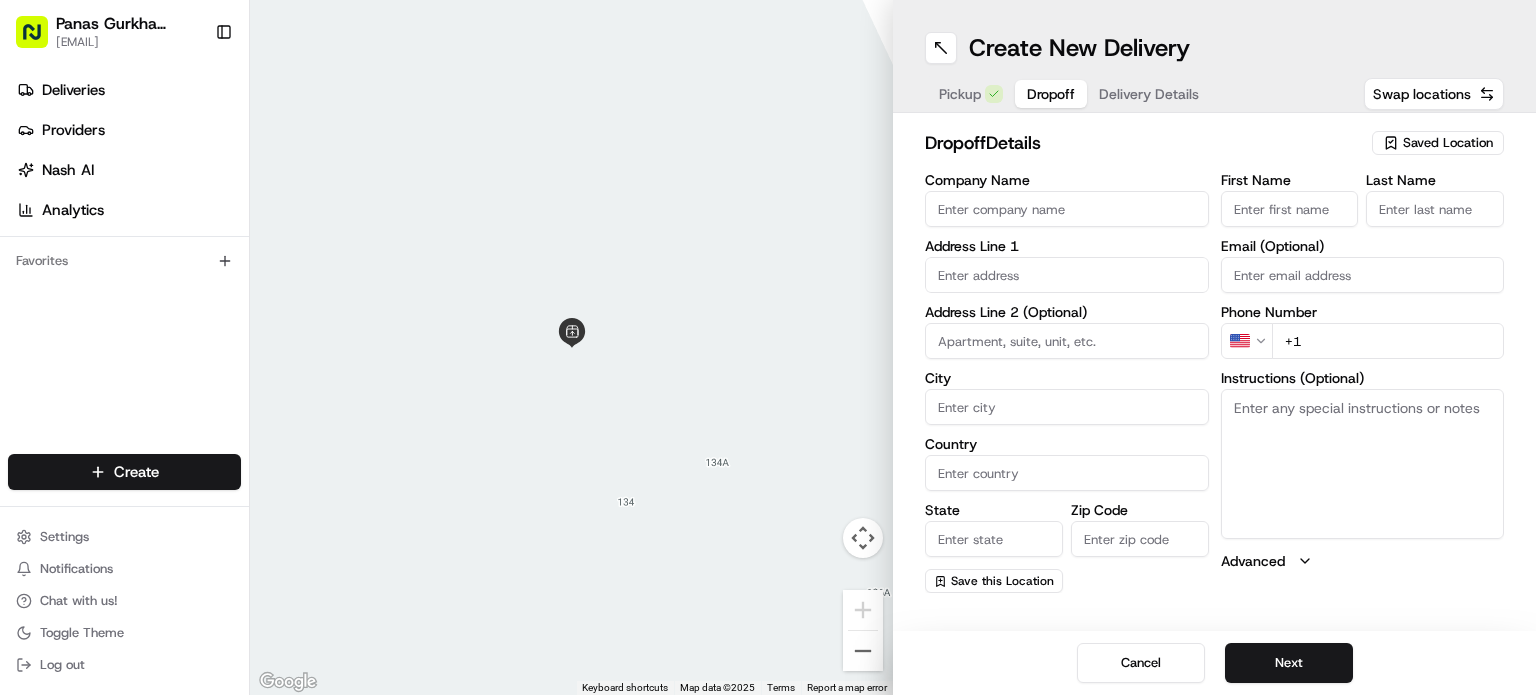 click on "First Name" at bounding box center (1290, 209) 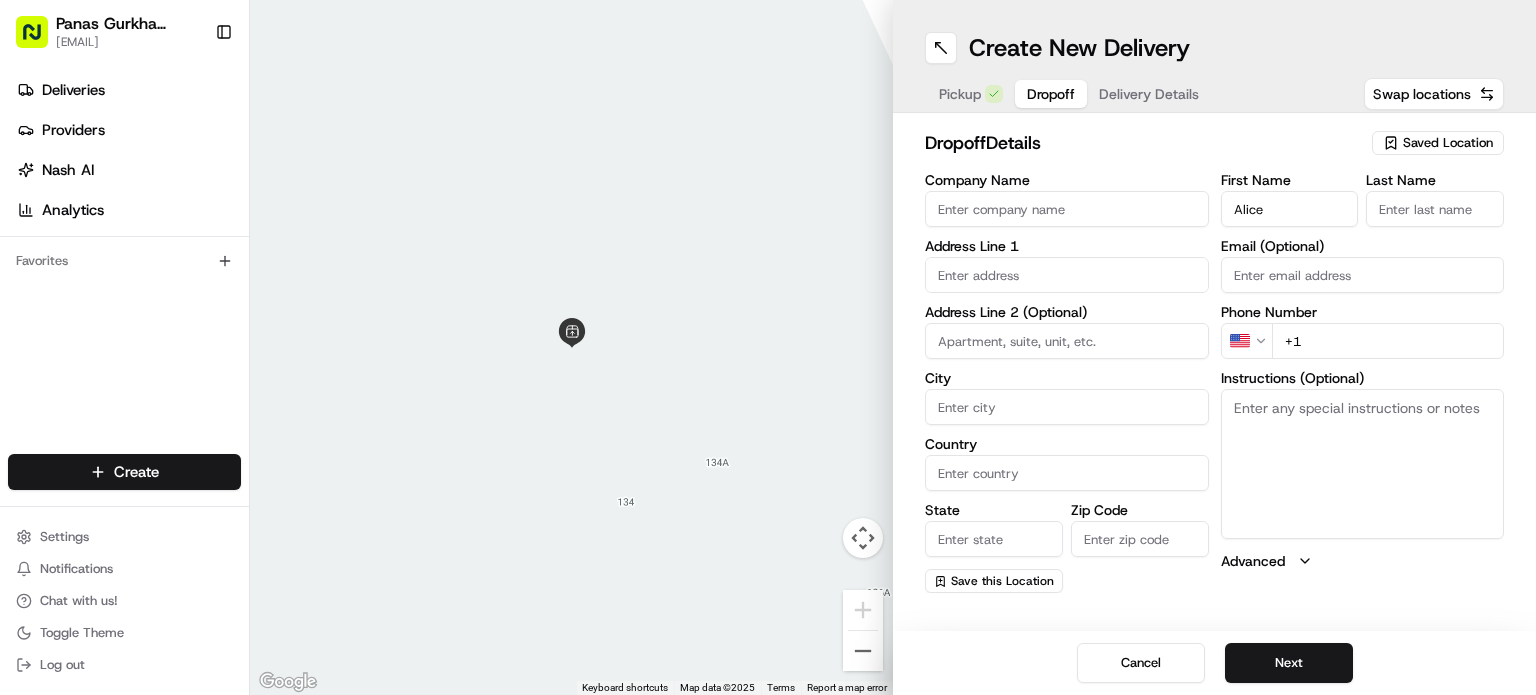 type on "Alice" 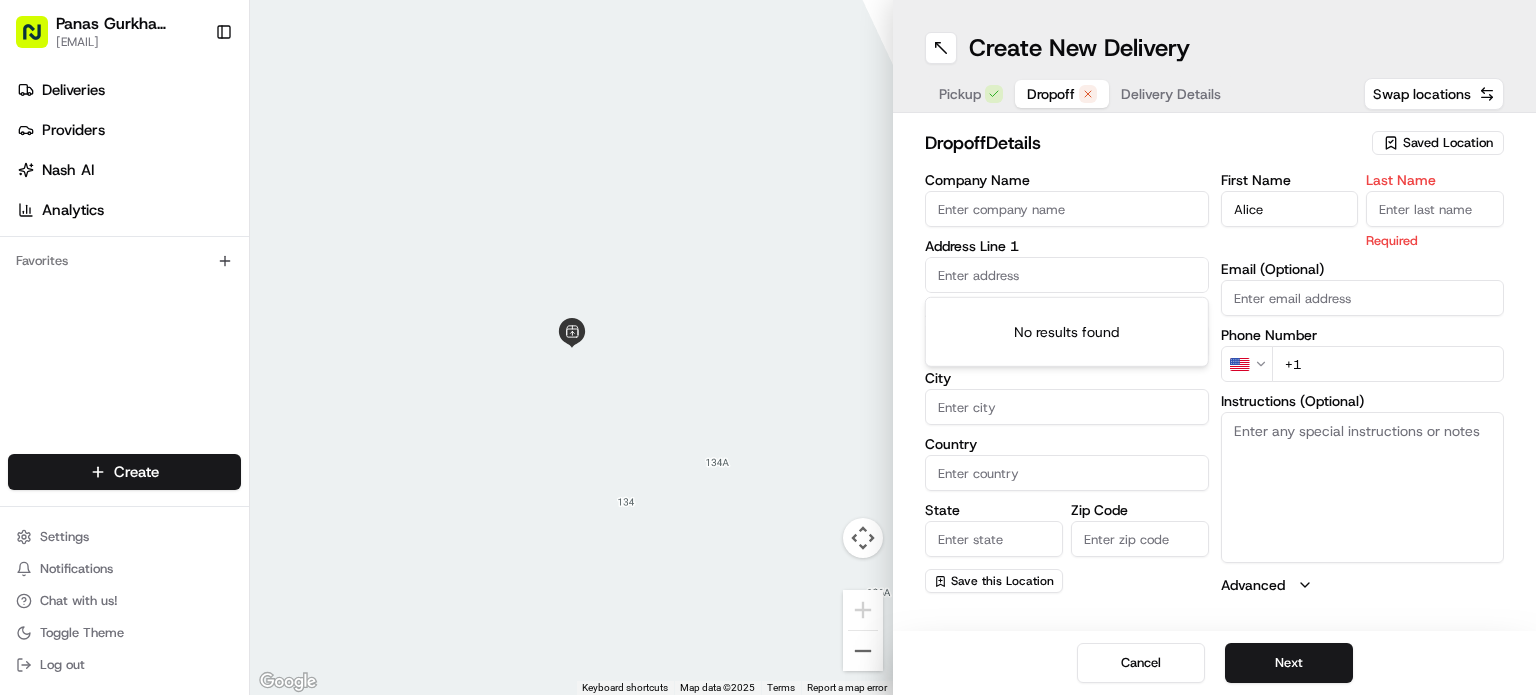 click at bounding box center [1067, 275] 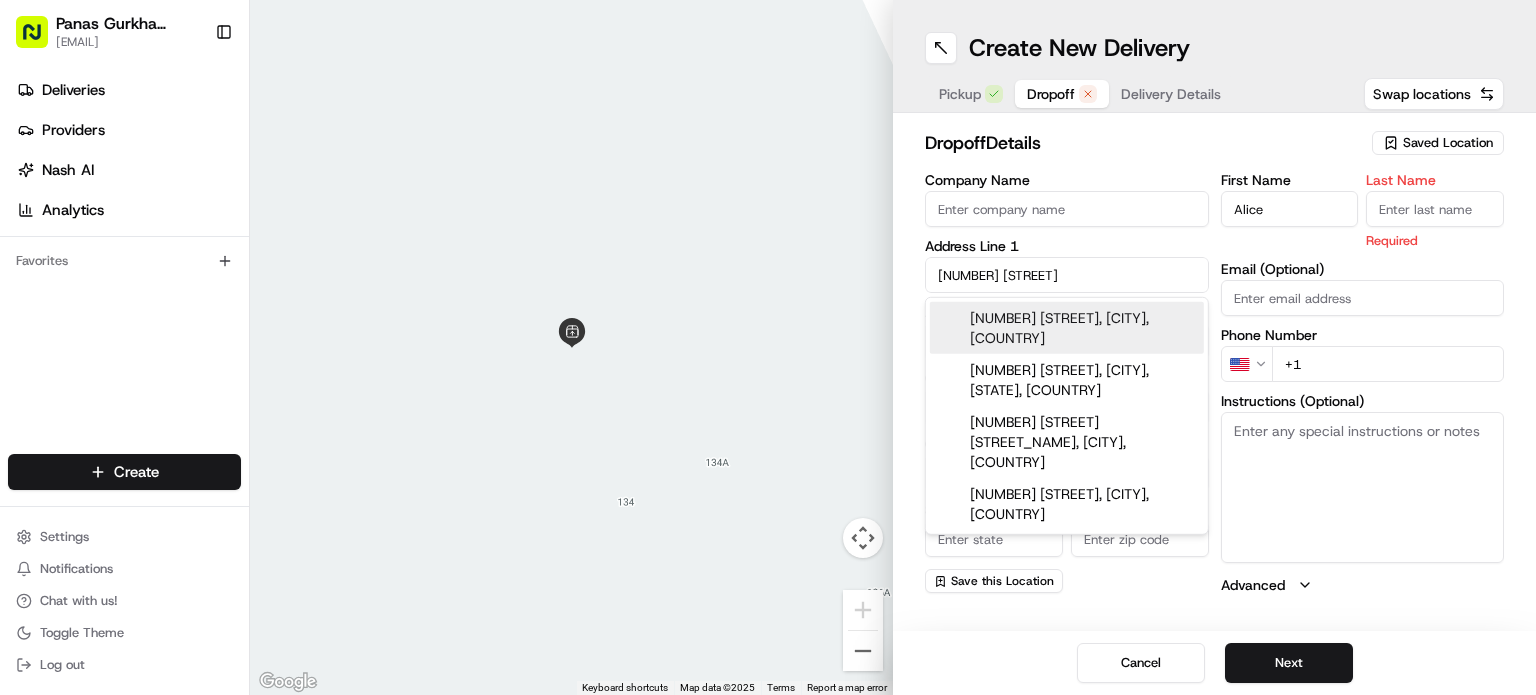 click on "[NUMBER] [STREET], [CITY], [COUNTRY]" at bounding box center (1067, 328) 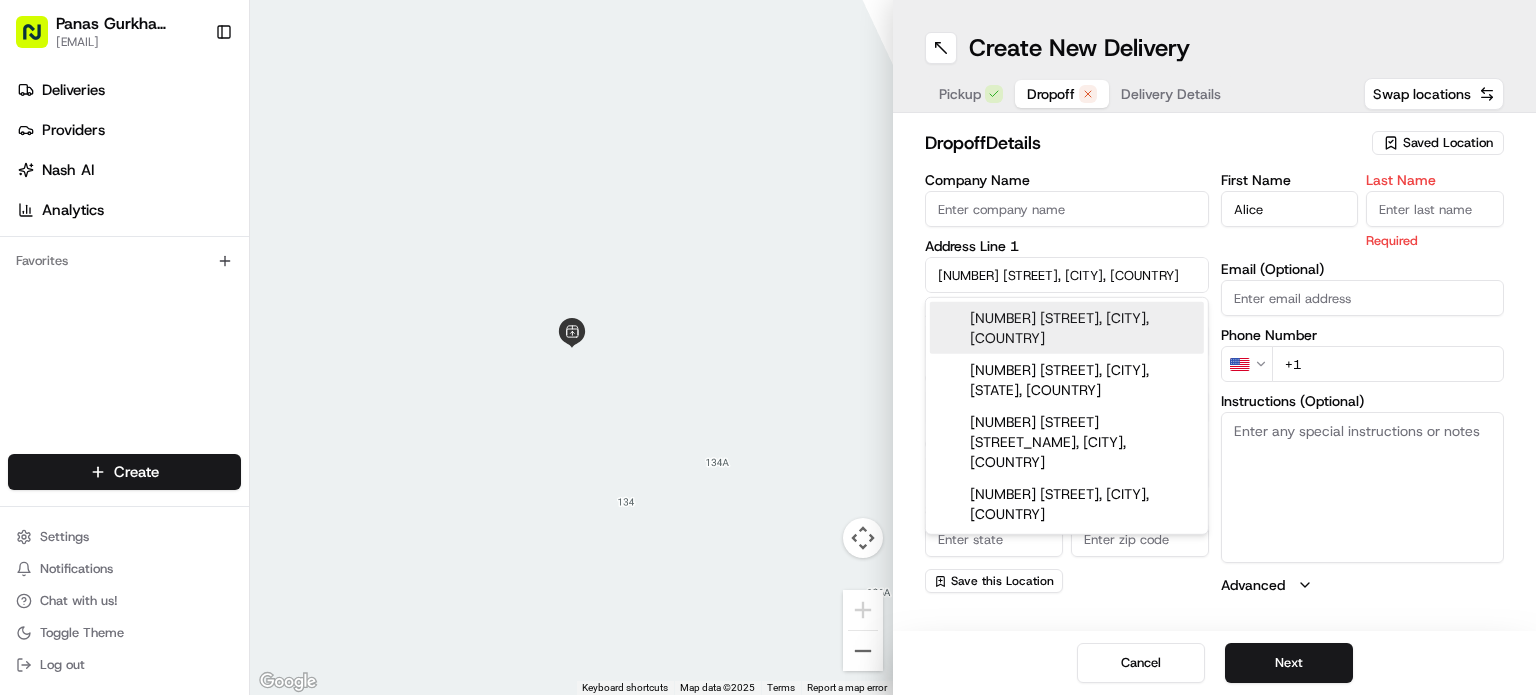 type on "[NUMBER] [STREET], [CITY] [POSTAL_CODE], [COUNTRY]" 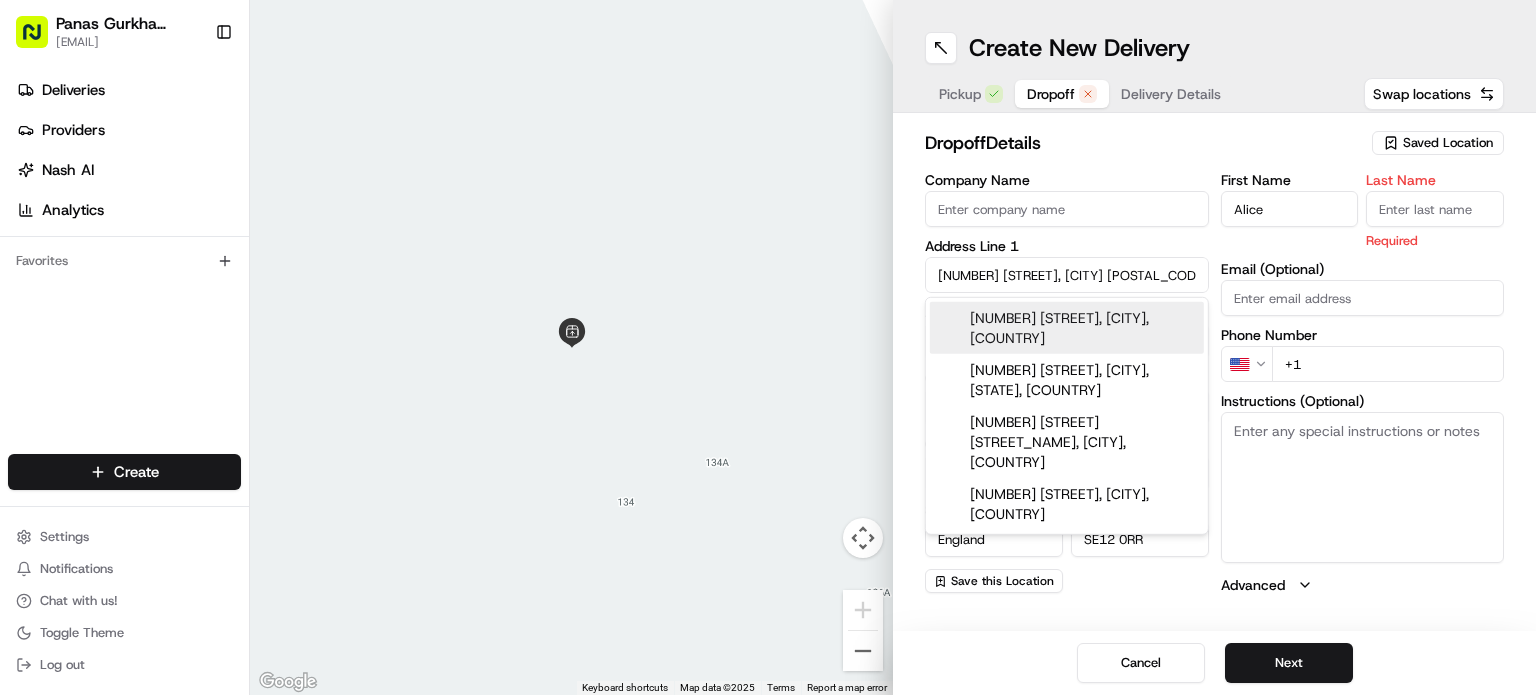 type on "[NUMBER] [STREET]" 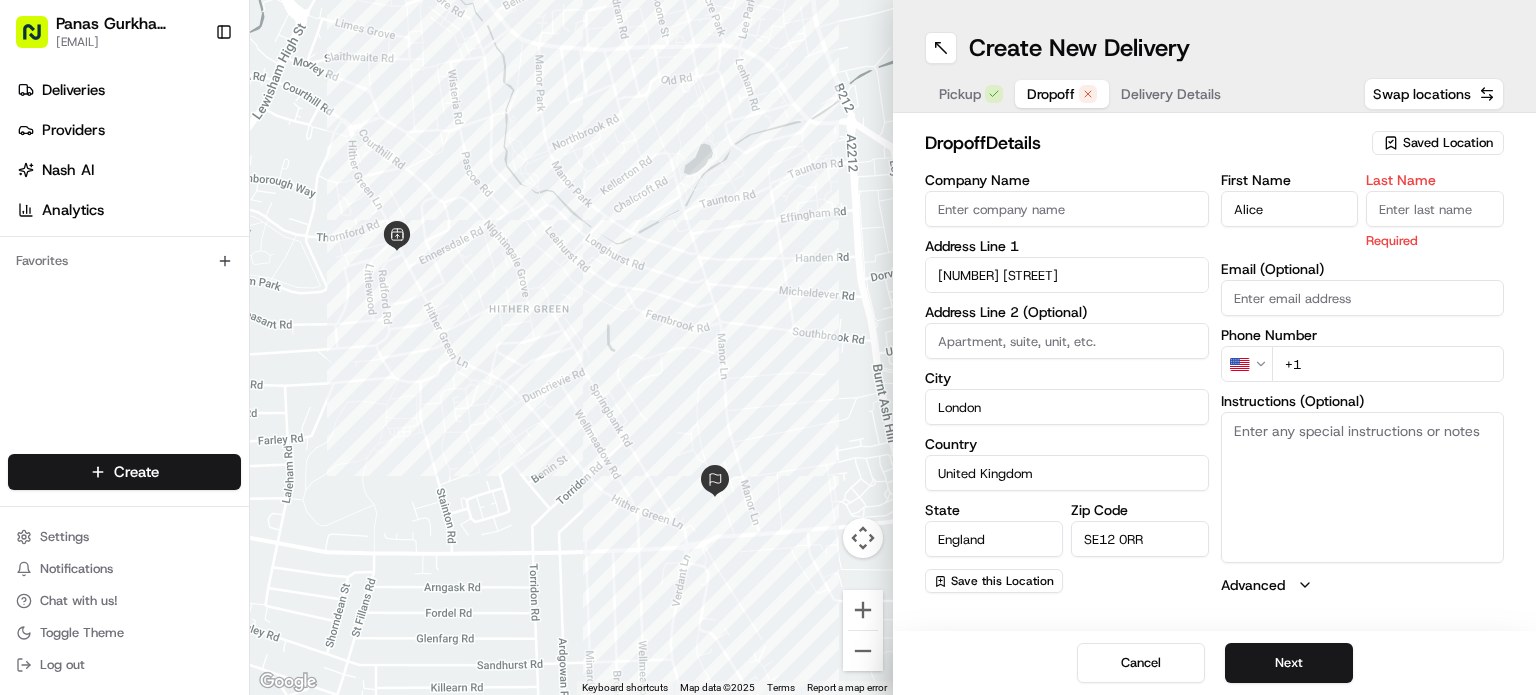 click on "[FIRST] [LAST] [CITY] [STREET] [POSTAL_CODE] [COUNTRY] [STATE] [POSTAL_CODE]" at bounding box center (768, 347) 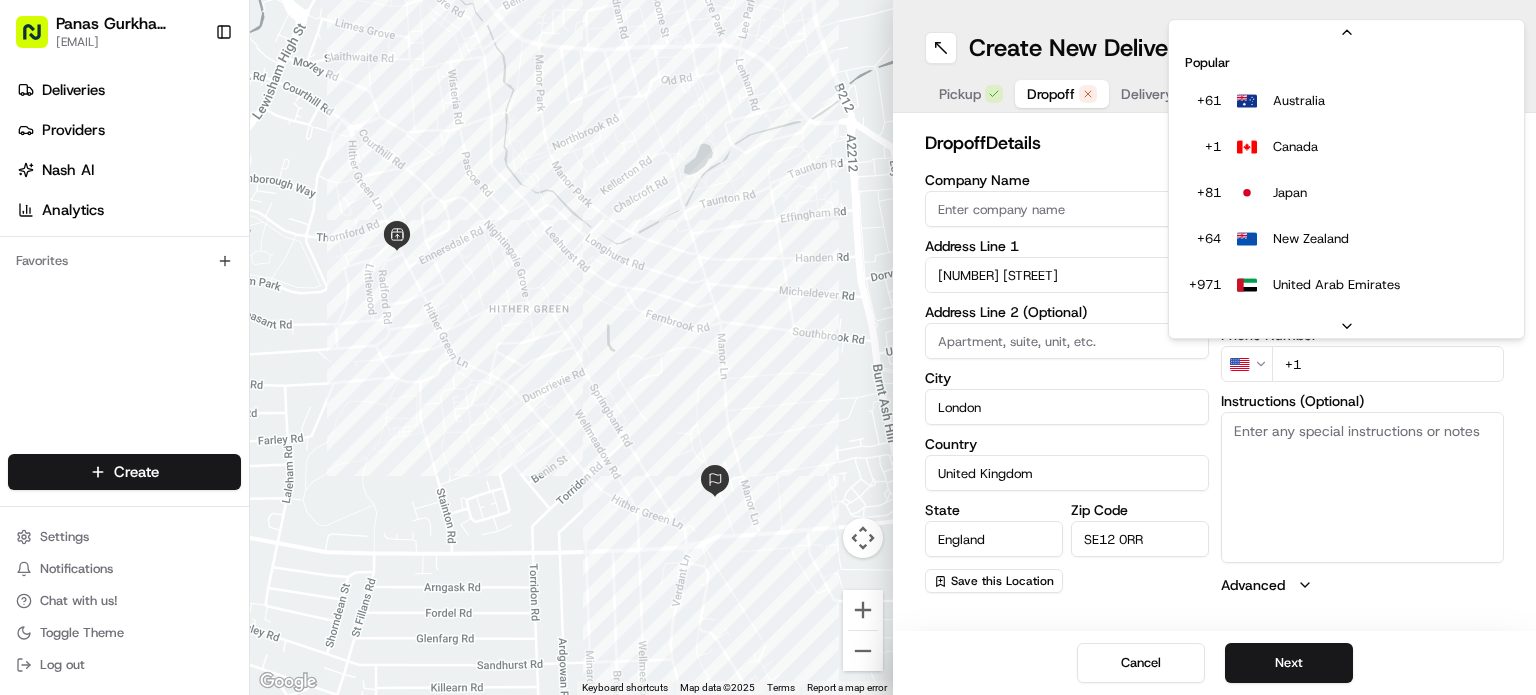 scroll, scrollTop: 85, scrollLeft: 0, axis: vertical 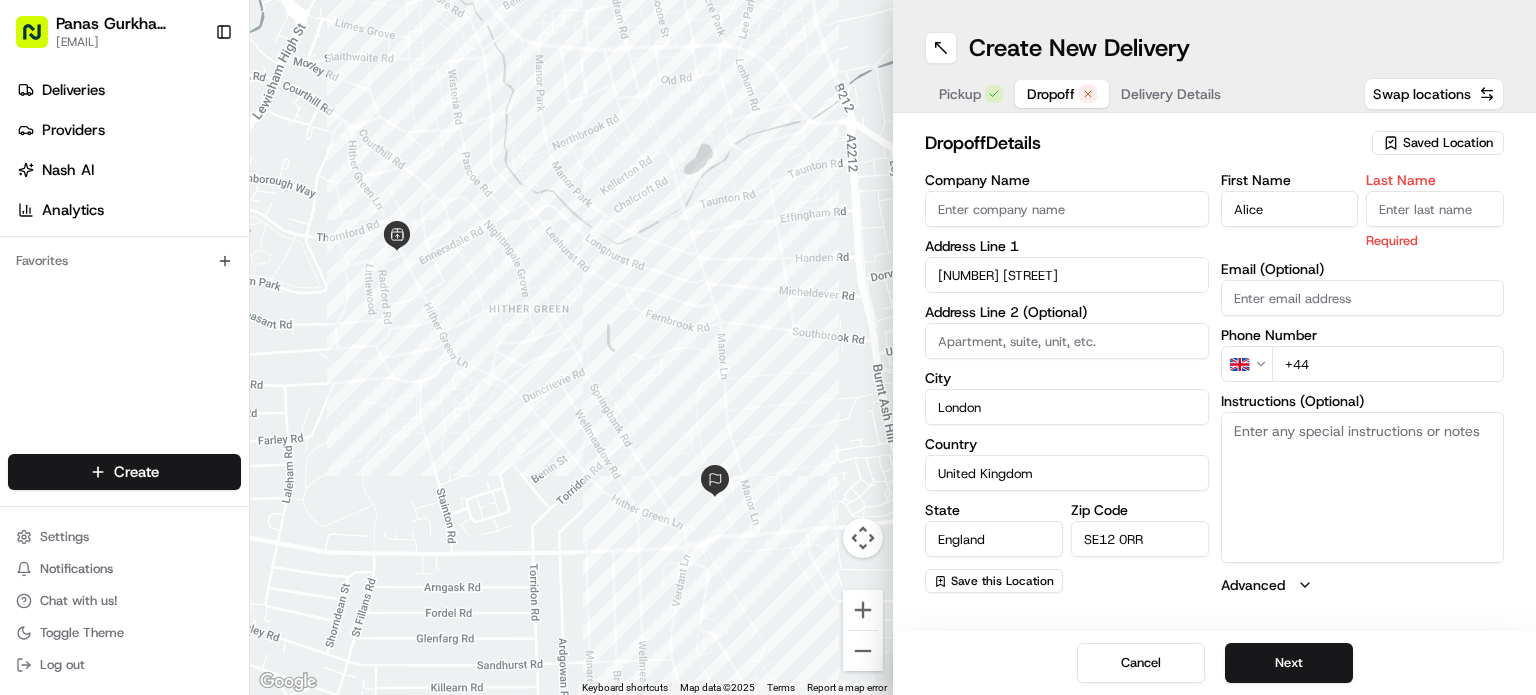 click on "+44" at bounding box center (1388, 364) 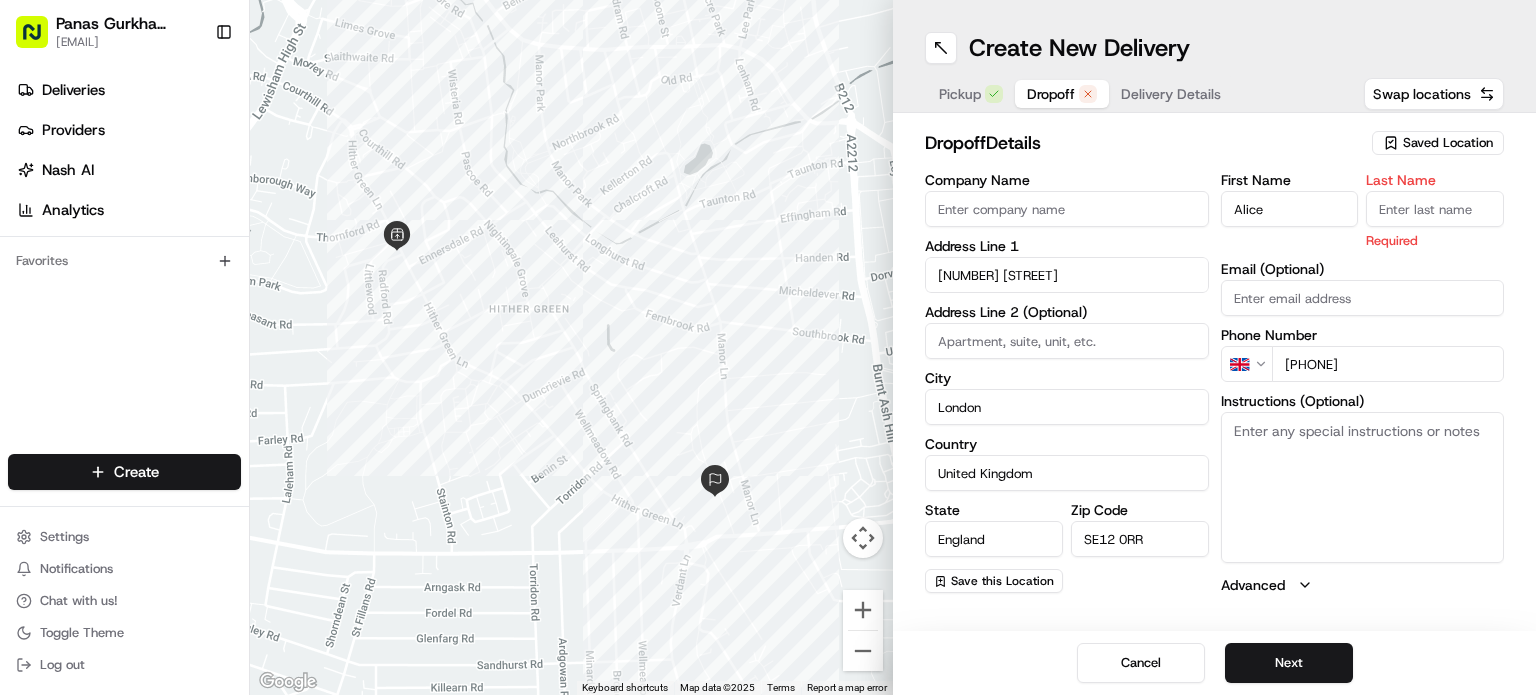 type on "[PHONE]" 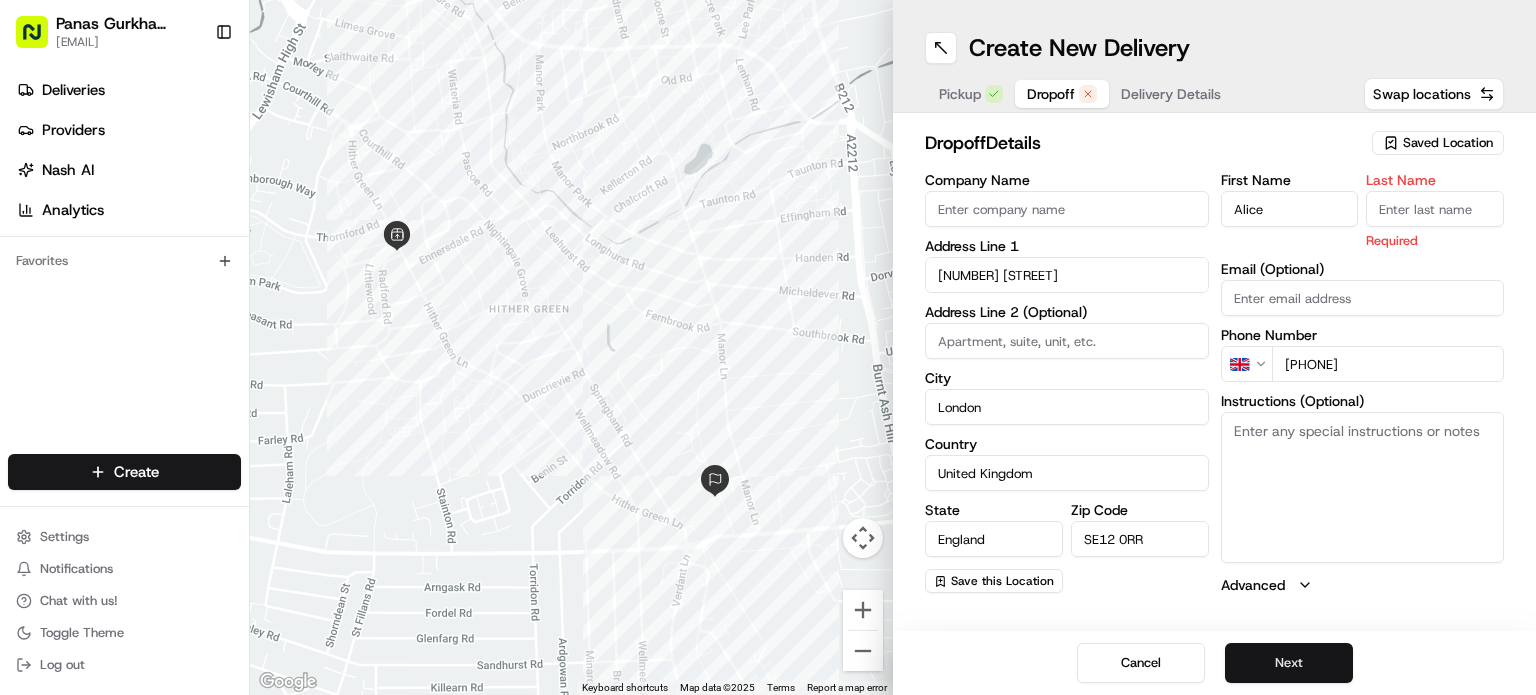 click on "Next" at bounding box center (1289, 663) 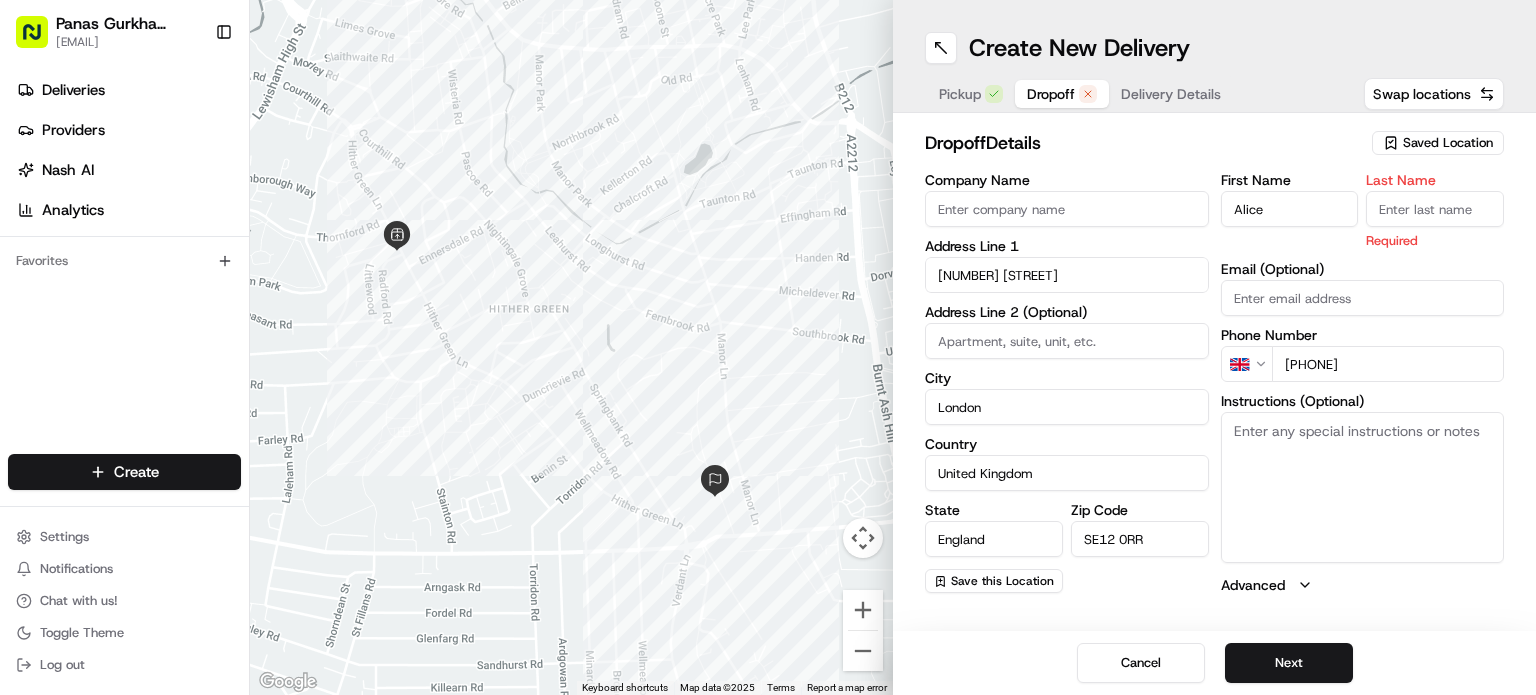 click on "Last Name" at bounding box center (1435, 209) 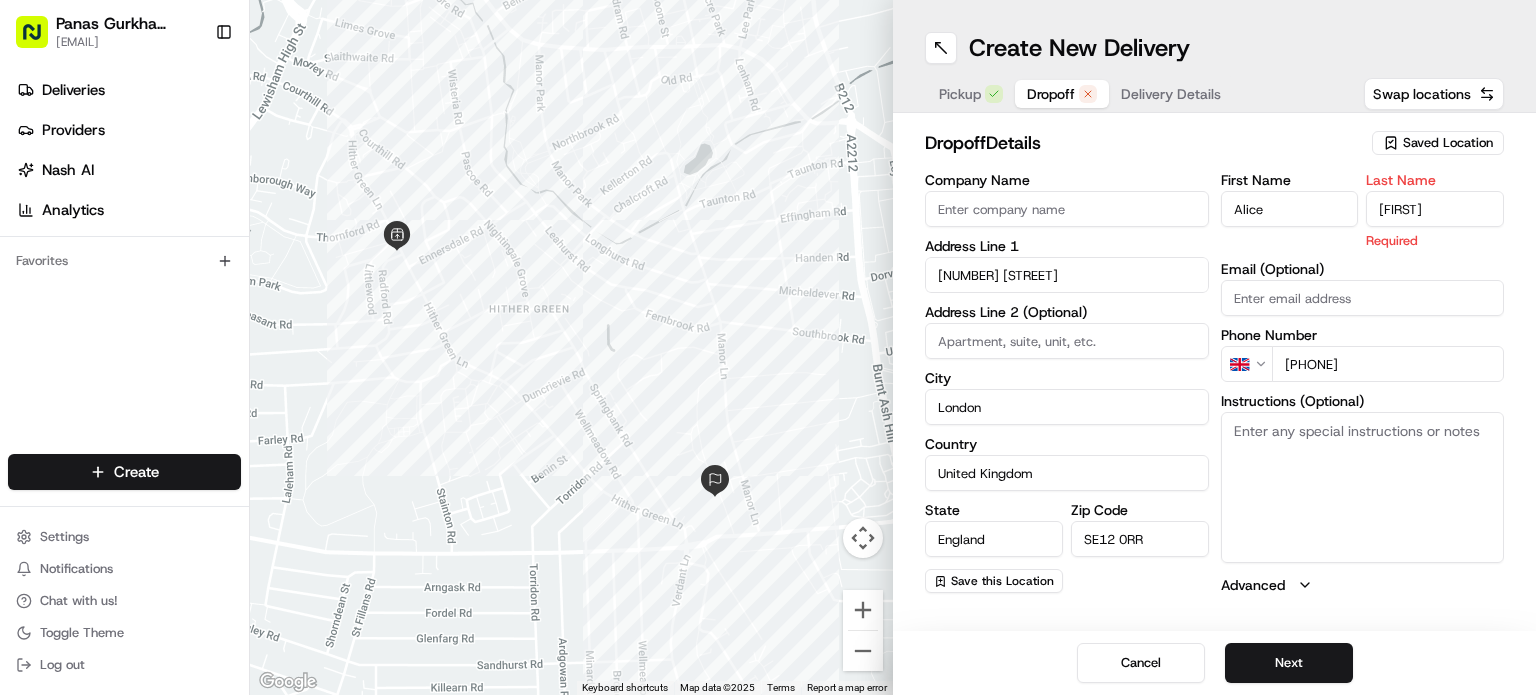 type on "Alice" 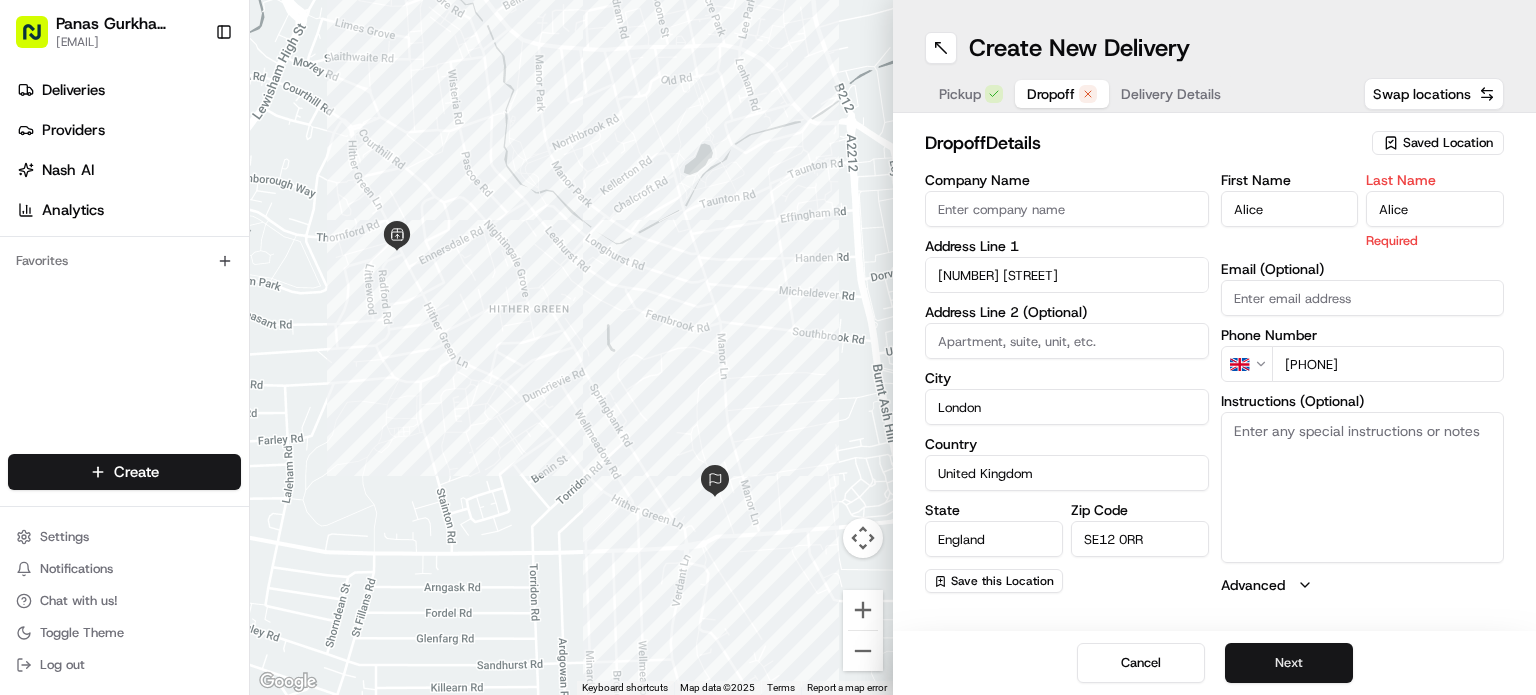 click on "Next" at bounding box center (1289, 663) 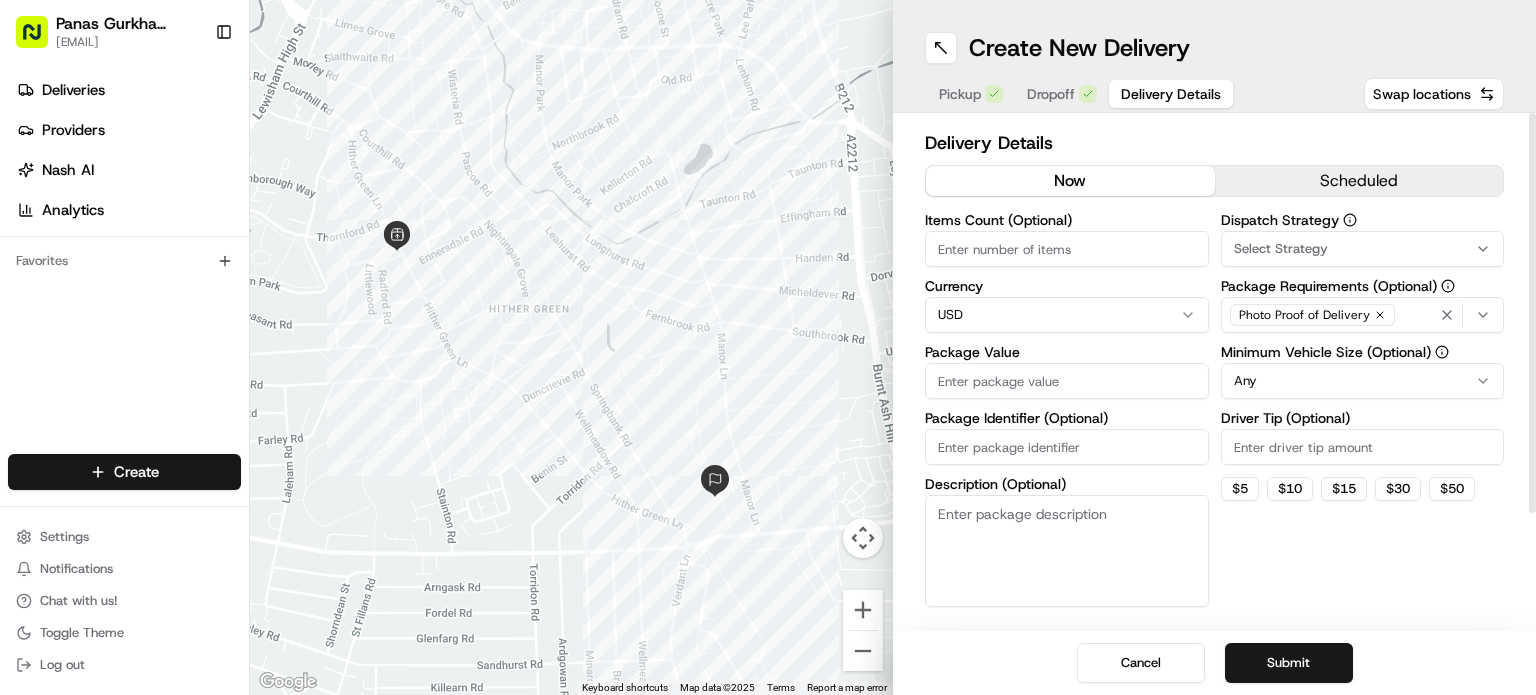 click on "Panas Gurkha Lewisham [EMAIL] Toggle Sidebar Deliveries Providers Nash AI Analytics Favorites Main Menu Members & Organization Organization Users Roles Preferences Customization Tracking Orchestration Automations Dispatch Strategy Locations Pickup Locations Dropoff Locations Billing Billing Refund Requests Integrations Notification Triggers Webhooks API Keys Request Logs Create Settings Notifications Chat with us! Toggle Theme Log out ← Move left → Move right ↑ Move up ↓ Move down + Zoom in - Zoom out Home Jump left by 75% End Jump right by 75% Page Up Jump up by 75% Page Down Jump down by 75% Keyboard shortcuts Map Data Map data ©2025 Map data ©2025 200 m Click to toggle between metric and imperial units Terms Report a map error Create New Delivery Pickup Dropoff Delivery Details Swap locations Delivery Details now scheduled Items Count (Optional) Currency USD Package Value Package Identifier (Optional) Description (Optional) Dispatch Strategy Select Strategy $" at bounding box center [768, 347] 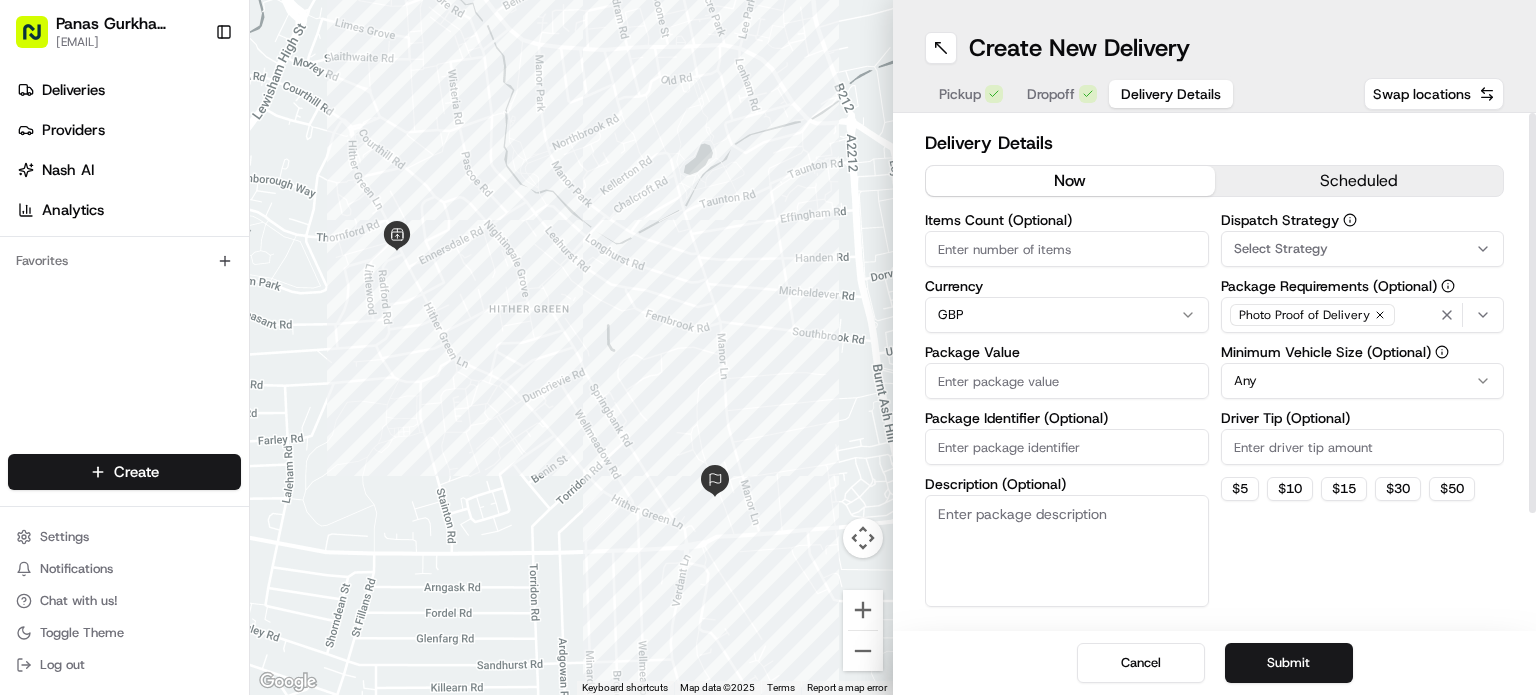 click on "Package Value" at bounding box center [1067, 381] 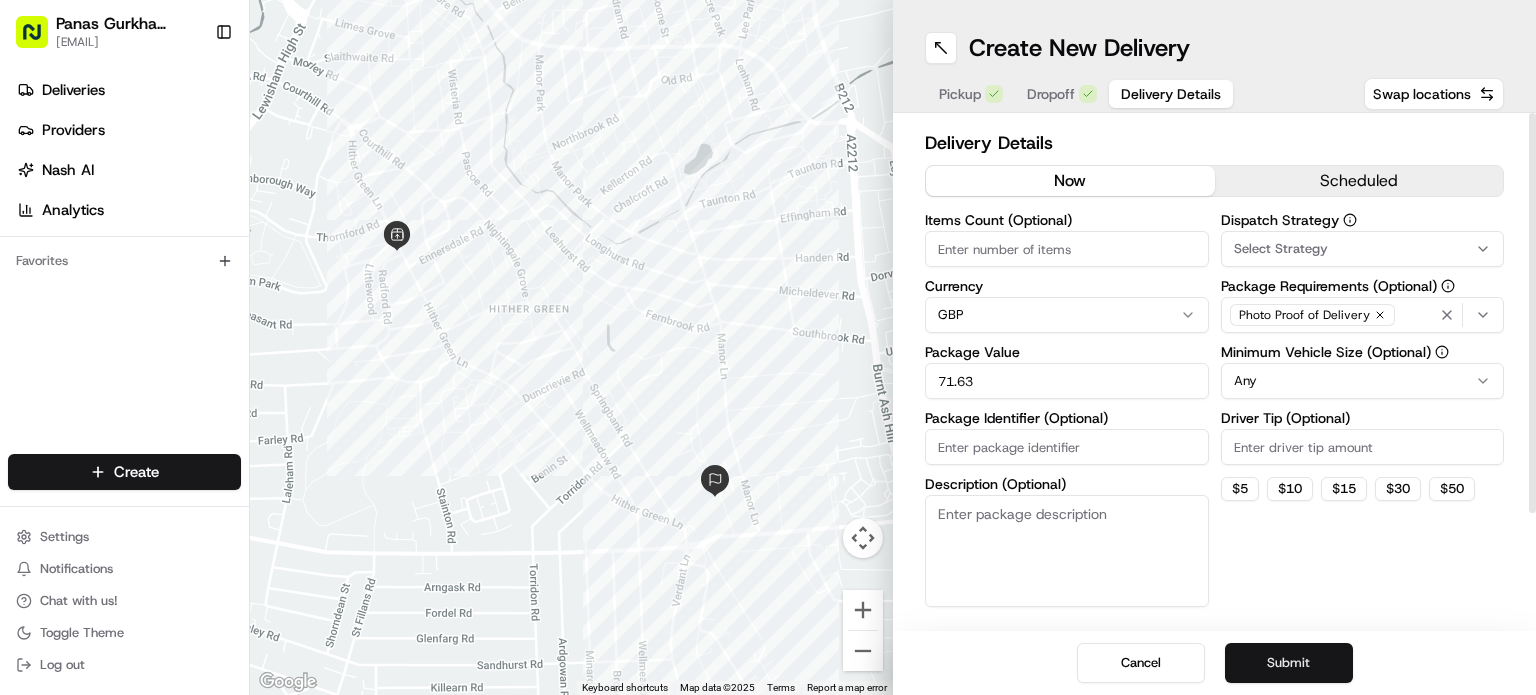 type on "71.63" 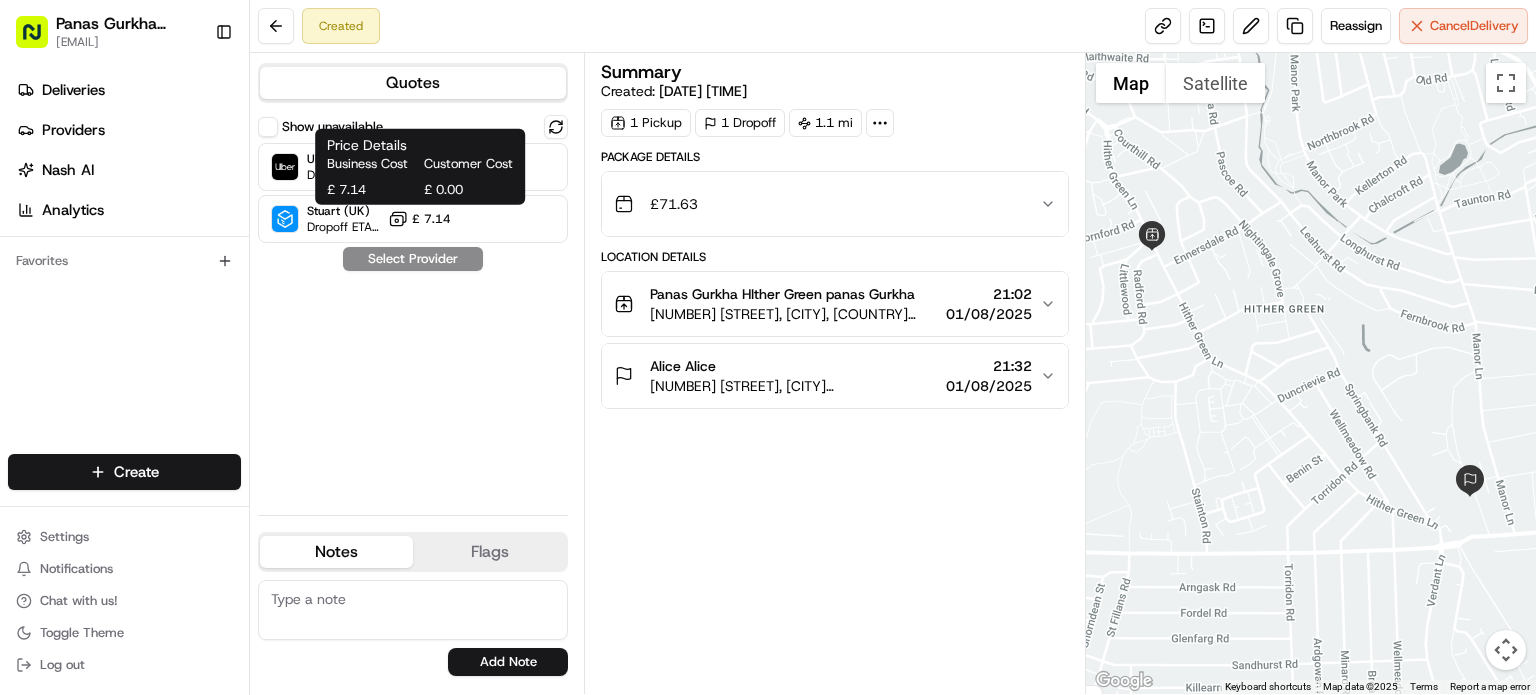 click on "Business Cost" at bounding box center [371, 164] 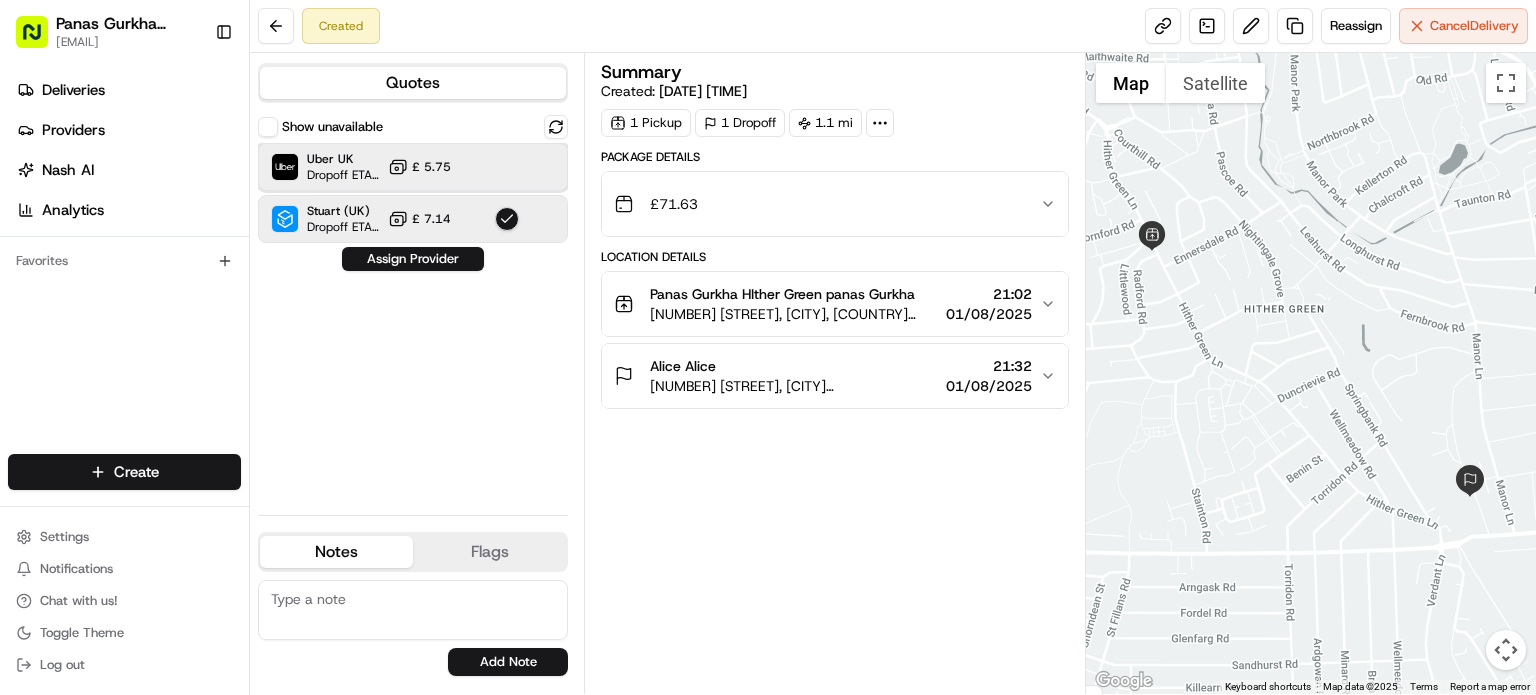 click at bounding box center (285, 167) 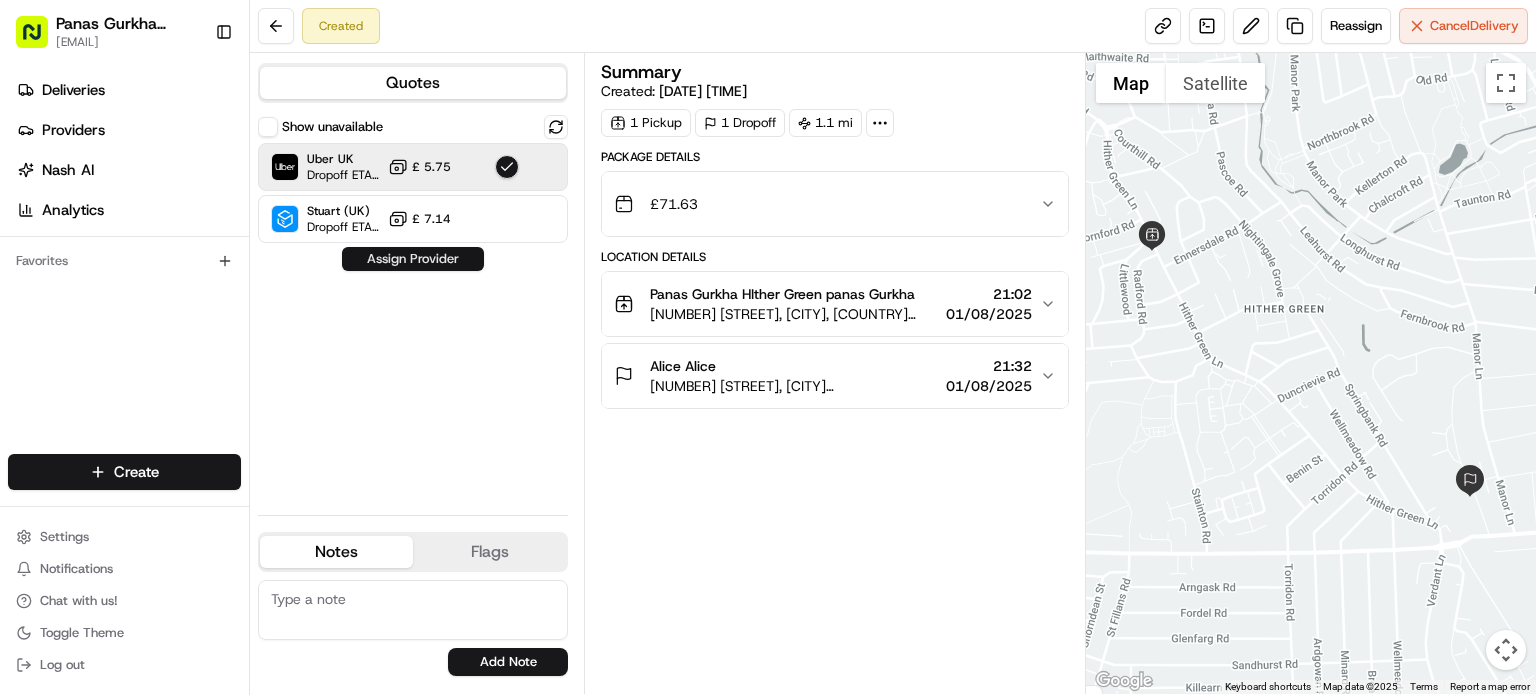 click on "Assign Provider" at bounding box center [413, 259] 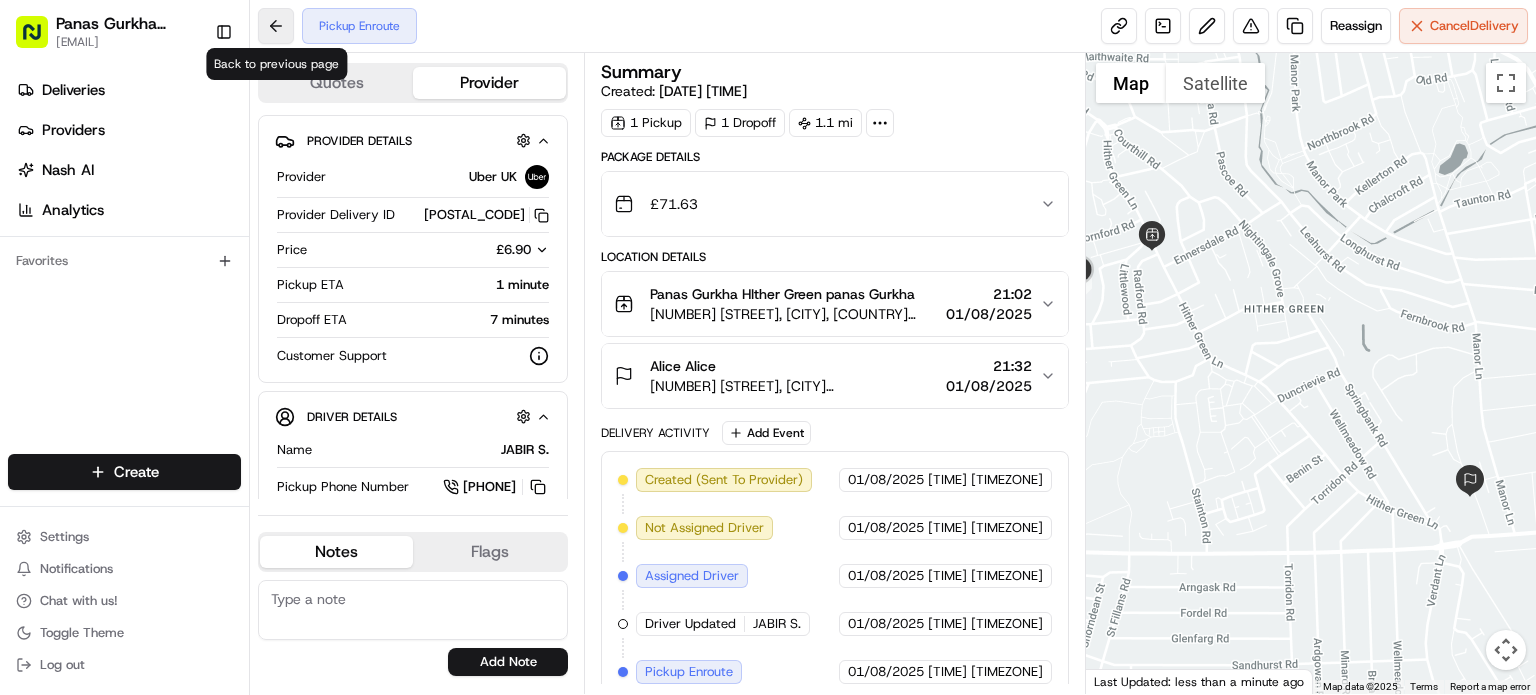 click at bounding box center [276, 26] 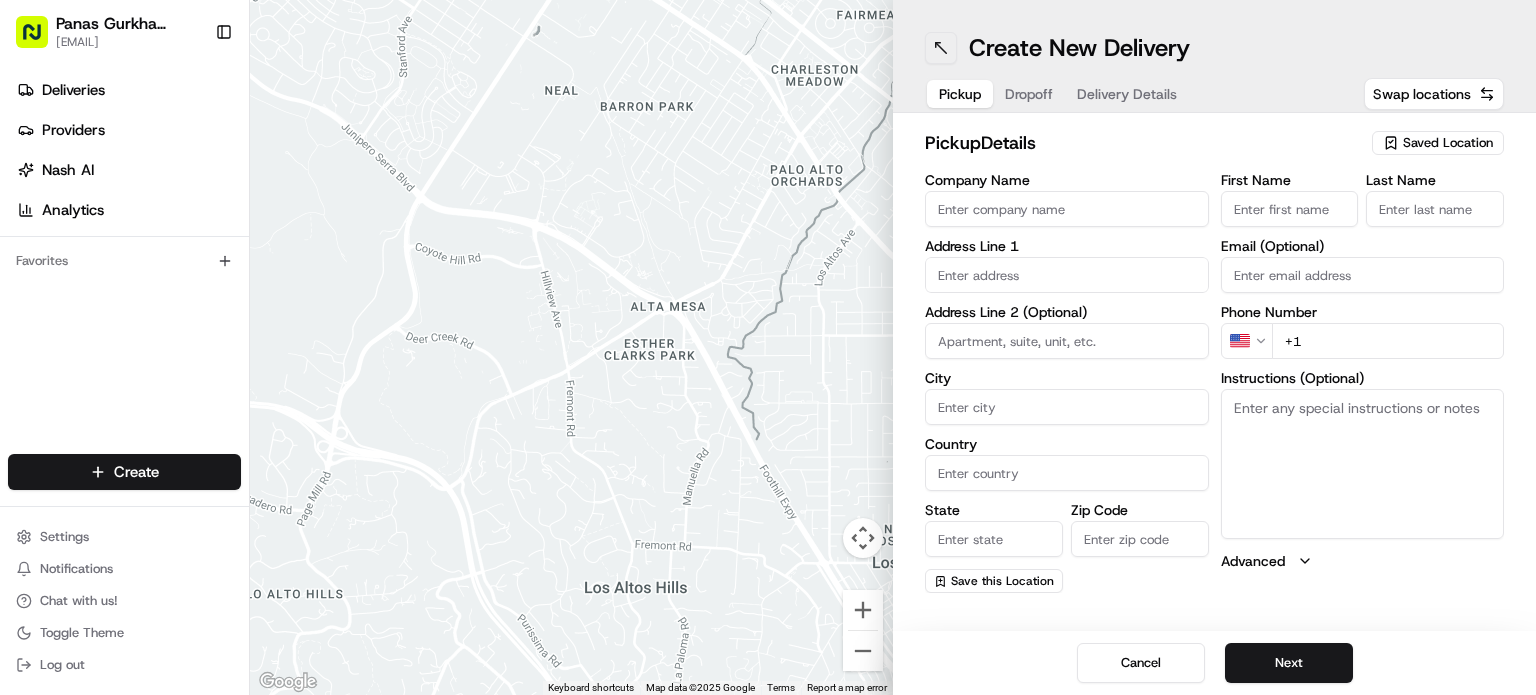click at bounding box center (941, 48) 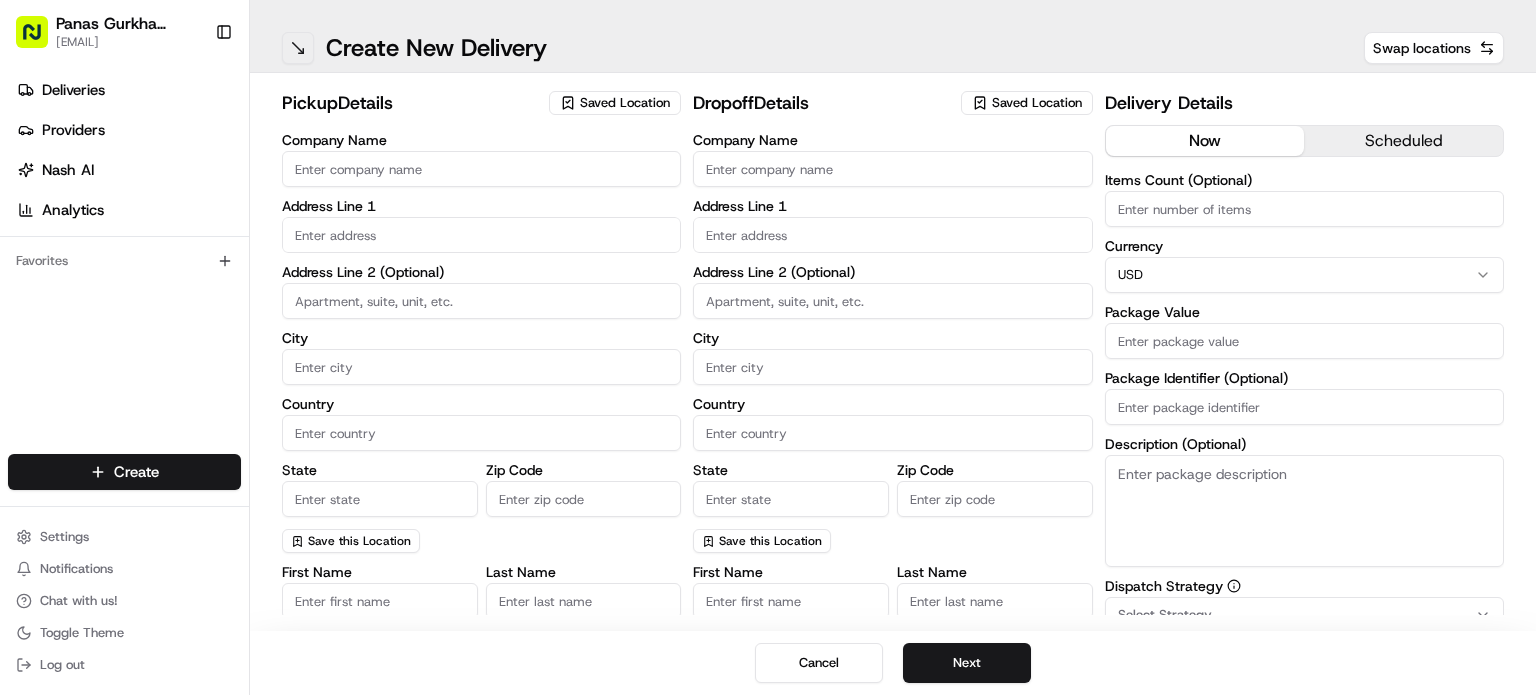 click at bounding box center (298, 48) 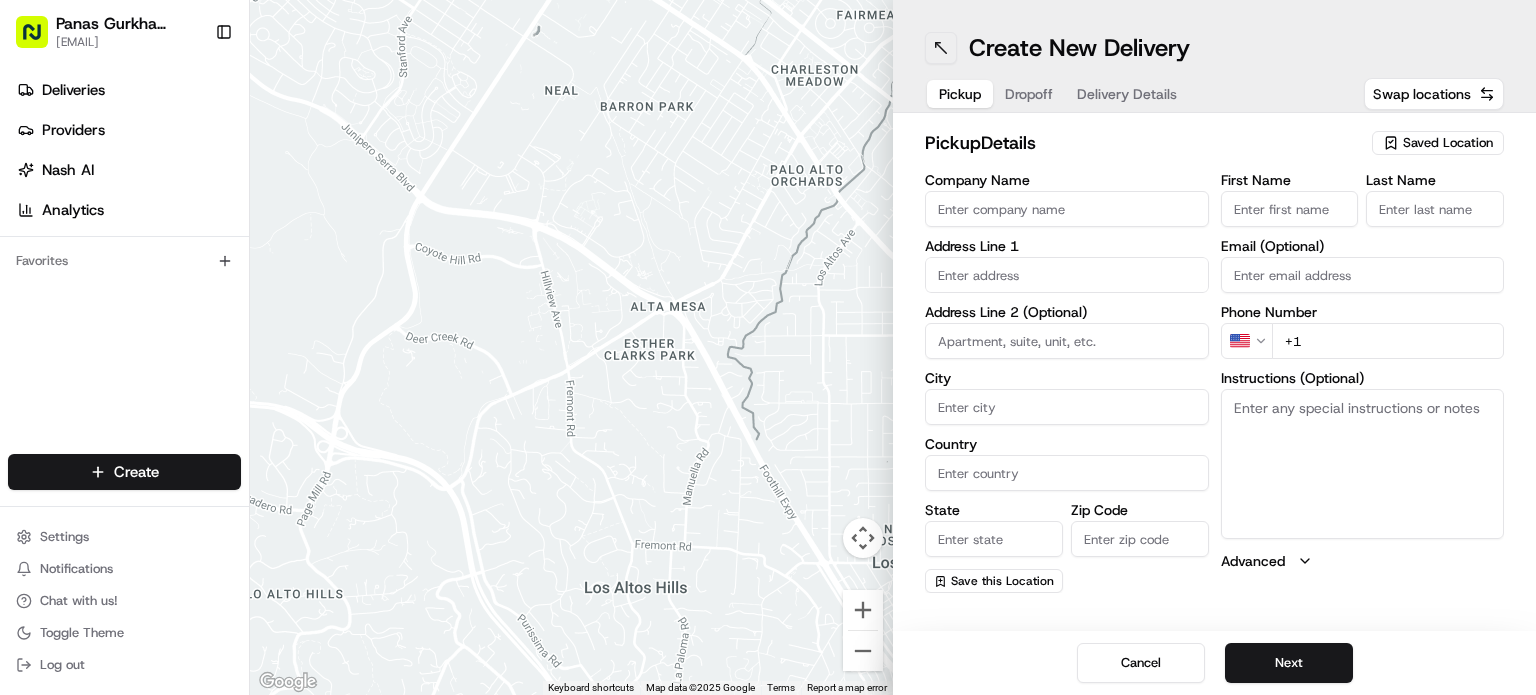click at bounding box center [941, 48] 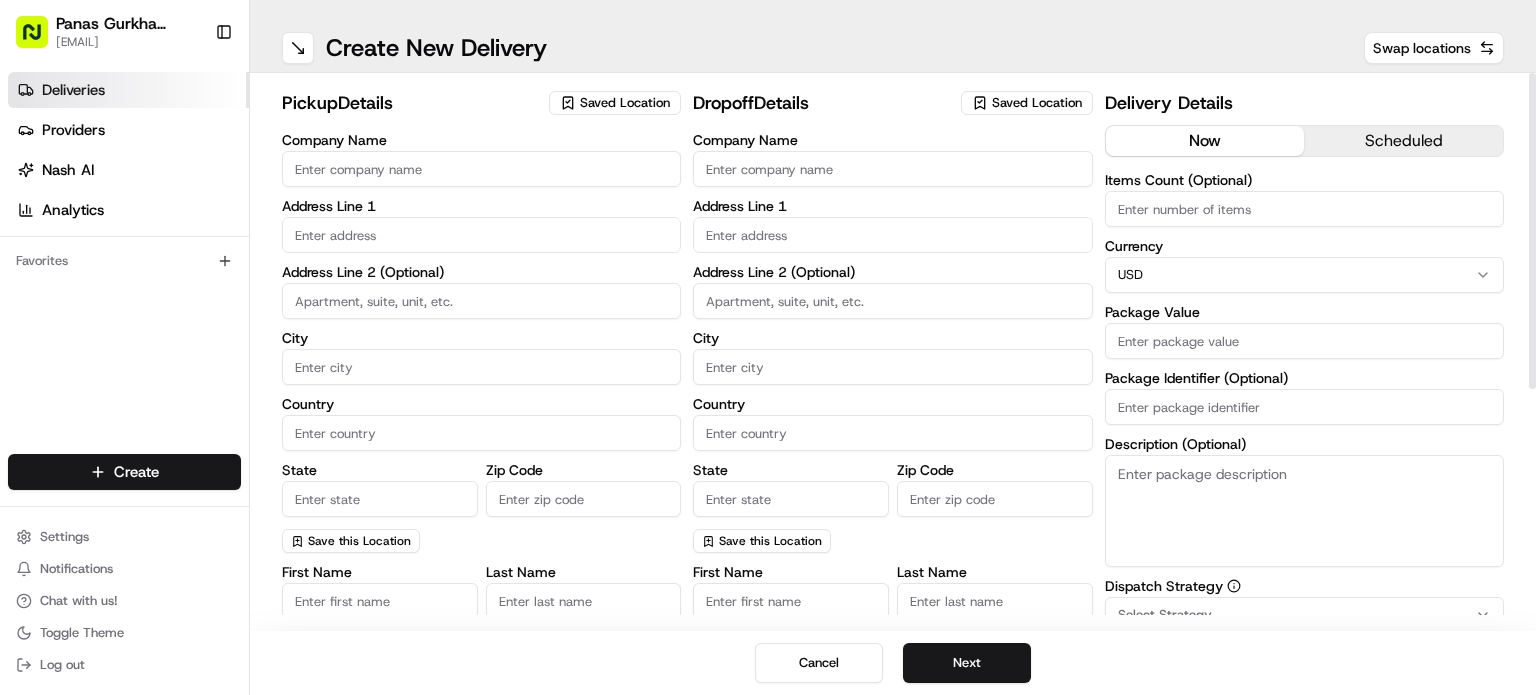 click on "Deliveries" at bounding box center [128, 90] 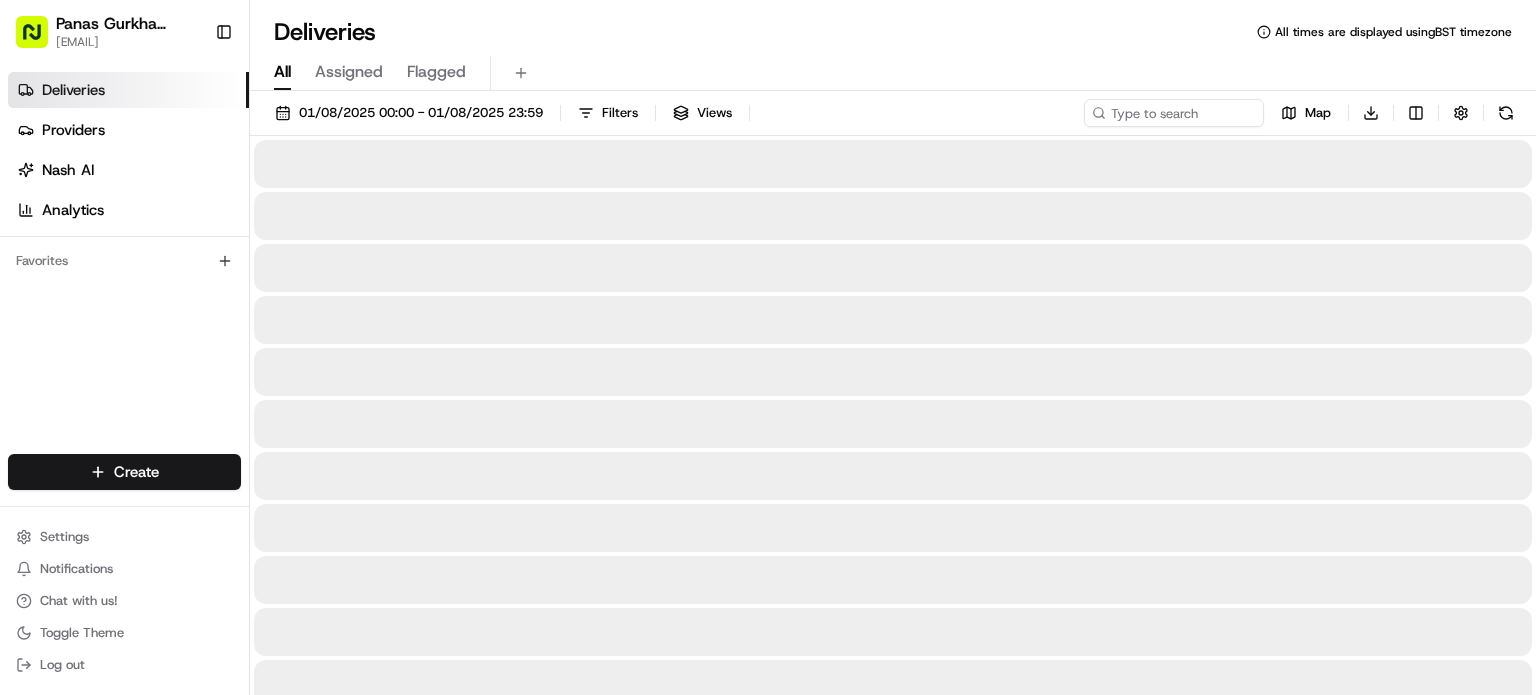 click on "Deliveries" at bounding box center (128, 90) 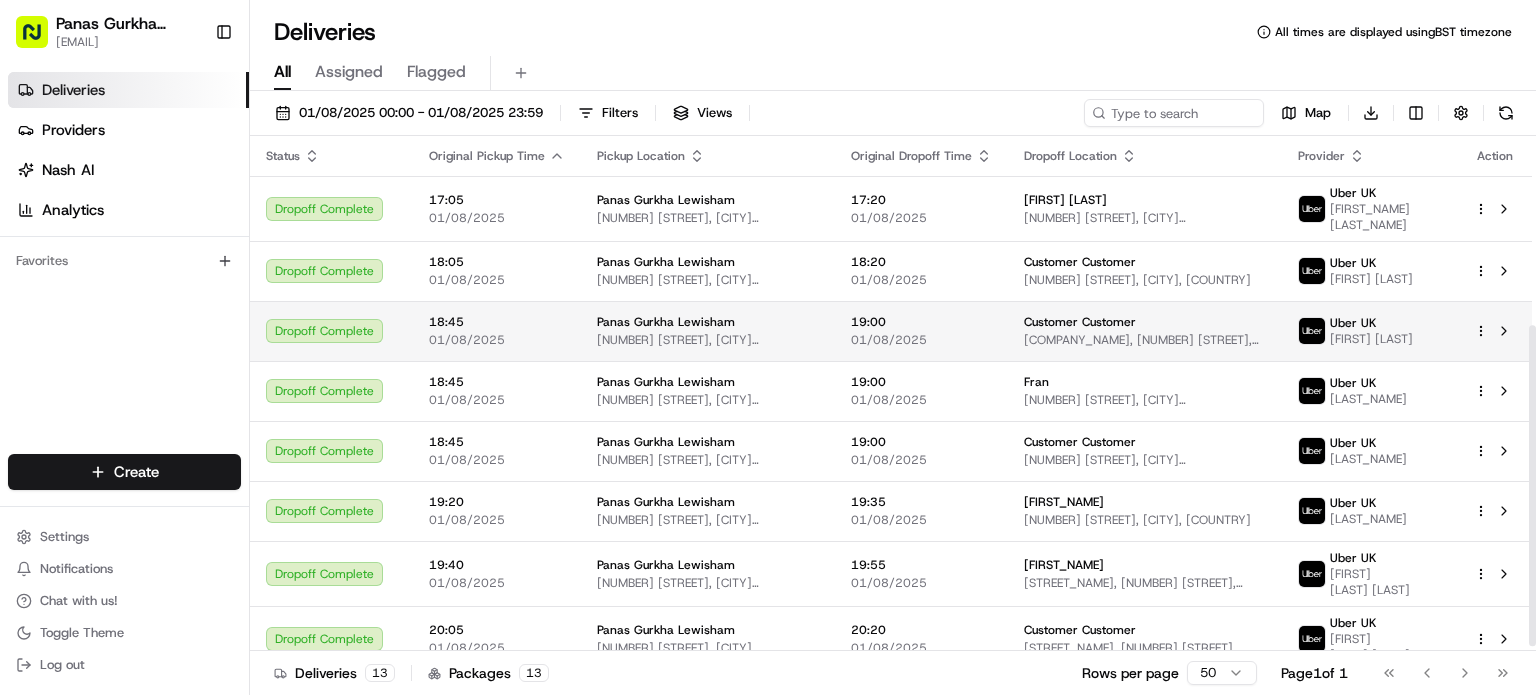scroll, scrollTop: 309, scrollLeft: 0, axis: vertical 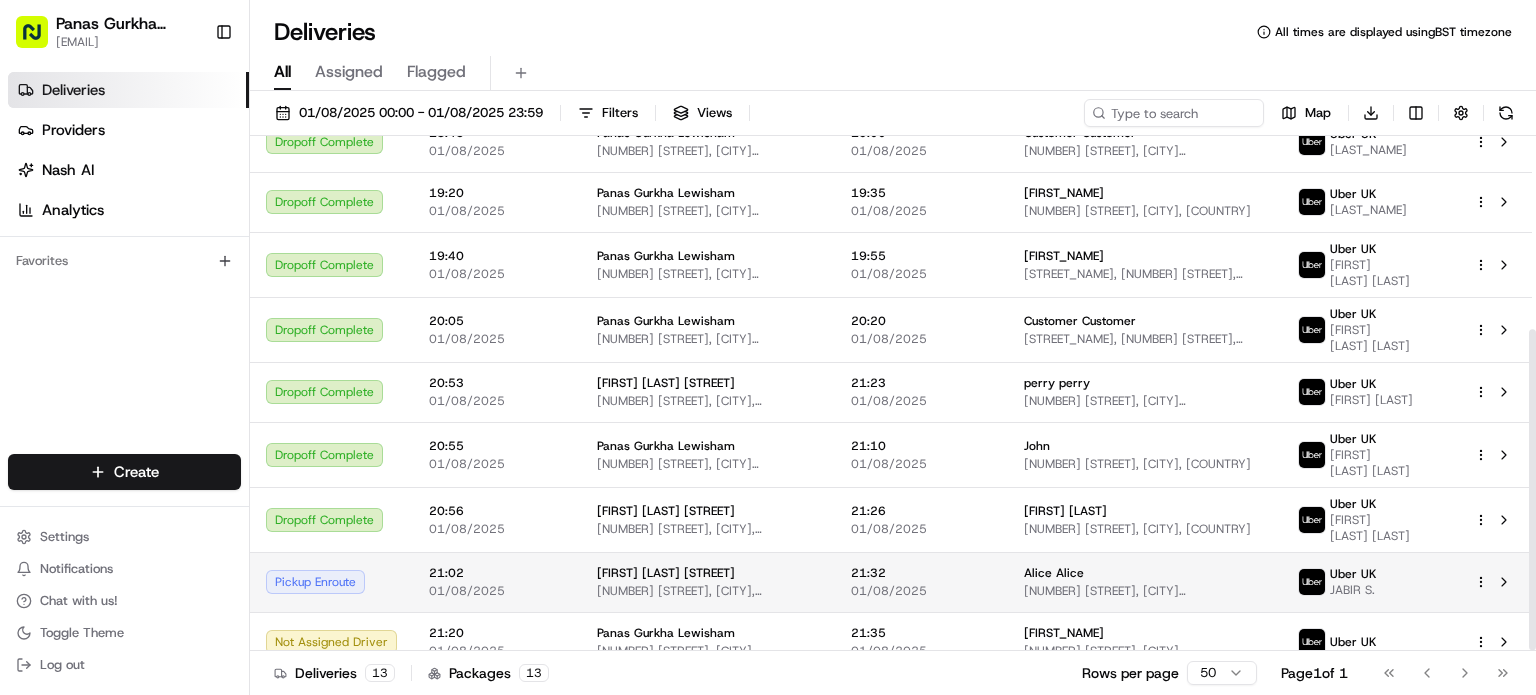 click on "[NUMBER] [STREET], [CITY], [COUNTRY] [POSTAL_CODE], [COUNTRY]" at bounding box center (708, 591) 